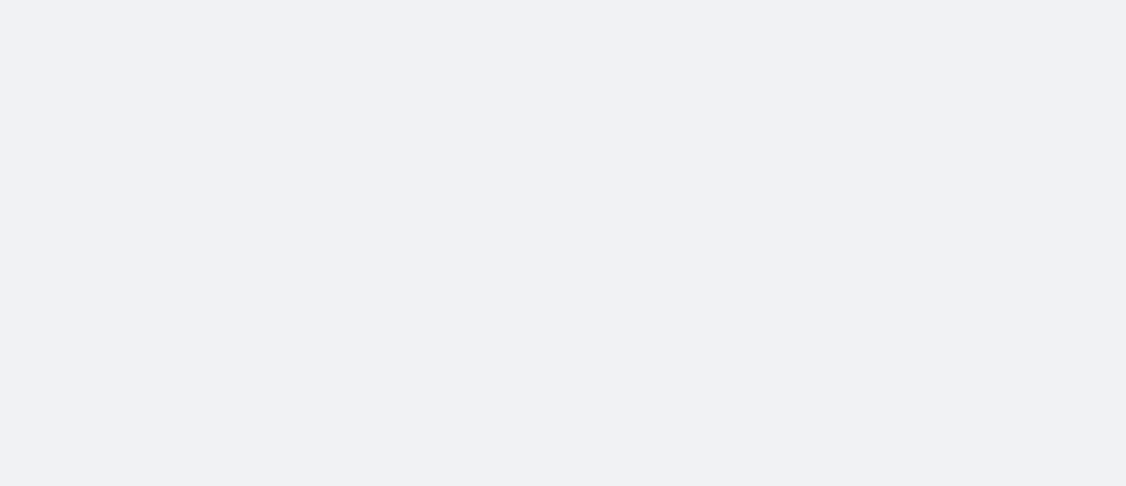 scroll, scrollTop: 0, scrollLeft: 0, axis: both 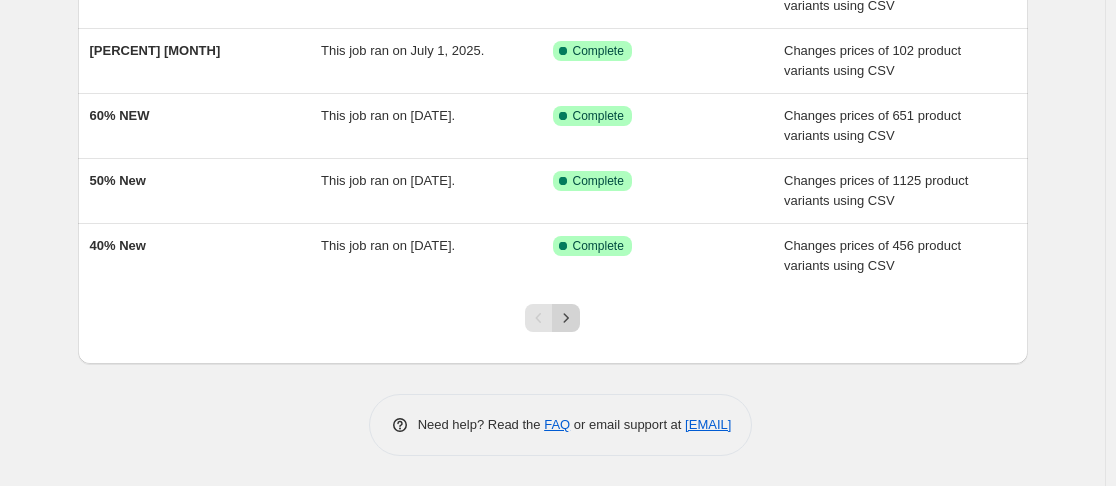 click at bounding box center (566, 318) 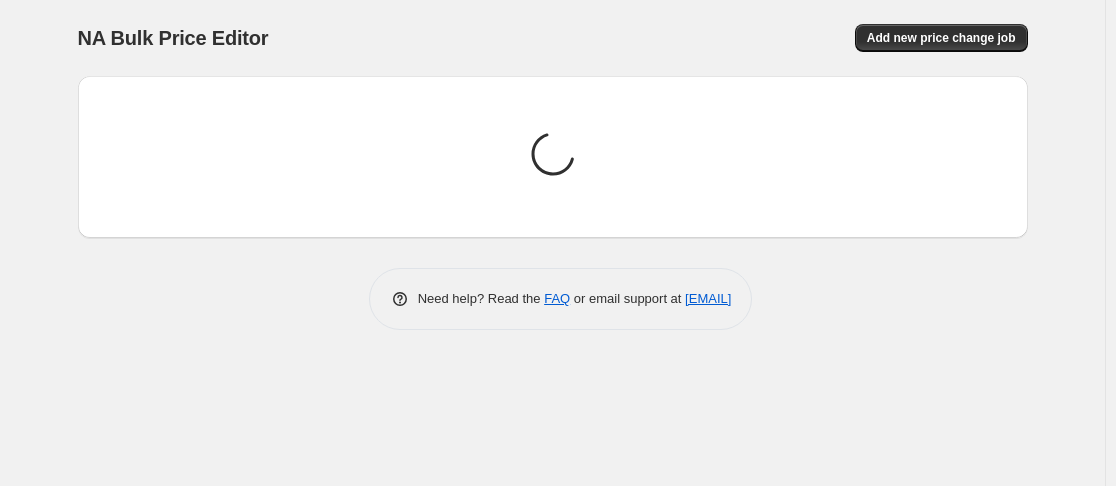scroll, scrollTop: 0, scrollLeft: 0, axis: both 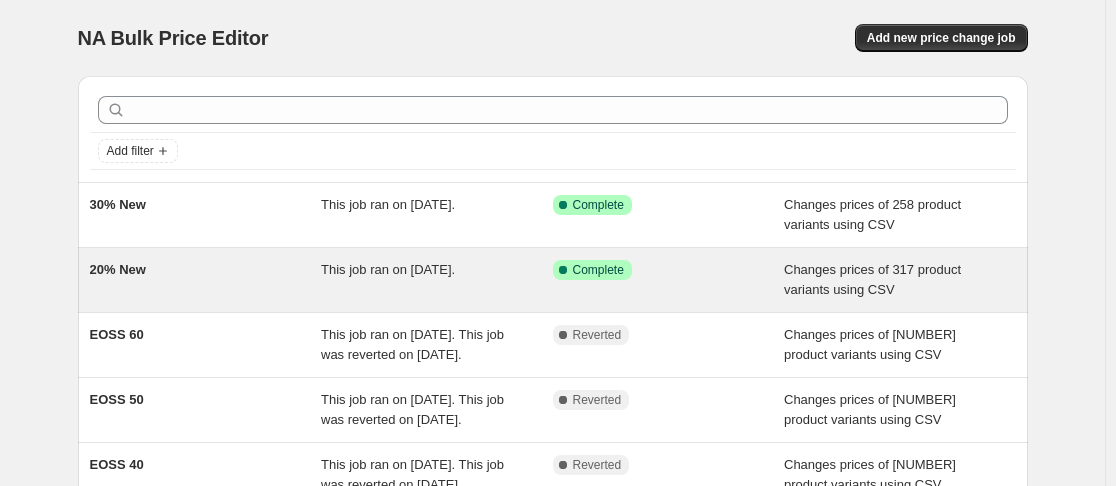click on "20% New" at bounding box center [206, 280] 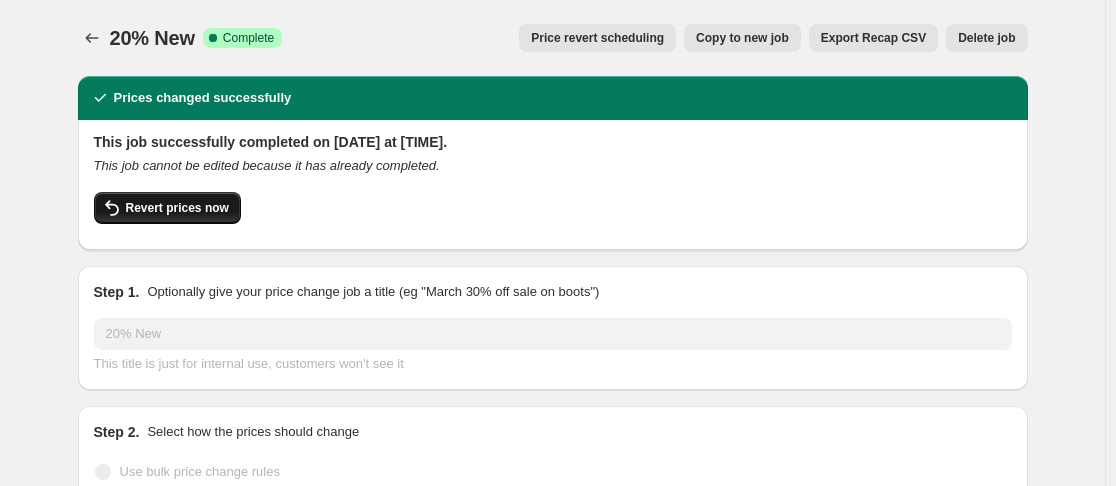 click on "Revert prices now" at bounding box center (167, 208) 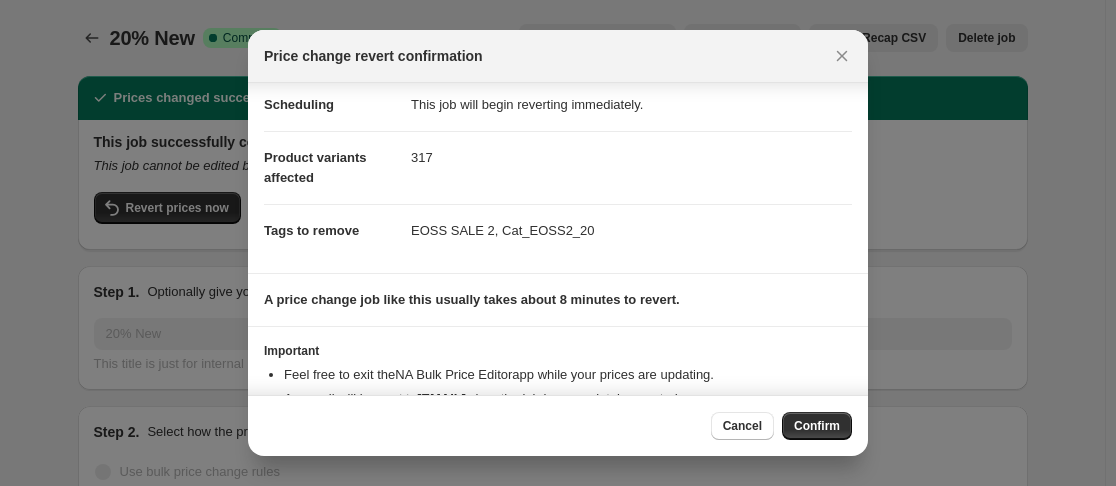 scroll, scrollTop: 122, scrollLeft: 0, axis: vertical 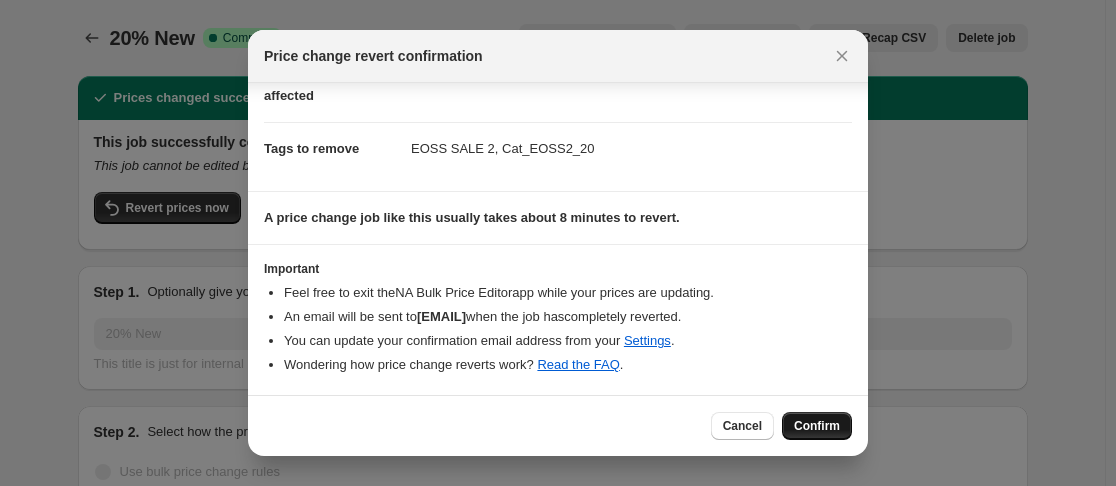 click on "Confirm" at bounding box center (817, 426) 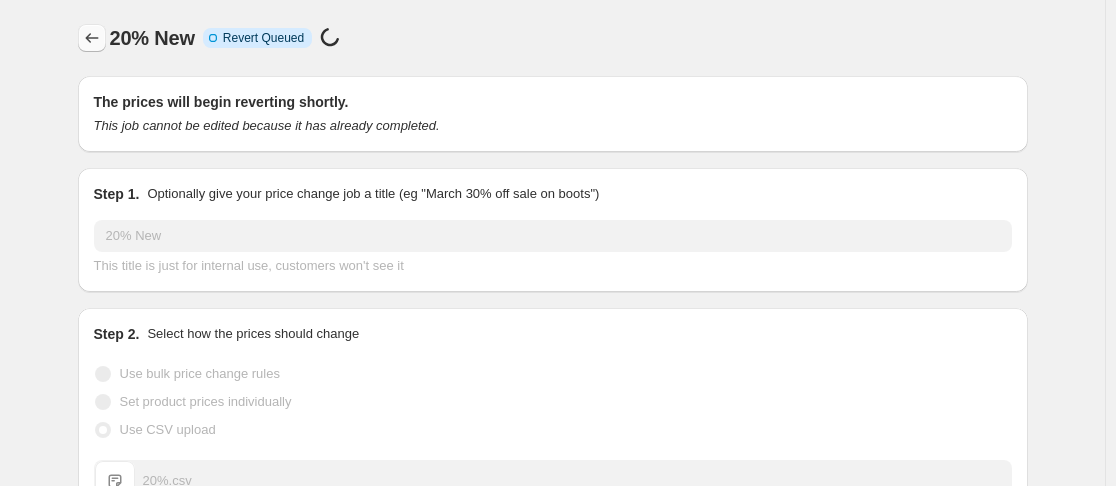 click at bounding box center (92, 38) 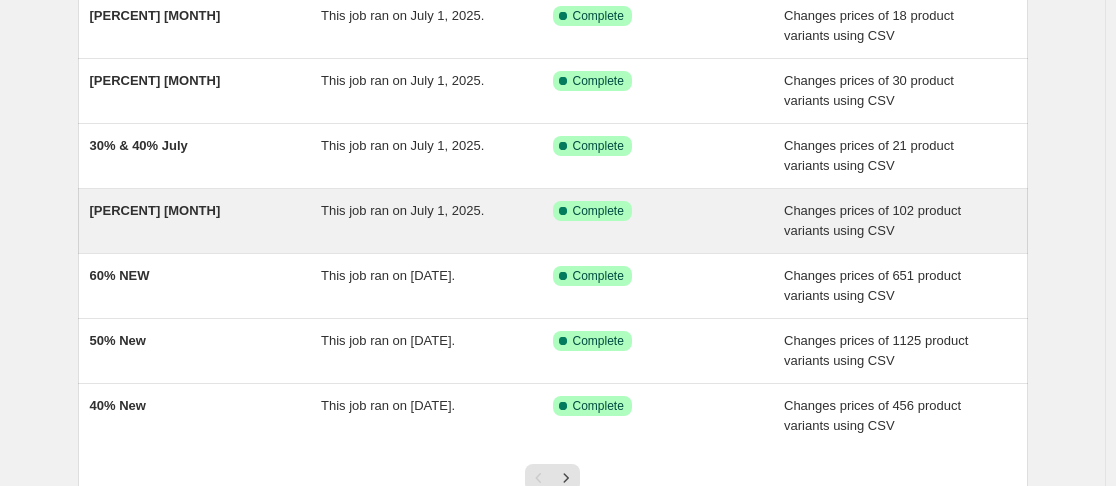 scroll, scrollTop: 500, scrollLeft: 0, axis: vertical 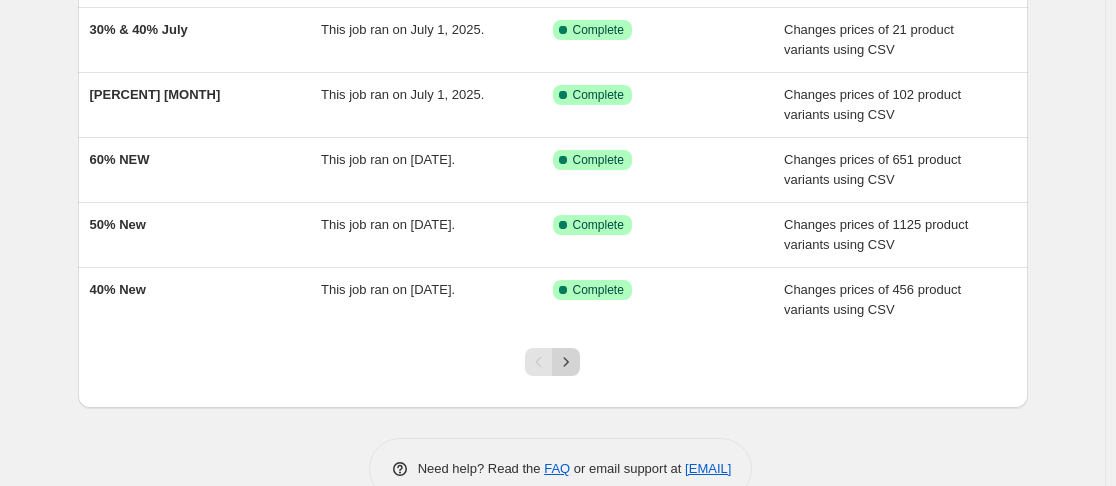 click 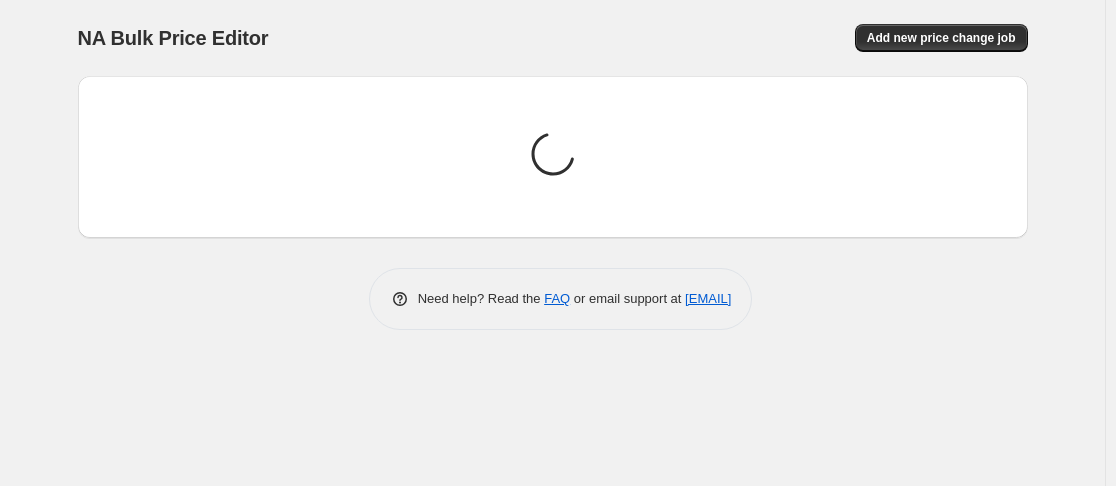 scroll, scrollTop: 0, scrollLeft: 0, axis: both 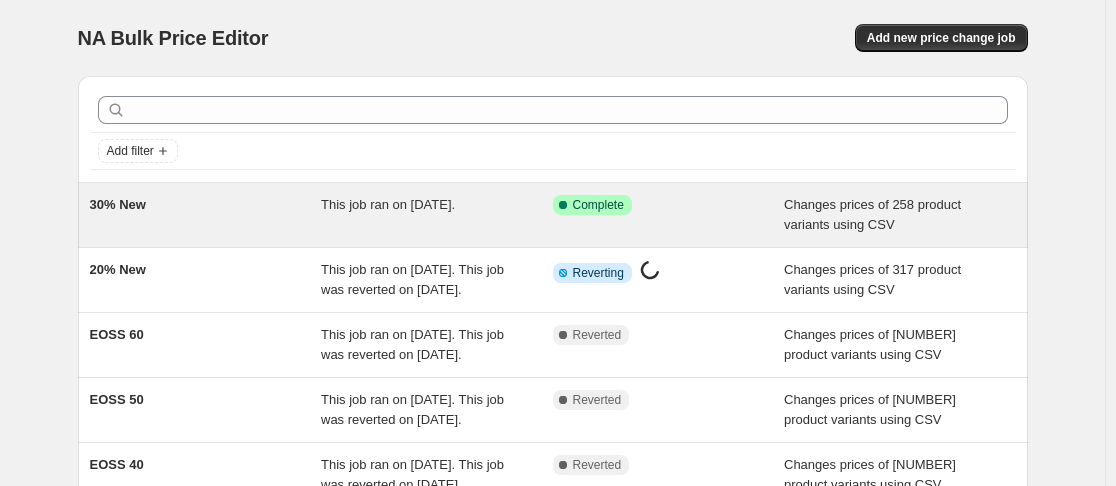 click on "30% New" at bounding box center (206, 215) 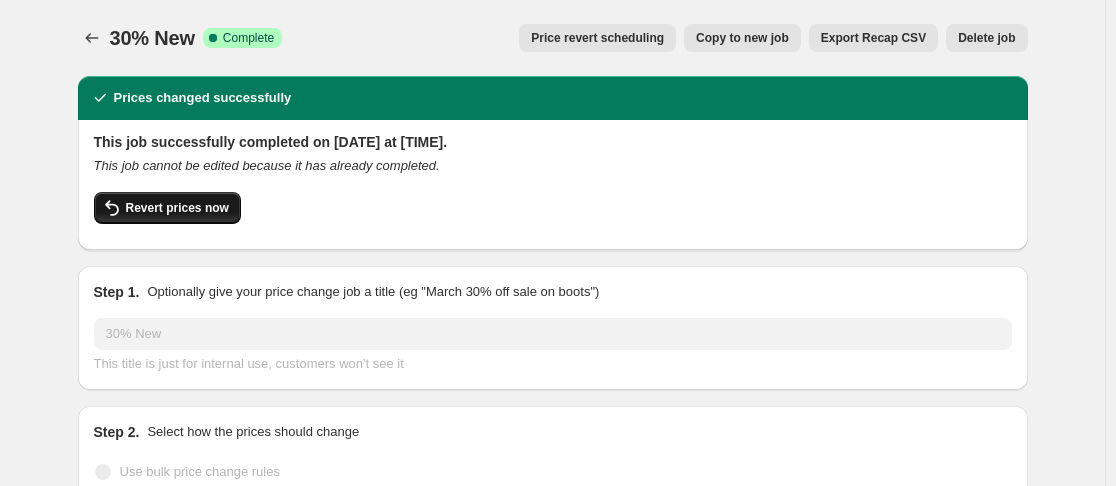 click on "Revert prices now" at bounding box center [167, 208] 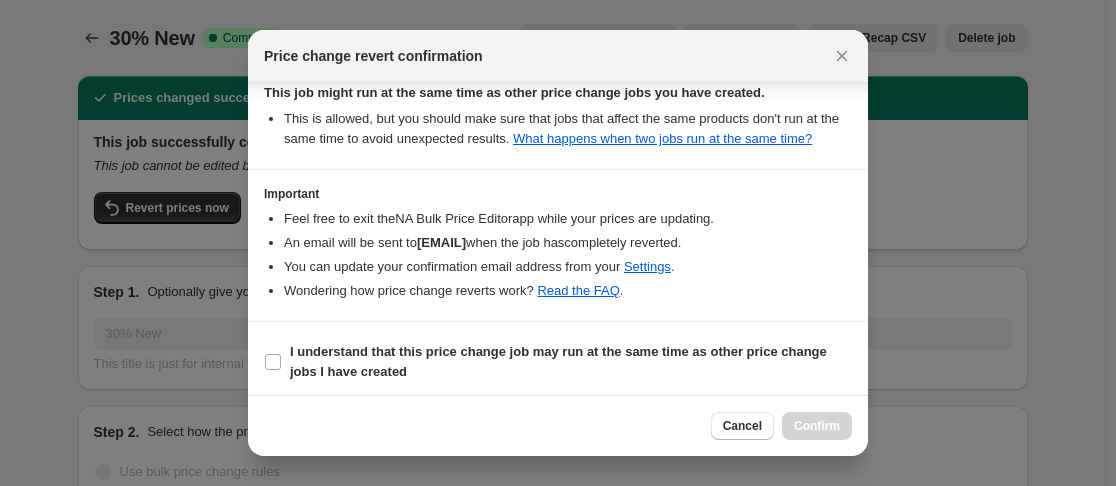 scroll, scrollTop: 307, scrollLeft: 0, axis: vertical 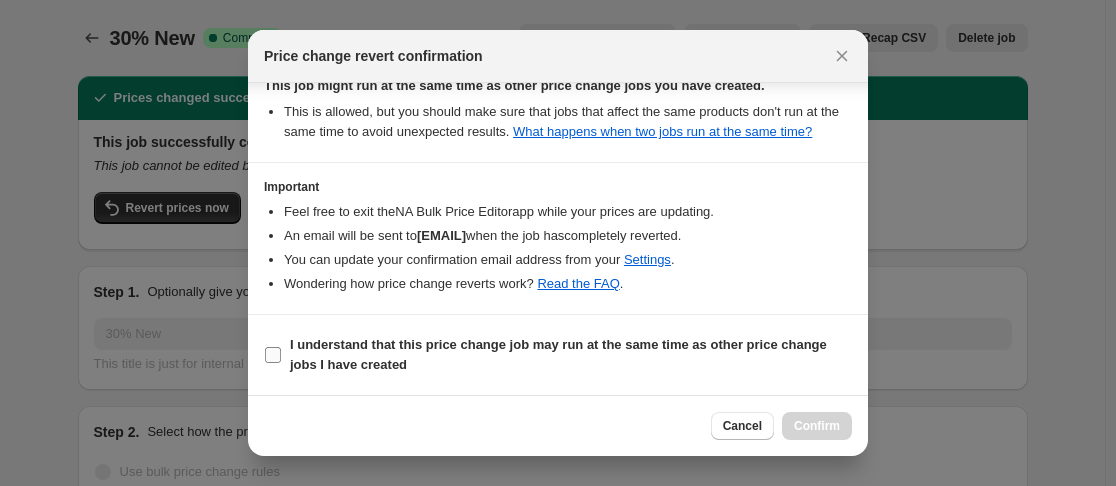 click on "I understand that this price change job may run at the same time as other price change jobs I have created" at bounding box center [558, 355] 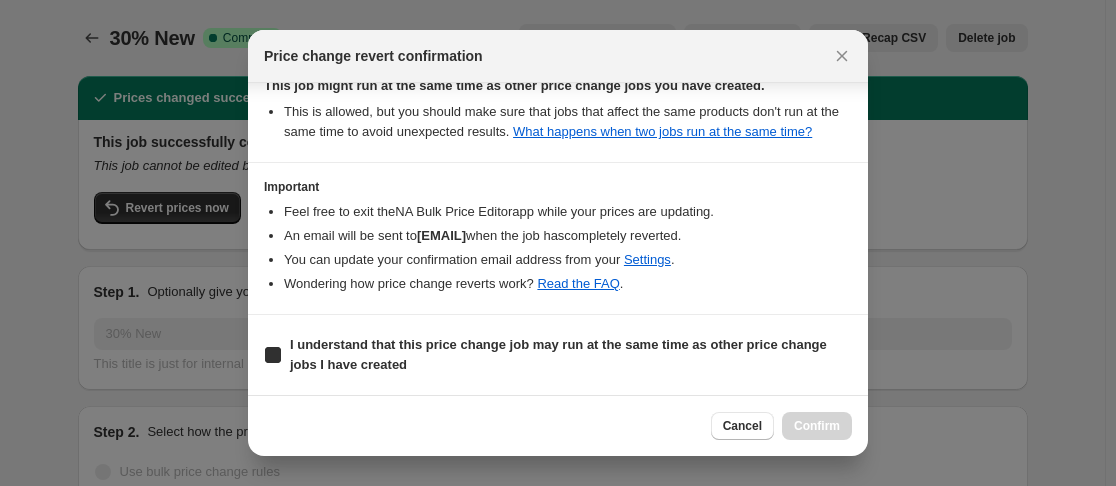 checkbox on "true" 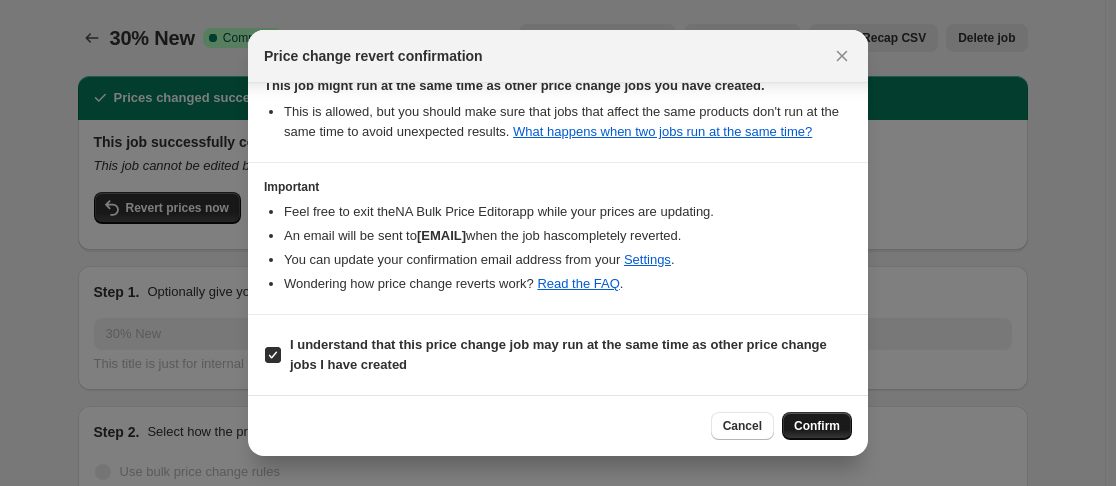 click on "Confirm" at bounding box center (817, 426) 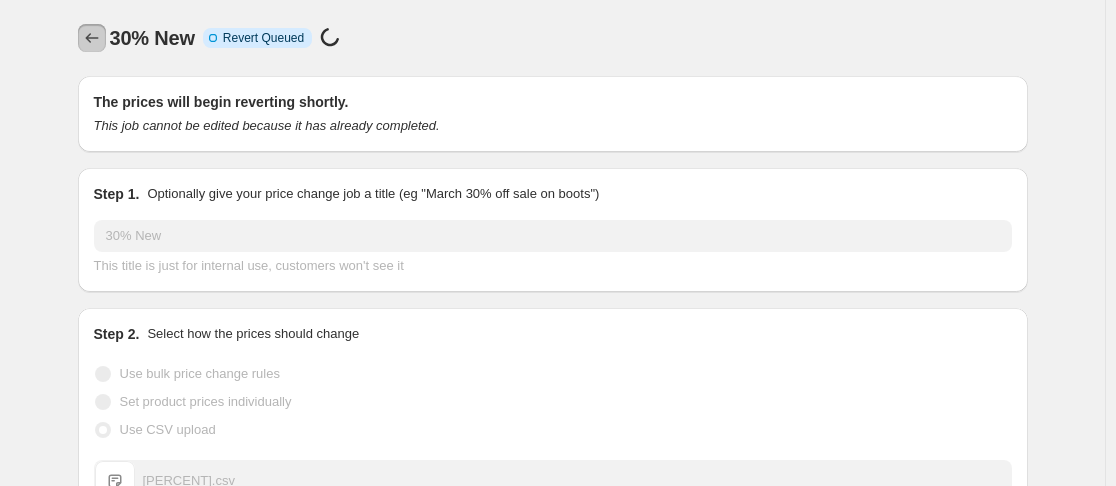 click at bounding box center (92, 38) 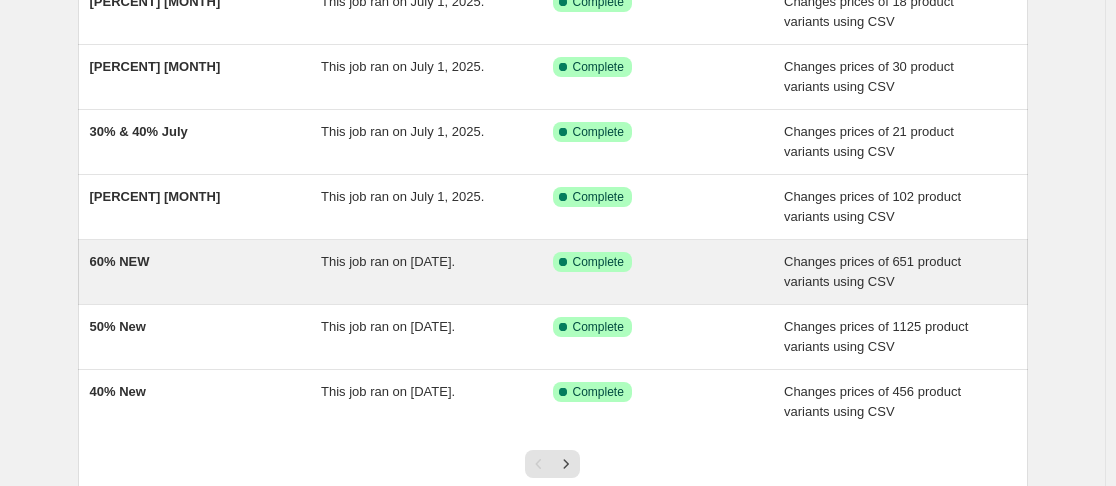 scroll, scrollTop: 400, scrollLeft: 0, axis: vertical 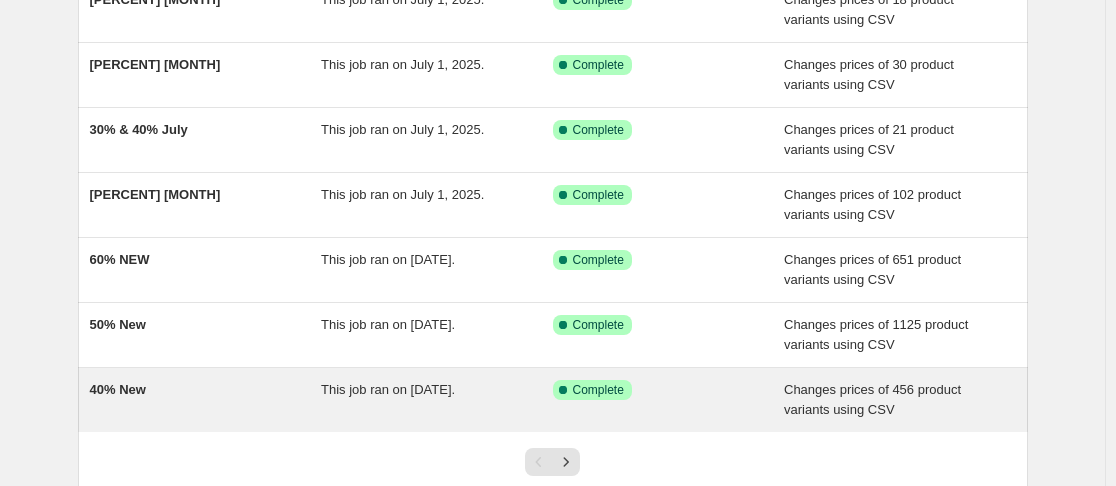 click on "40% New" at bounding box center [206, 400] 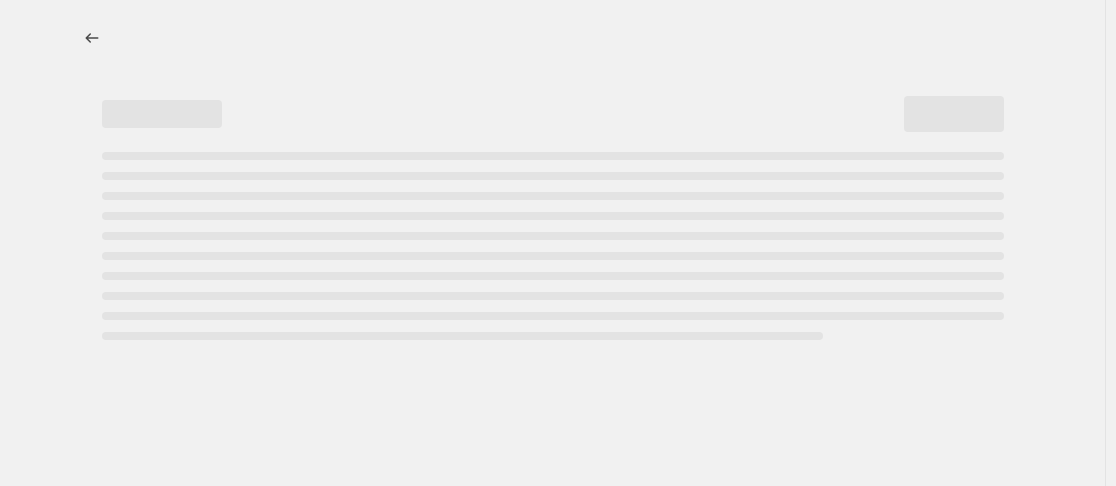 scroll, scrollTop: 0, scrollLeft: 0, axis: both 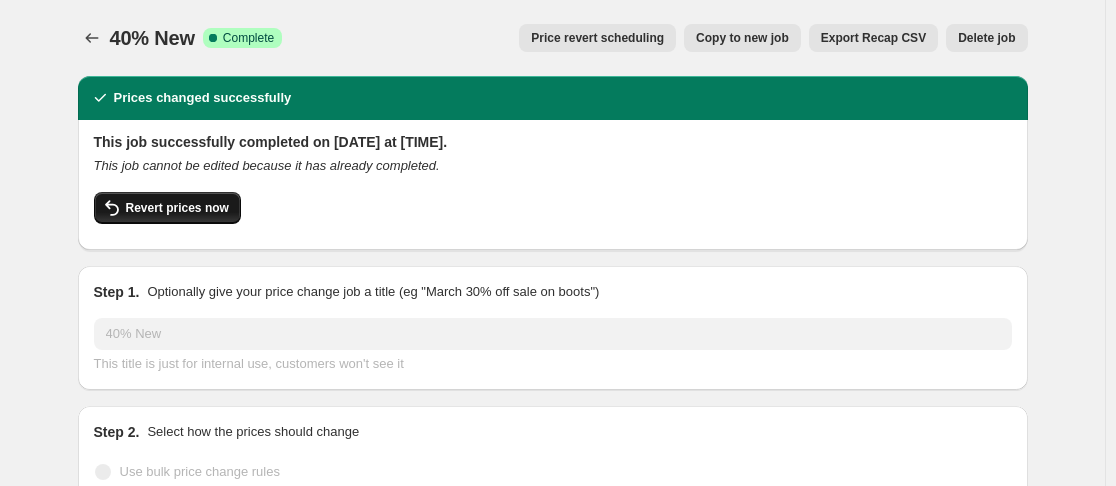 click on "Revert prices now" at bounding box center (177, 208) 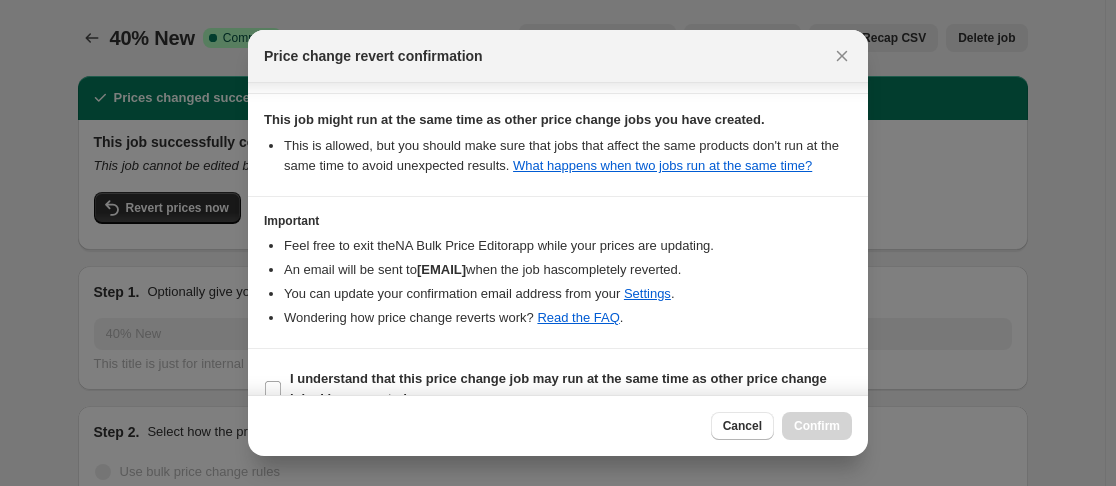 scroll, scrollTop: 307, scrollLeft: 0, axis: vertical 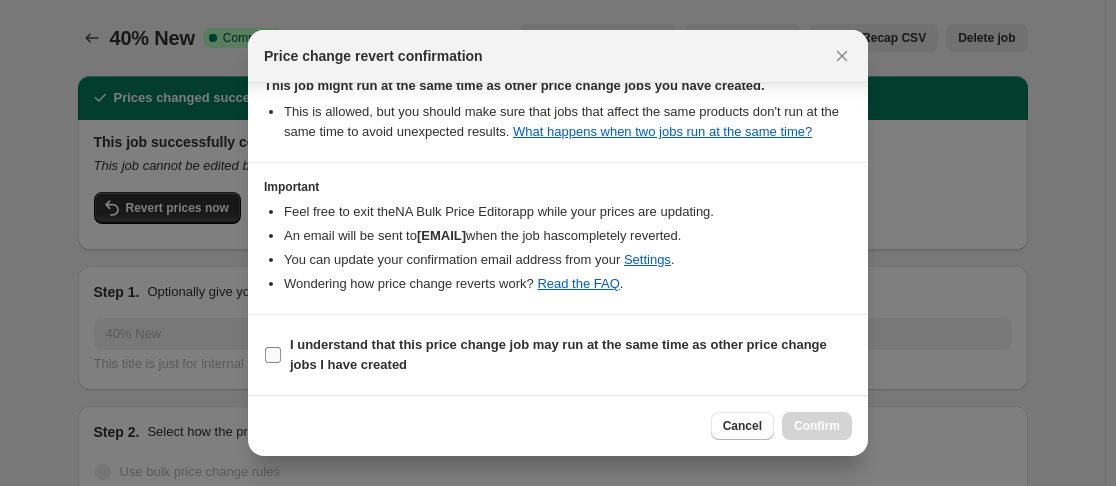 click on "I understand that this price change job may run at the same time as other price change jobs I have created" at bounding box center [273, 355] 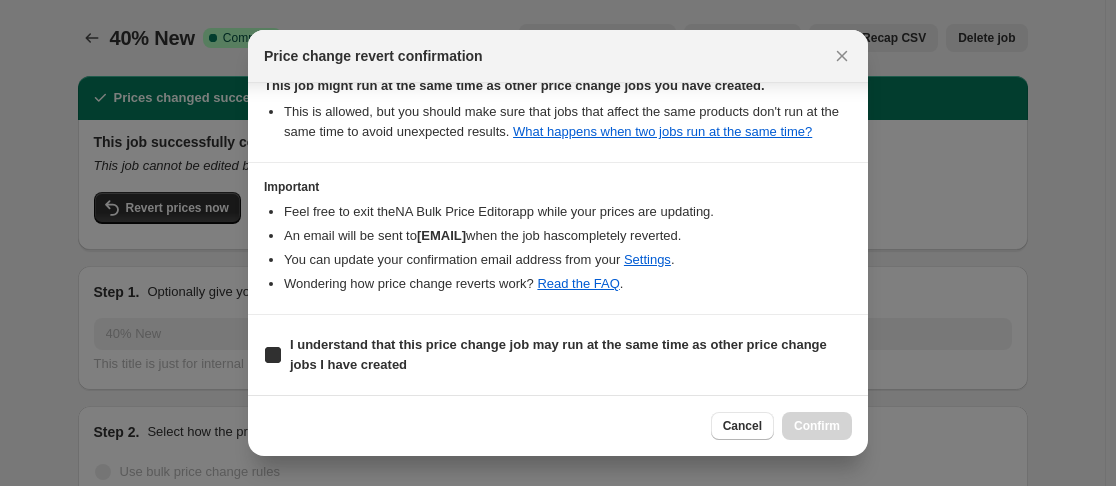 checkbox on "true" 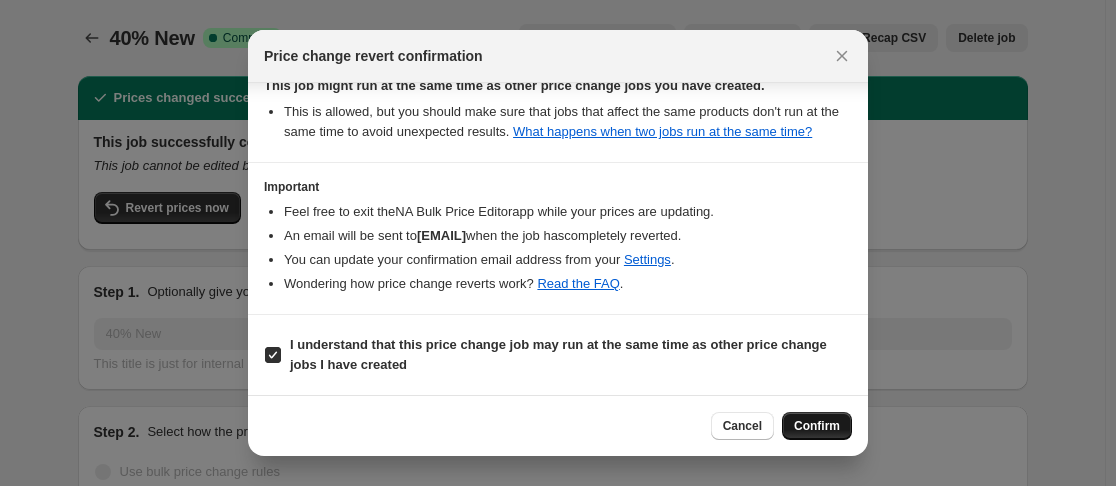 click on "Confirm" at bounding box center [817, 426] 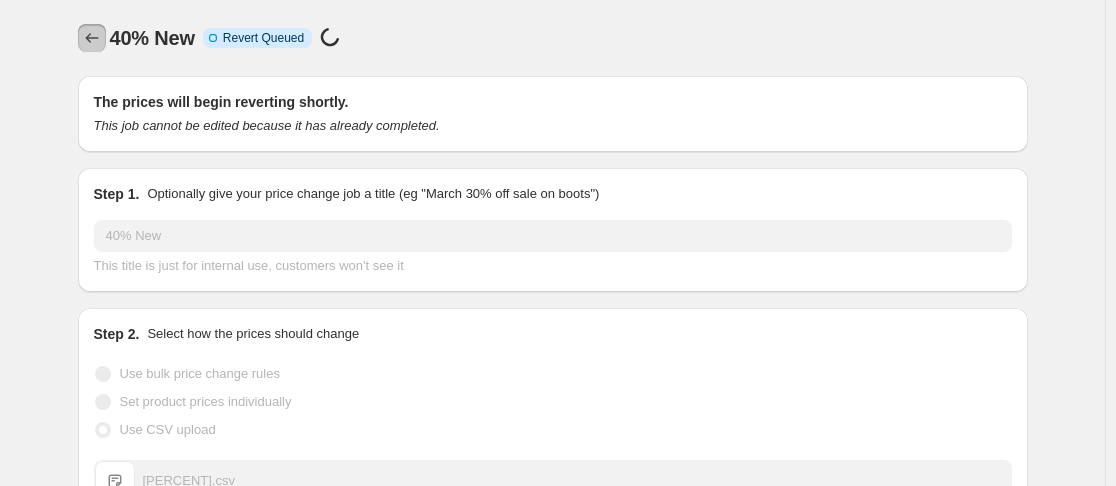 click 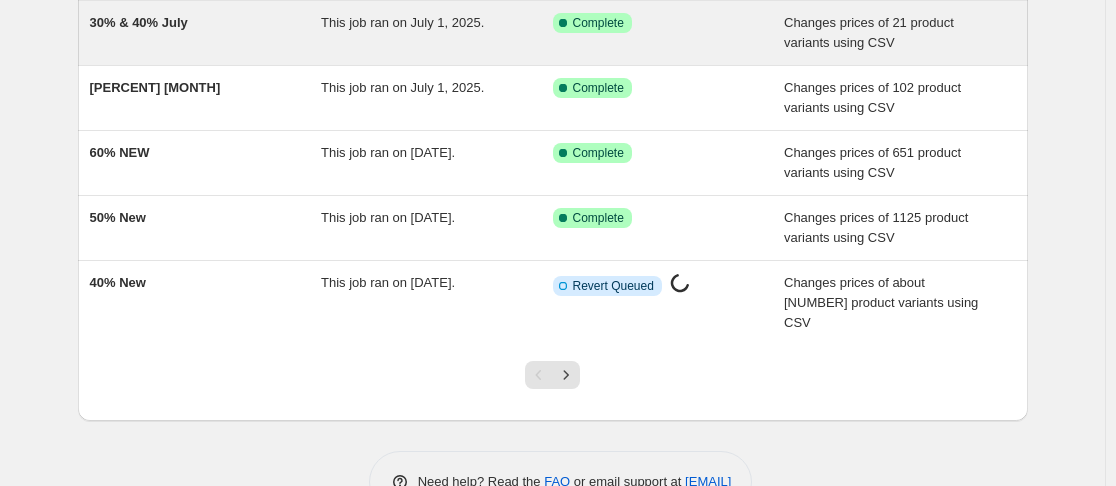 scroll, scrollTop: 544, scrollLeft: 0, axis: vertical 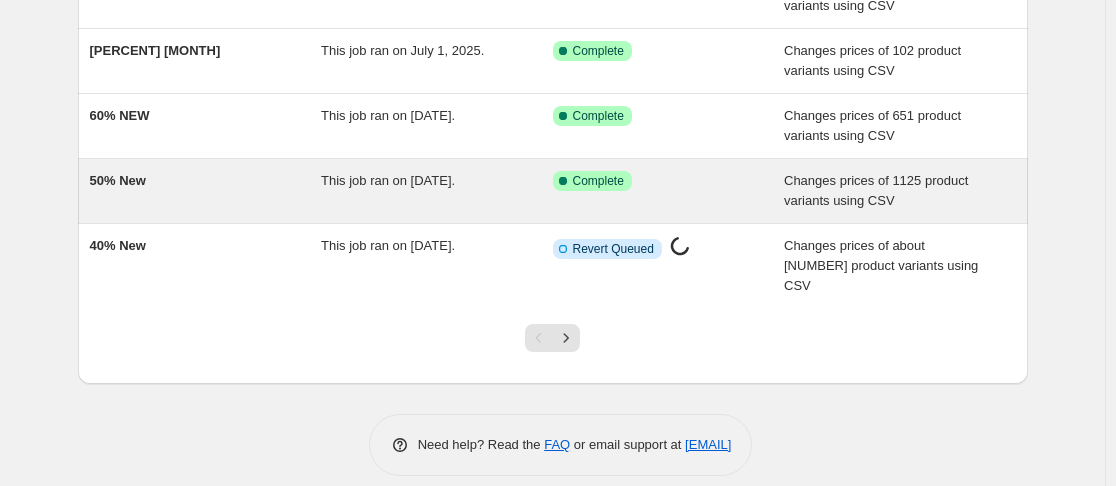 click on "This job ran on June 18, 2025." at bounding box center [388, 180] 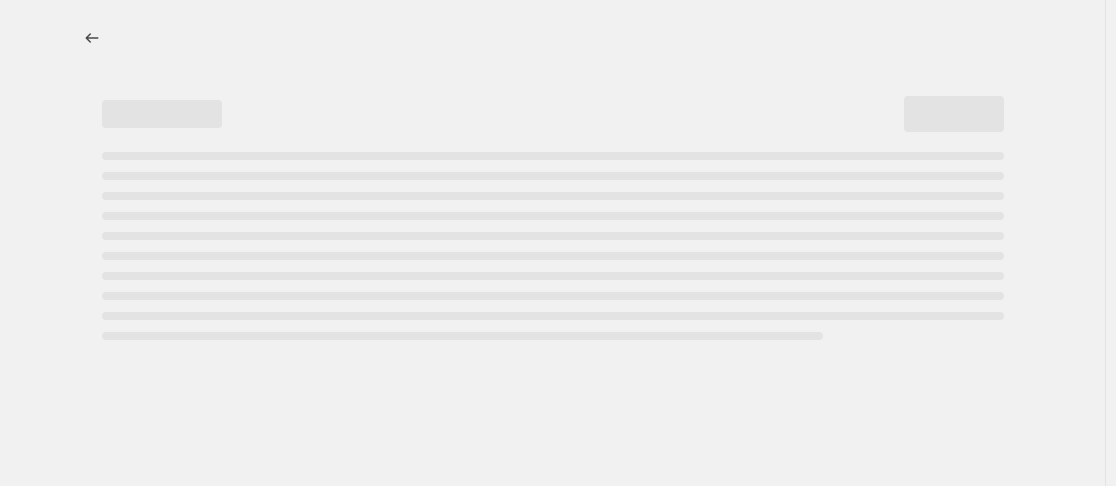 scroll, scrollTop: 0, scrollLeft: 0, axis: both 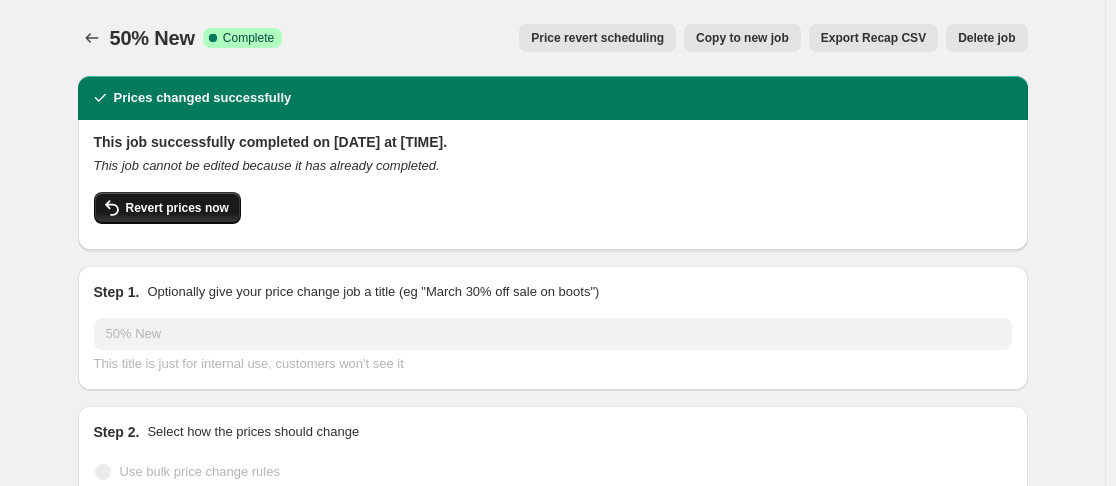 click on "Revert prices now" at bounding box center [167, 208] 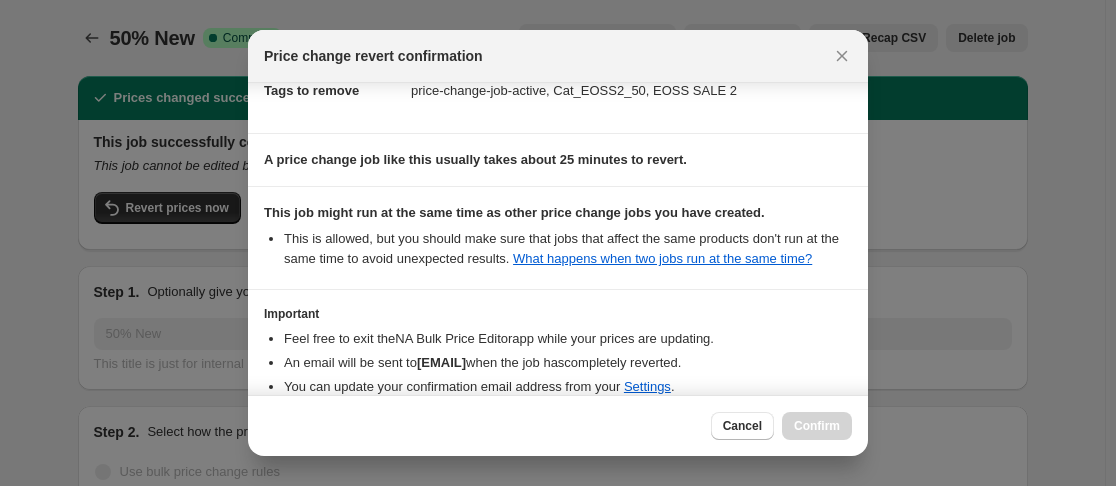 scroll, scrollTop: 307, scrollLeft: 0, axis: vertical 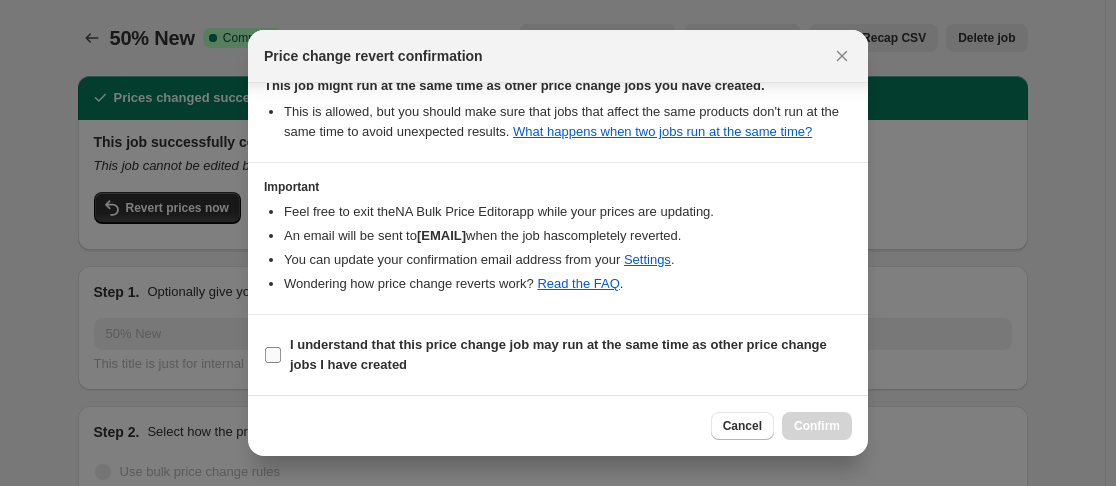 click on "I understand that this price change job may run at the same time as other price change jobs I have created" at bounding box center [273, 355] 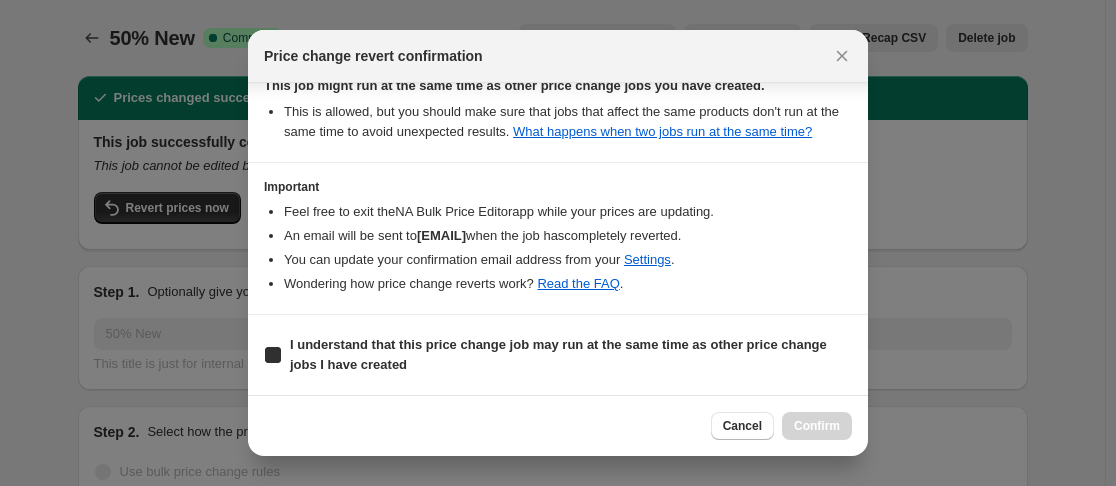 checkbox on "true" 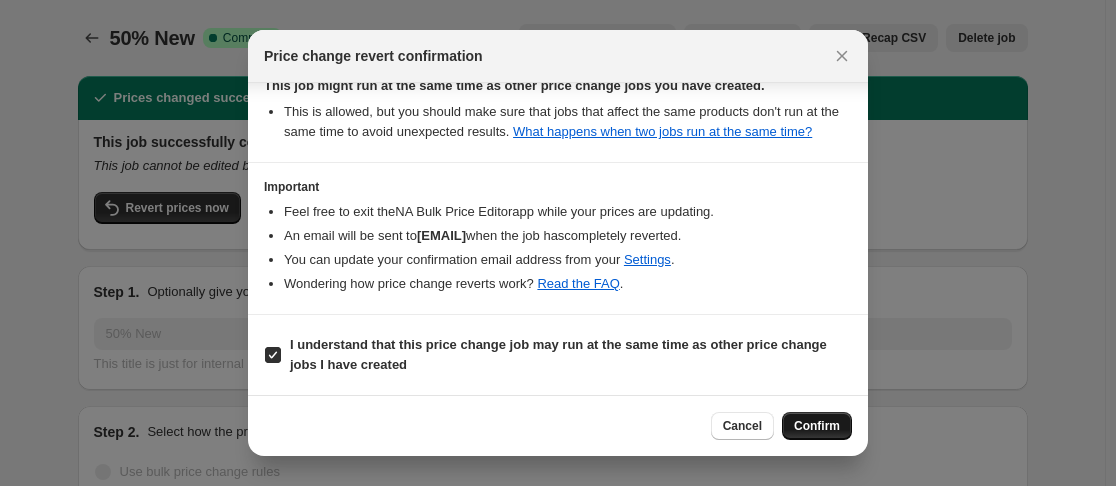 click on "Confirm" at bounding box center (817, 426) 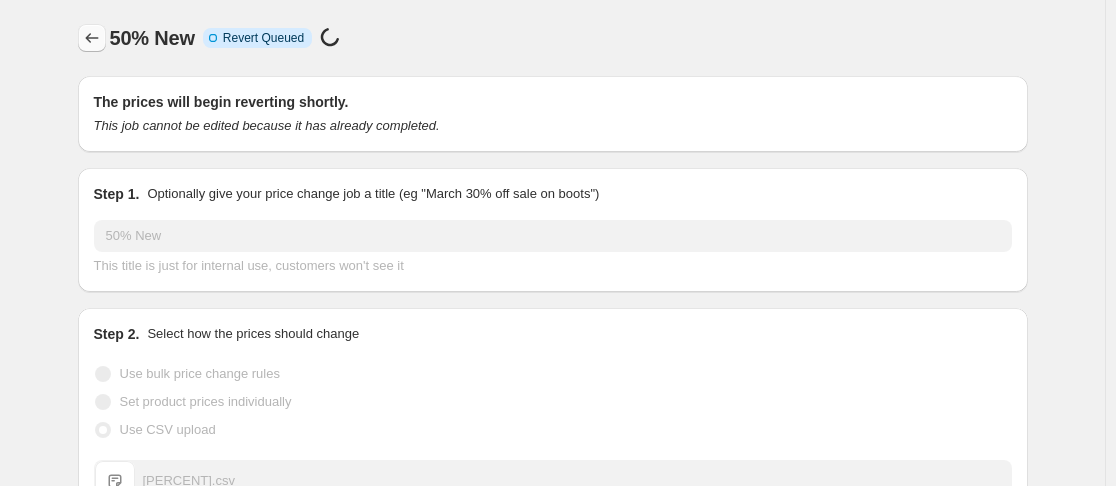 click 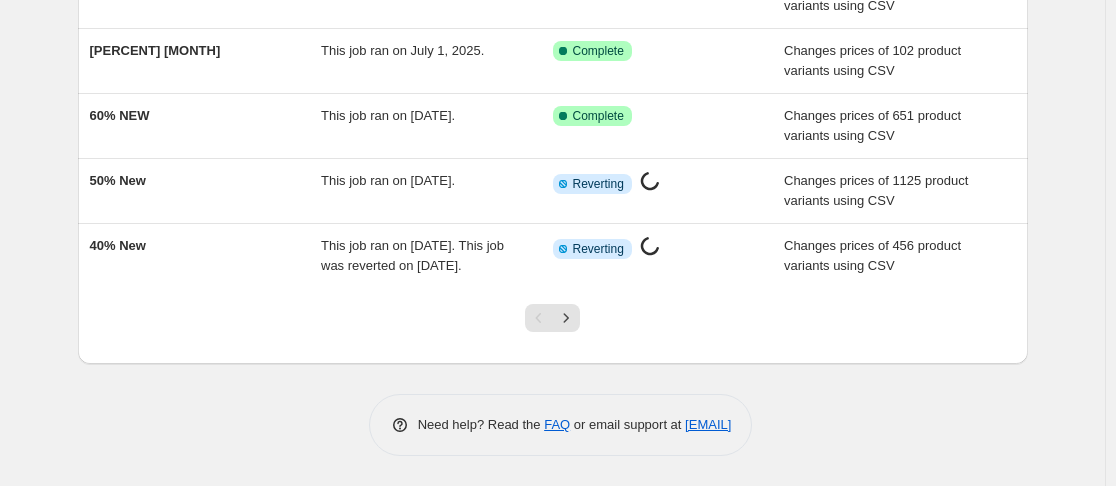 scroll, scrollTop: 564, scrollLeft: 0, axis: vertical 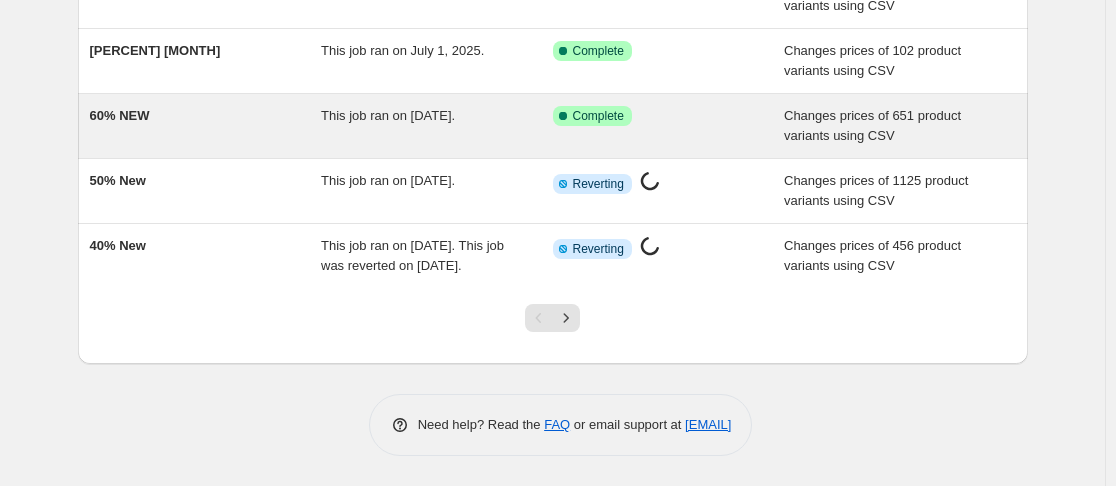 click on "60% NEW" at bounding box center (206, 126) 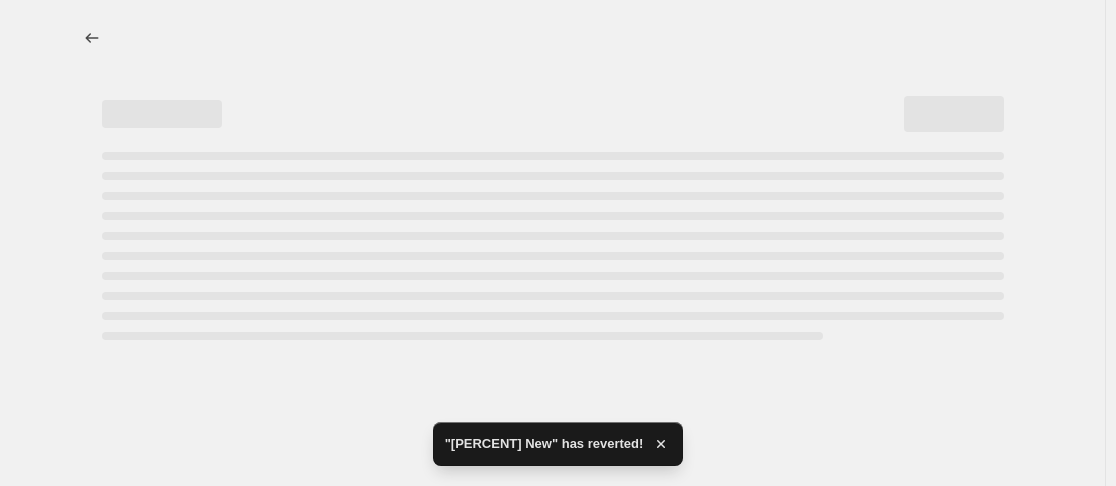 scroll, scrollTop: 0, scrollLeft: 0, axis: both 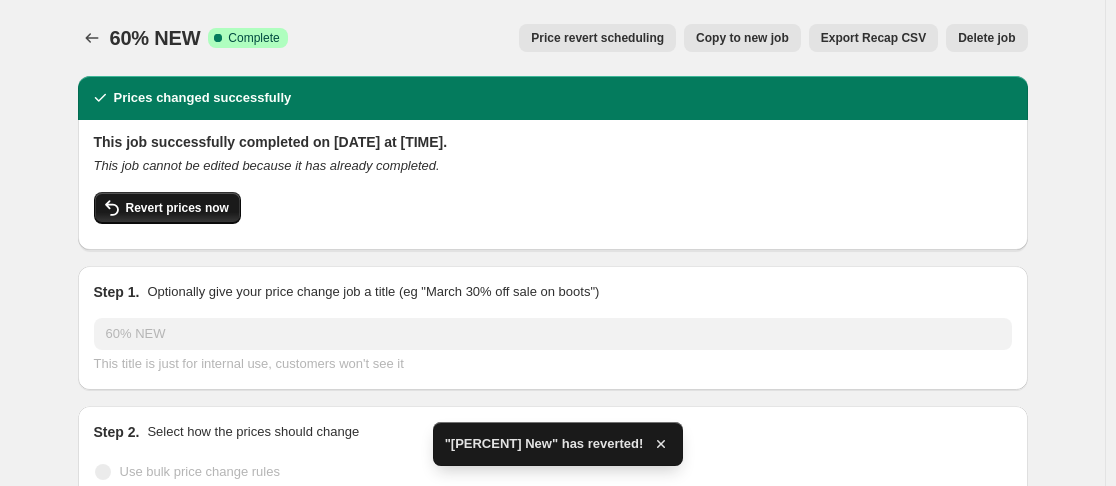 click on "Revert prices now" at bounding box center [177, 208] 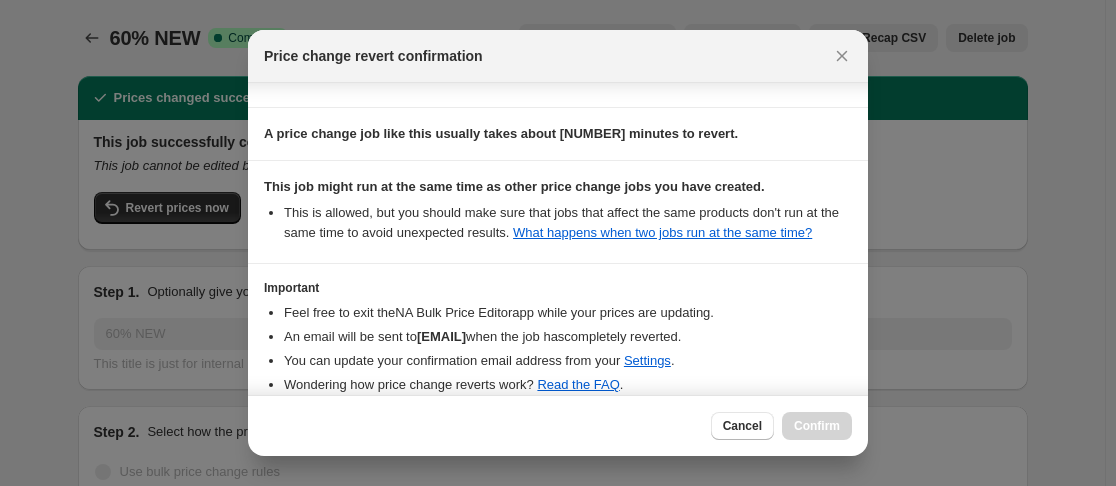 scroll, scrollTop: 307, scrollLeft: 0, axis: vertical 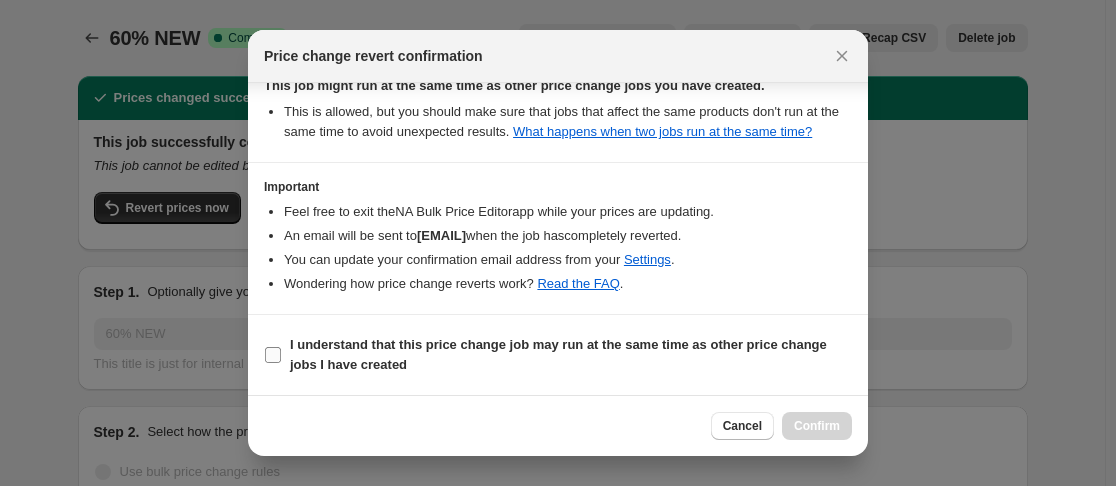 click on "I understand that this price change job may run at the same time as other price change jobs I have created" at bounding box center (273, 355) 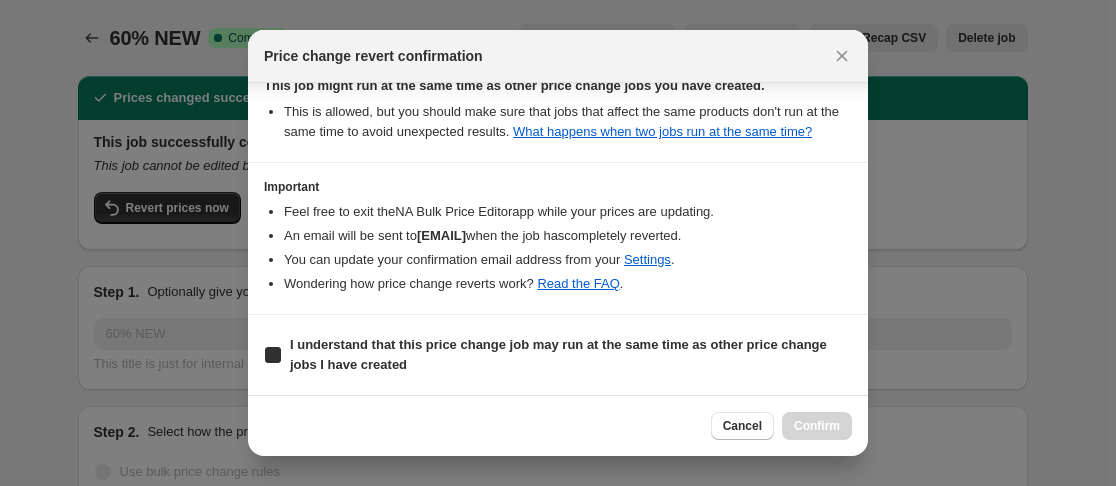 checkbox on "true" 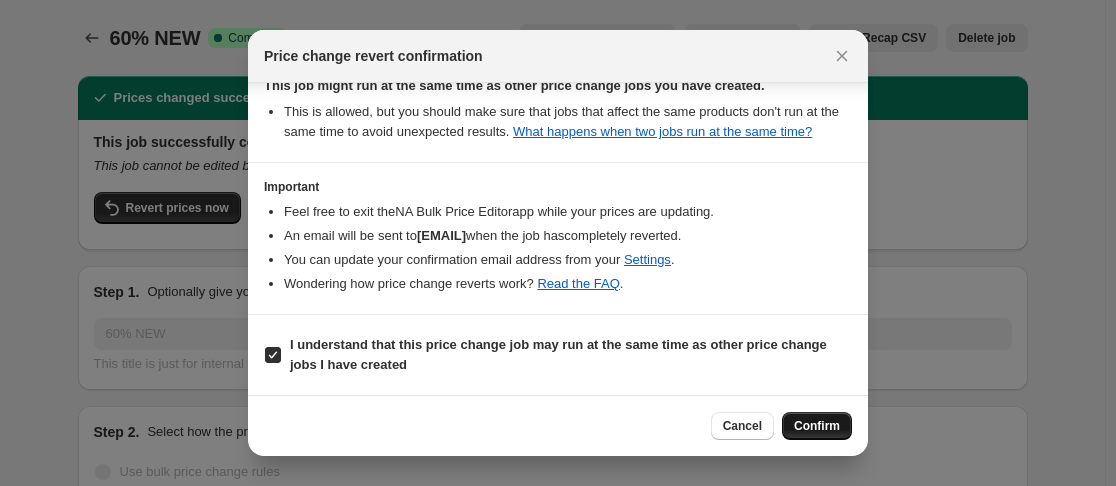 click on "Confirm" at bounding box center [817, 426] 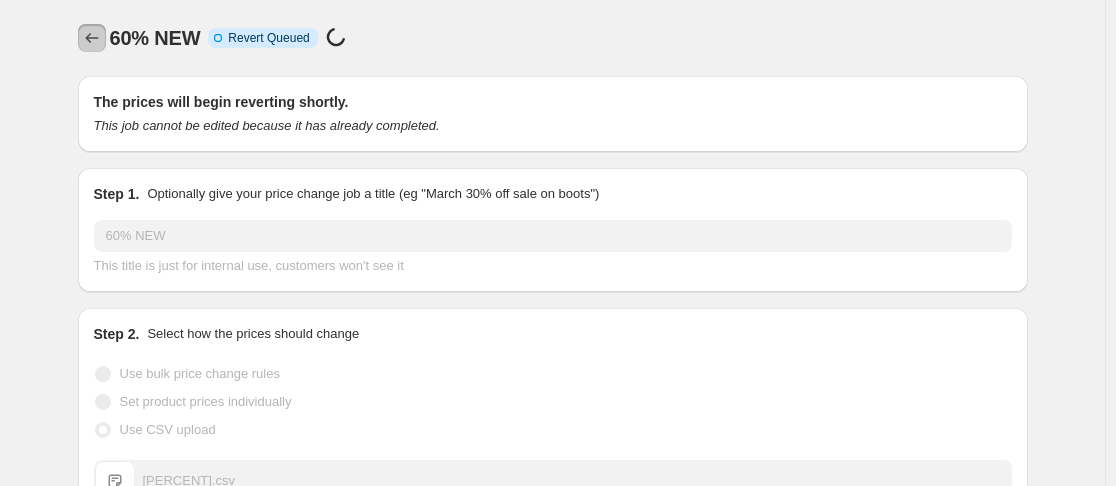 click 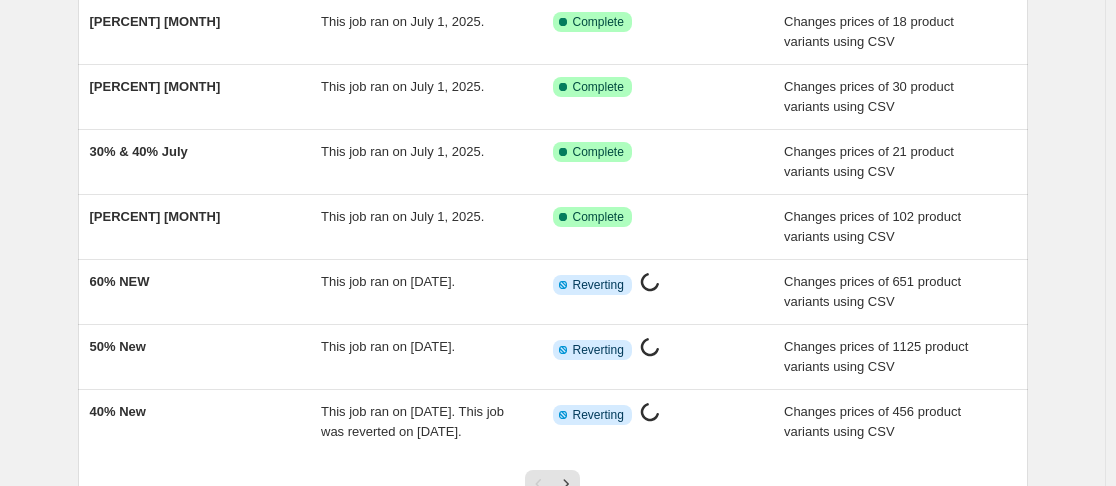scroll, scrollTop: 400, scrollLeft: 0, axis: vertical 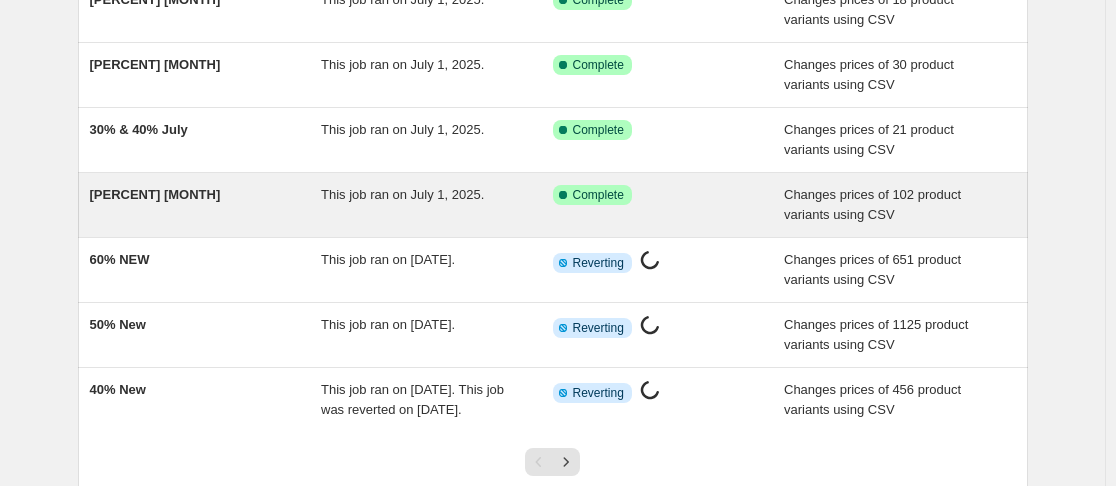 click on "20% July" at bounding box center [206, 205] 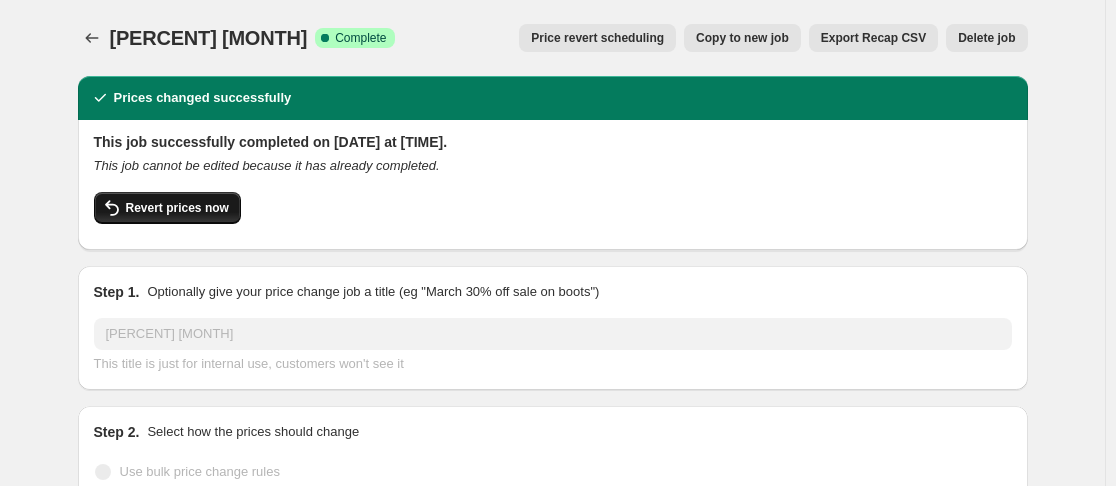 click on "Revert prices now" at bounding box center (177, 208) 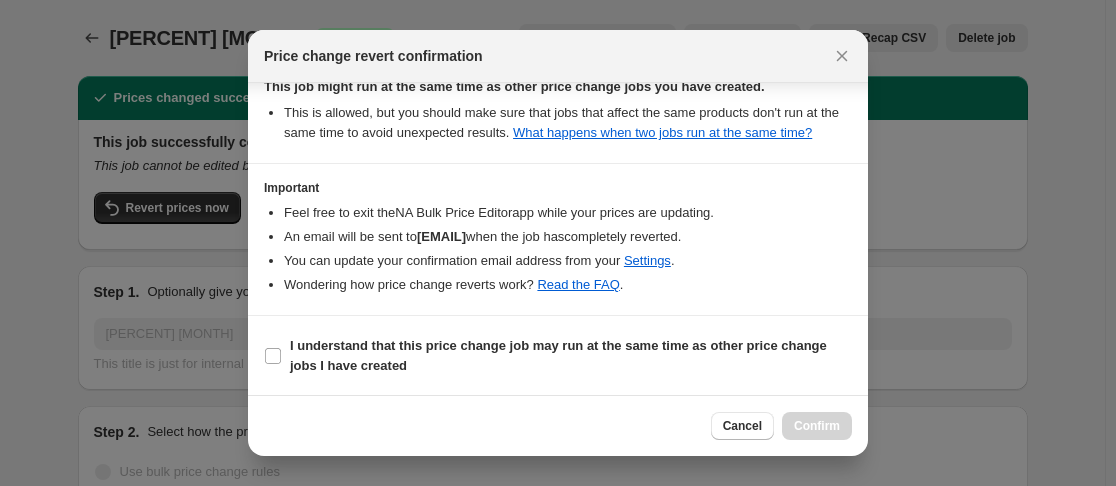 scroll, scrollTop: 307, scrollLeft: 0, axis: vertical 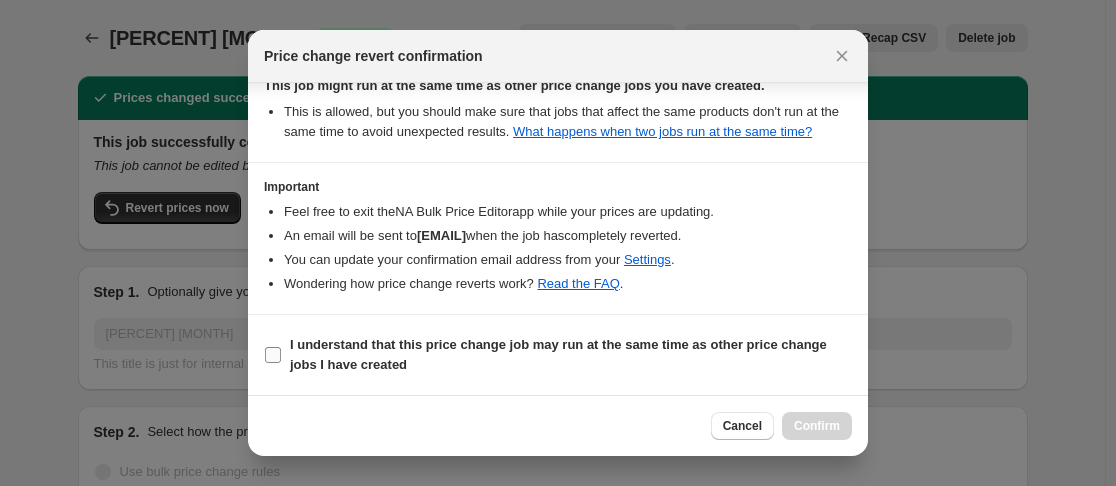 click on "I understand that this price change job may run at the same time as other price change jobs I have created" at bounding box center [273, 355] 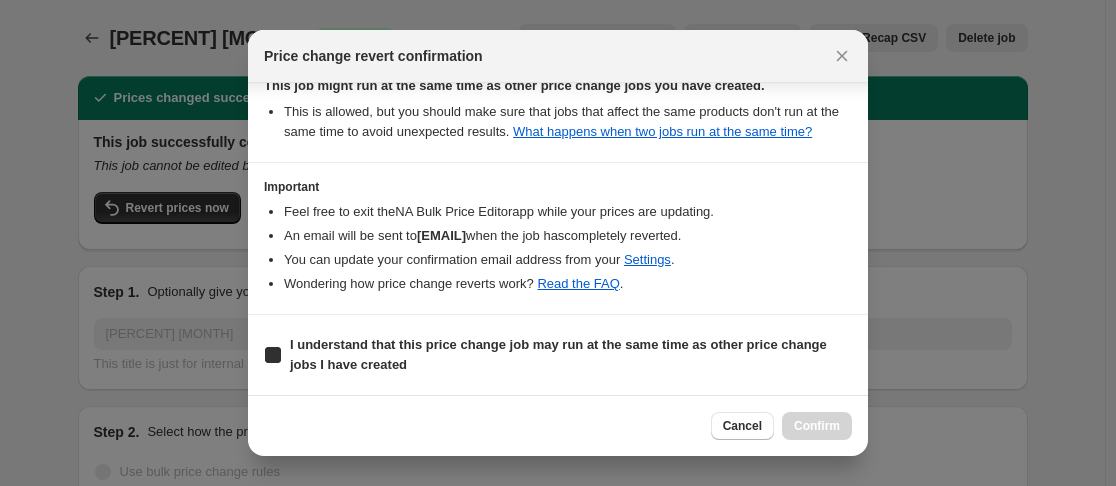 checkbox on "true" 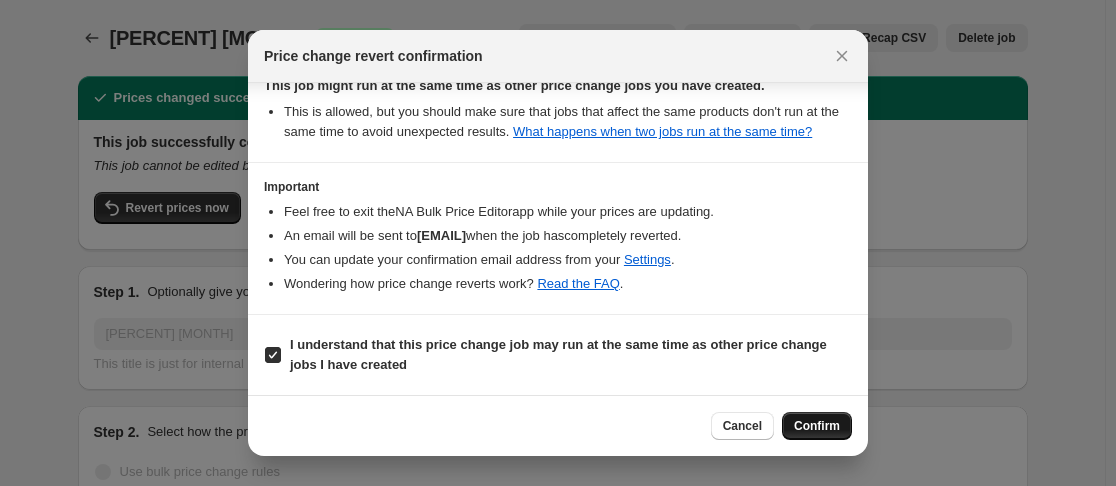 click on "Confirm" at bounding box center (817, 426) 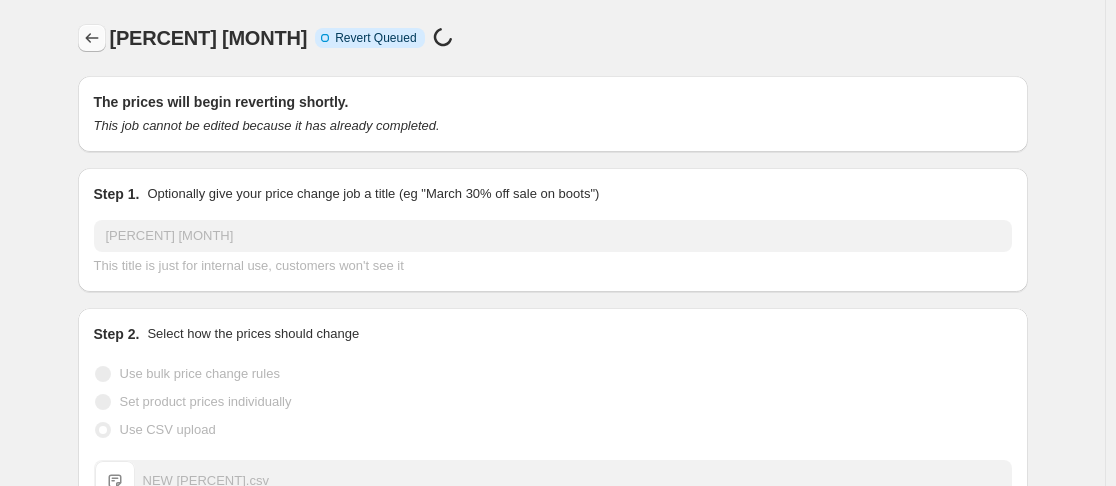 click 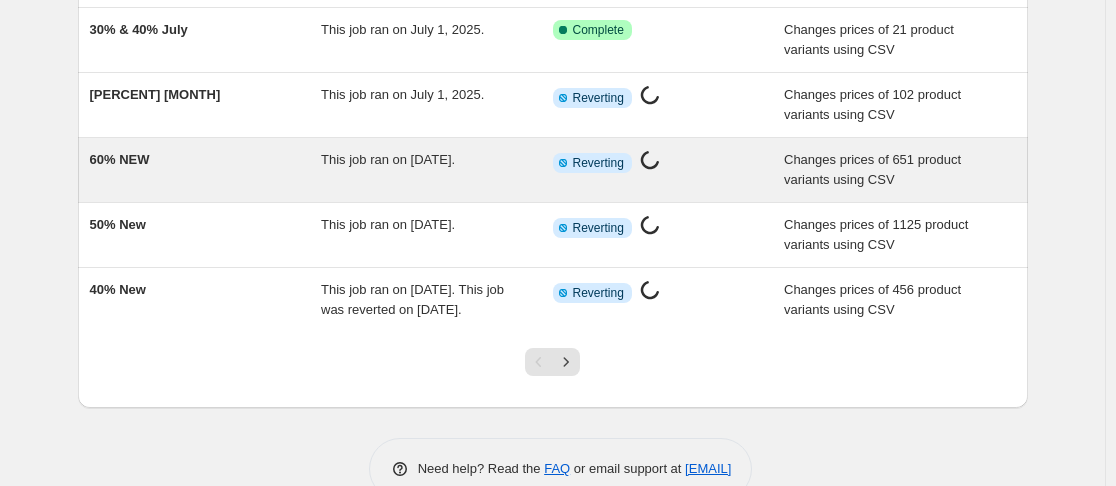 scroll, scrollTop: 400, scrollLeft: 0, axis: vertical 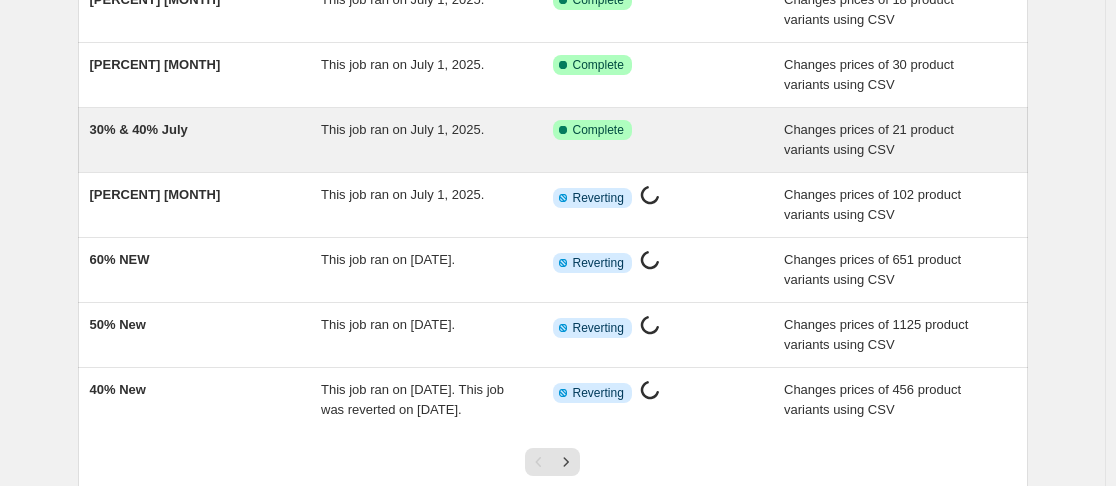 click on "30% & 40% July" at bounding box center [206, 140] 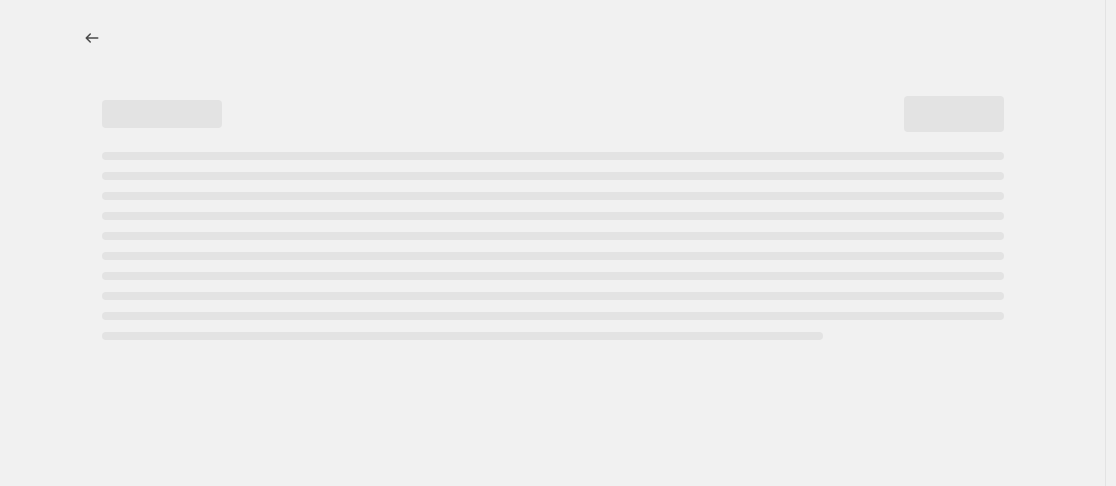 scroll, scrollTop: 0, scrollLeft: 0, axis: both 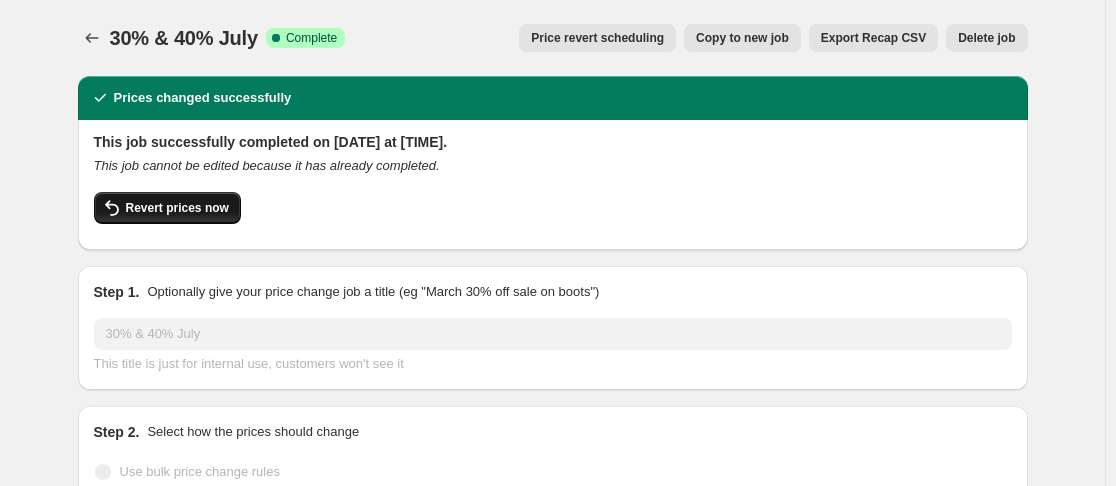 click on "Revert prices now" at bounding box center [167, 208] 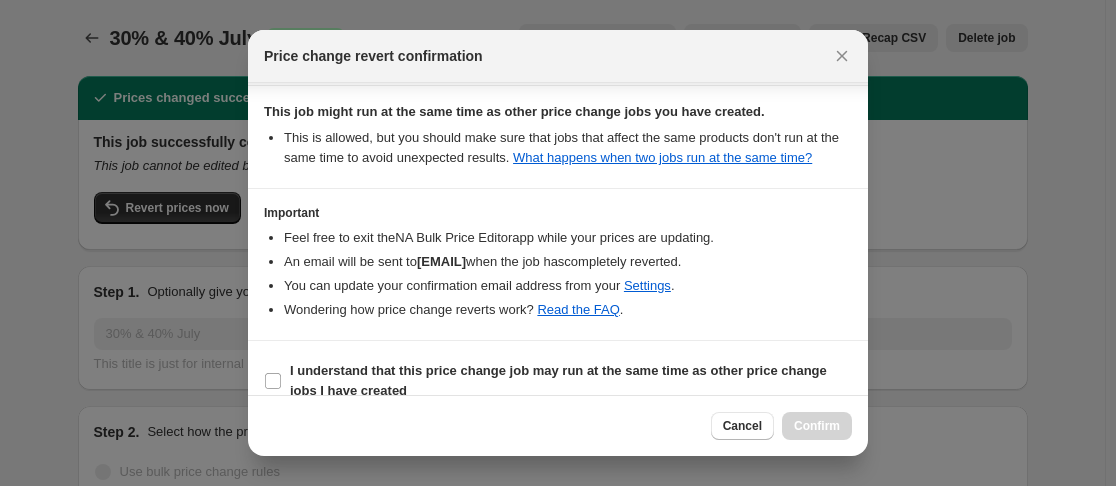 scroll, scrollTop: 307, scrollLeft: 0, axis: vertical 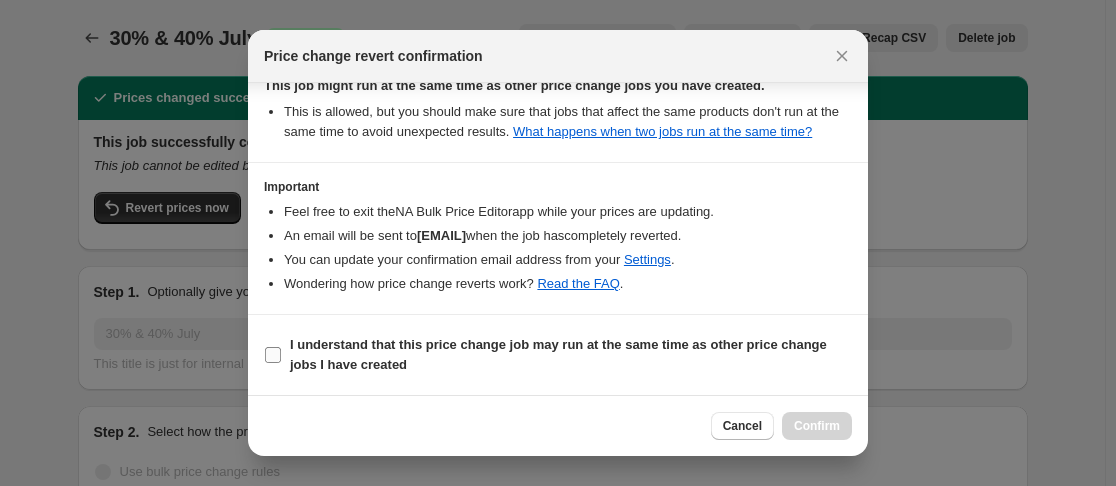 click on "I understand that this price change job may run at the same time as other price change jobs I have created" at bounding box center [273, 355] 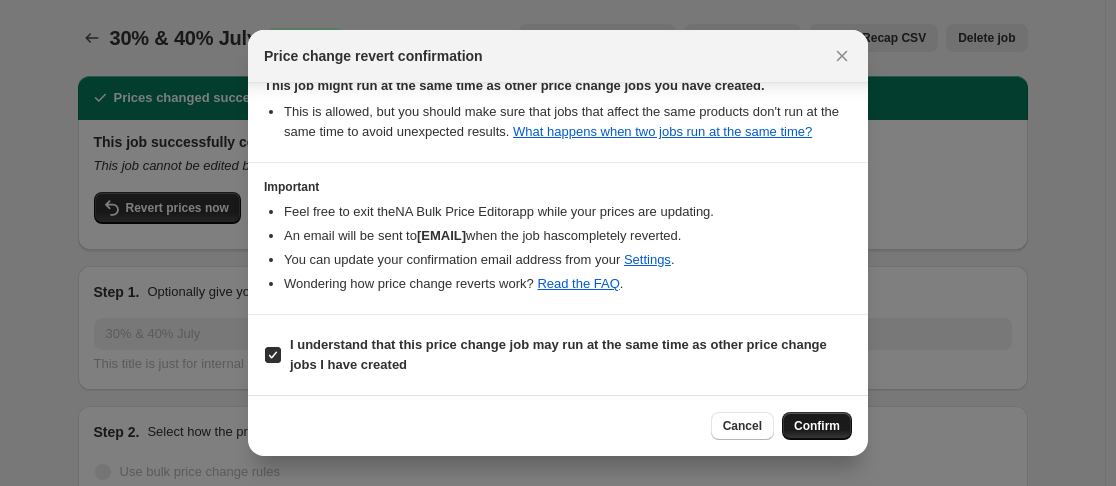 click on "Confirm" at bounding box center [817, 426] 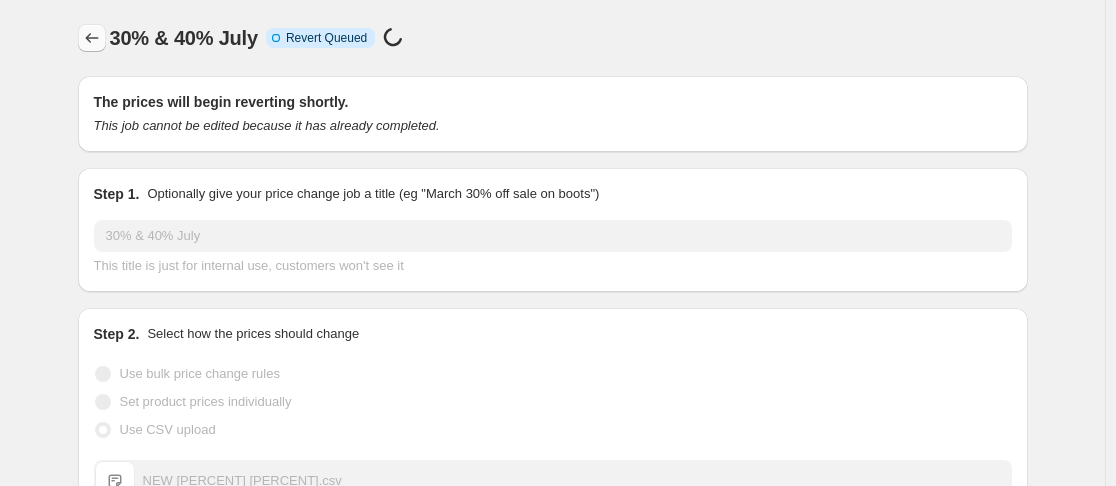 click 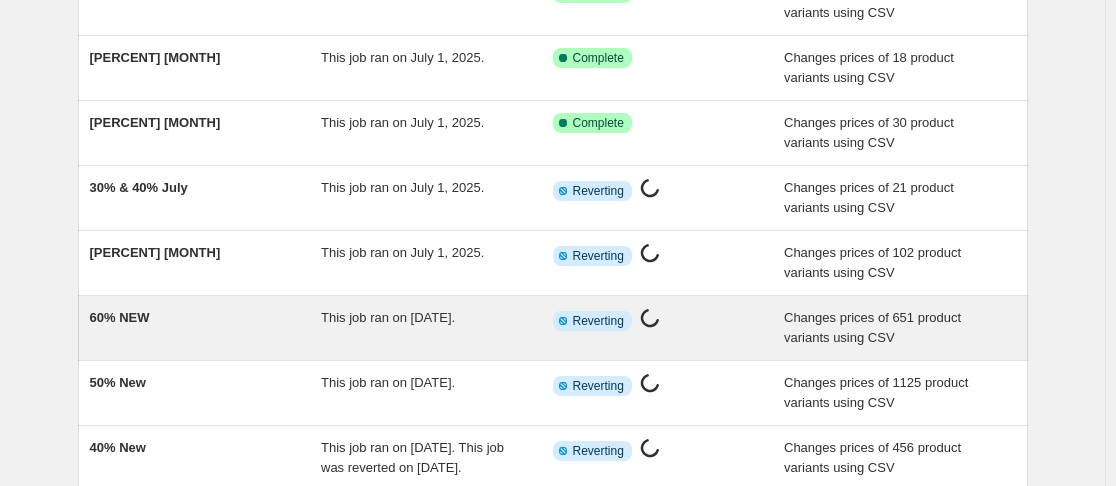 scroll, scrollTop: 400, scrollLeft: 0, axis: vertical 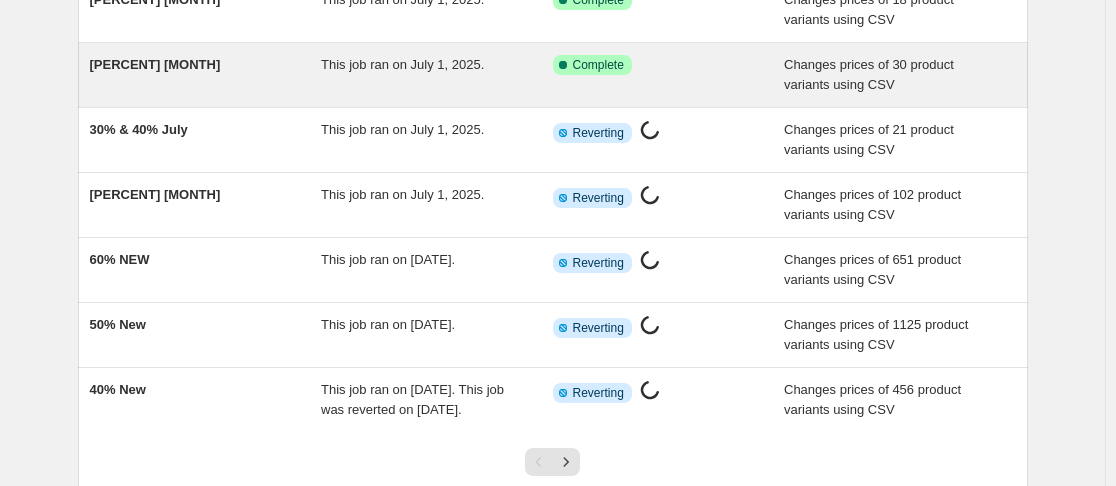 click on "50% July" at bounding box center (206, 75) 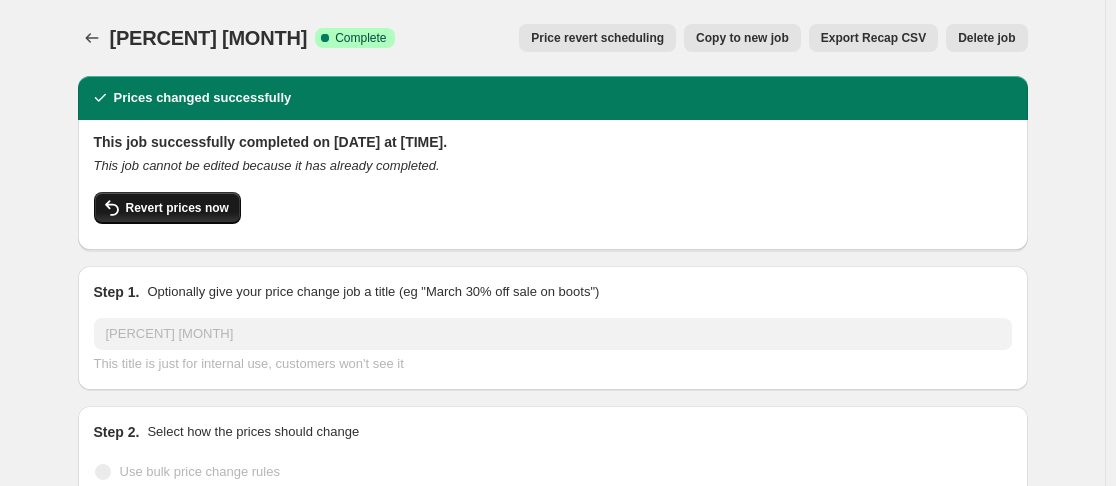 click on "Revert prices now" at bounding box center [177, 208] 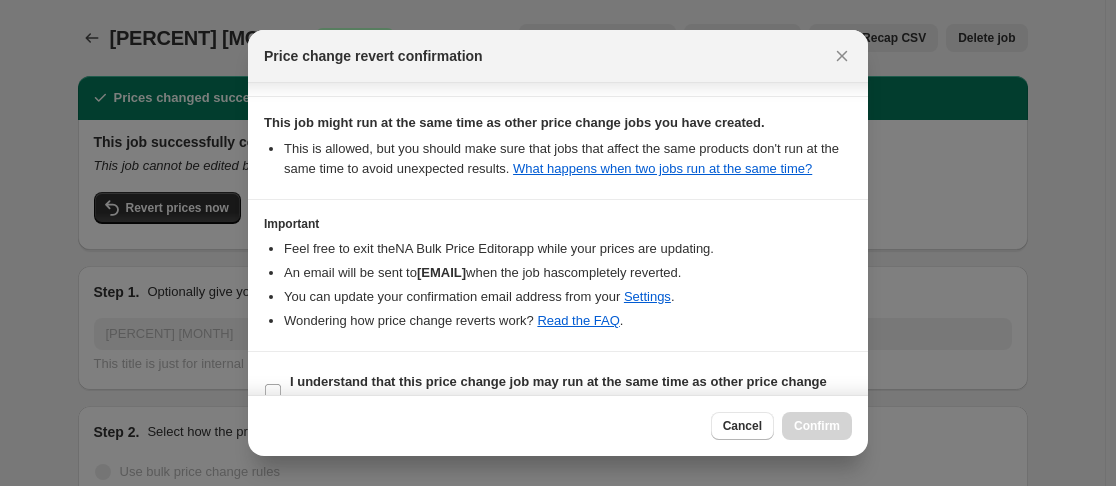 scroll, scrollTop: 307, scrollLeft: 0, axis: vertical 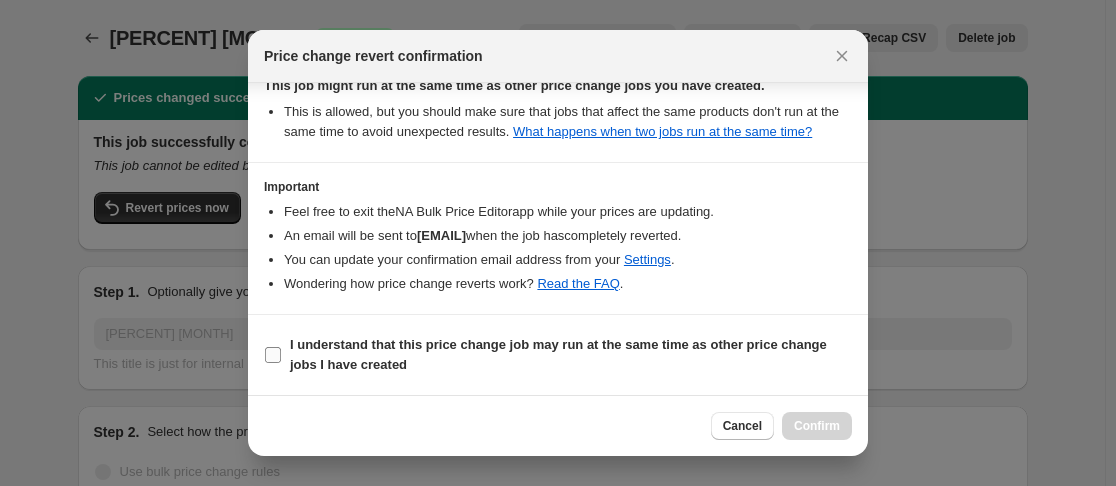 click on "I understand that this price change job may run at the same time as other price change jobs I have created" at bounding box center (273, 355) 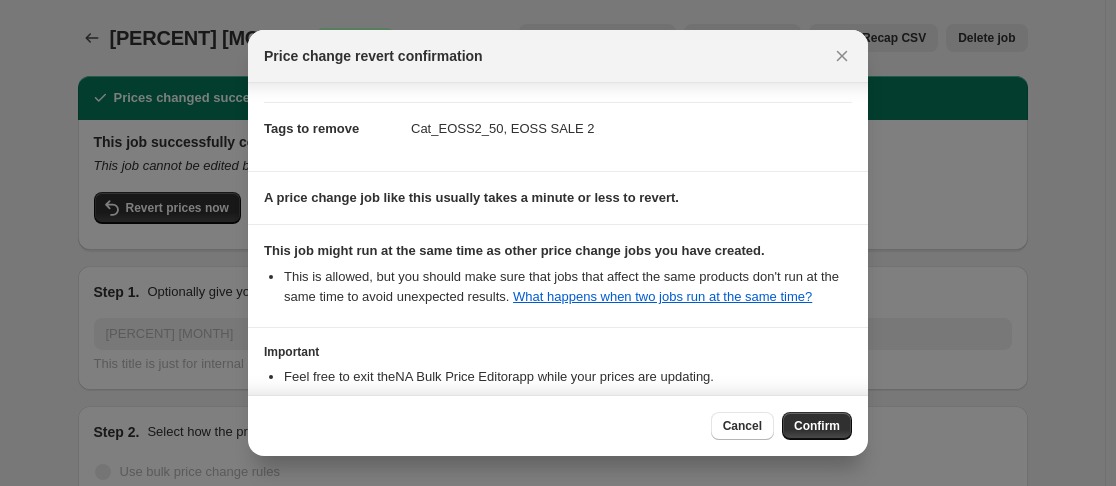 scroll, scrollTop: 107, scrollLeft: 0, axis: vertical 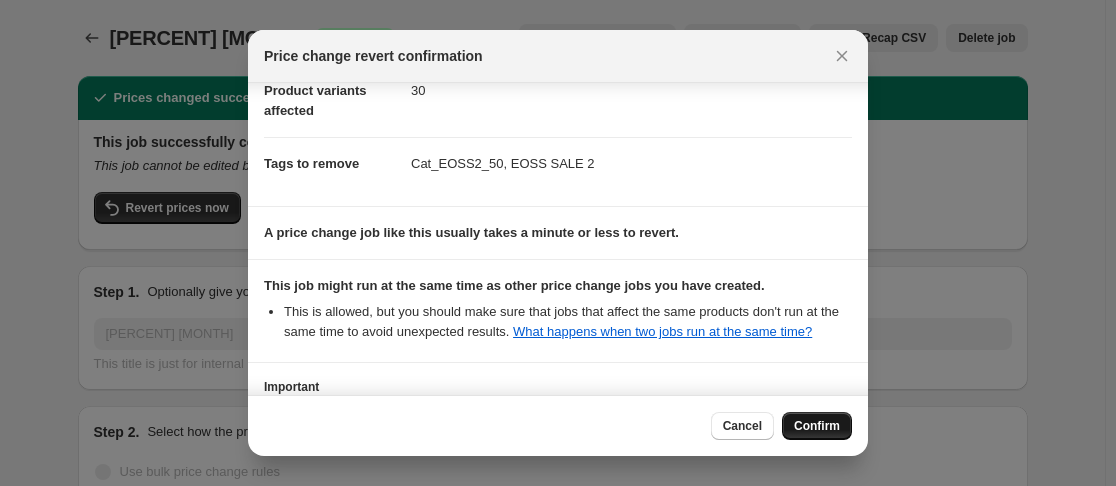 click on "Confirm" at bounding box center (817, 426) 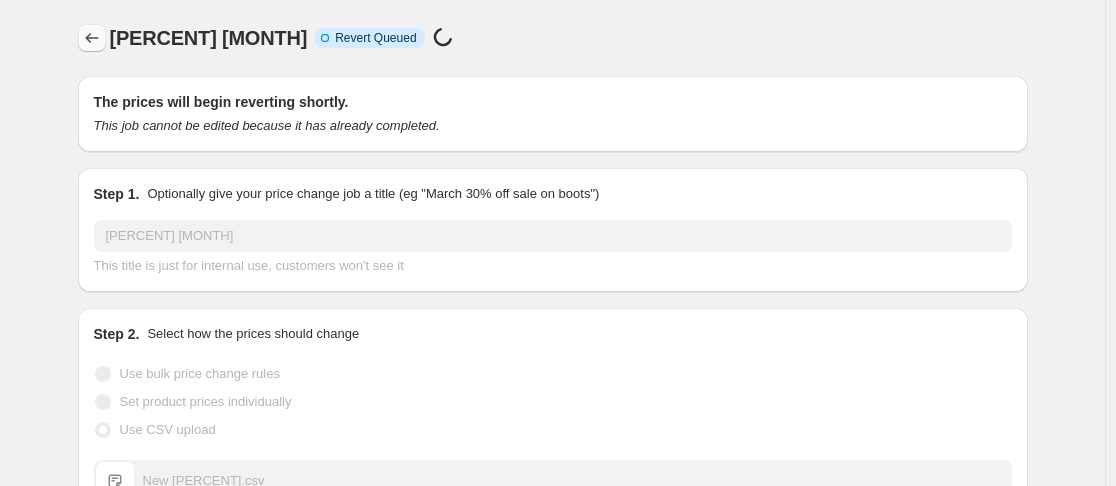 click 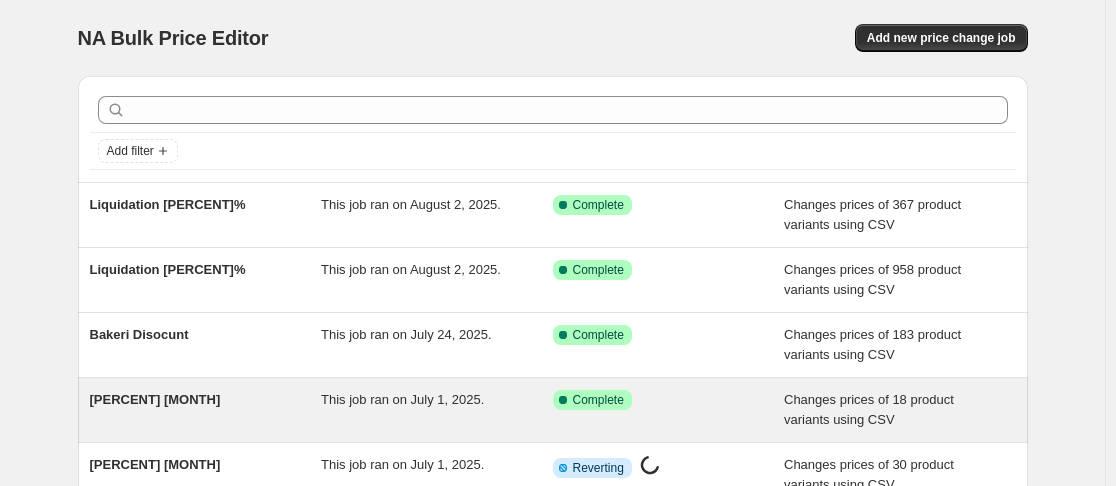 click on "60% July" at bounding box center (206, 410) 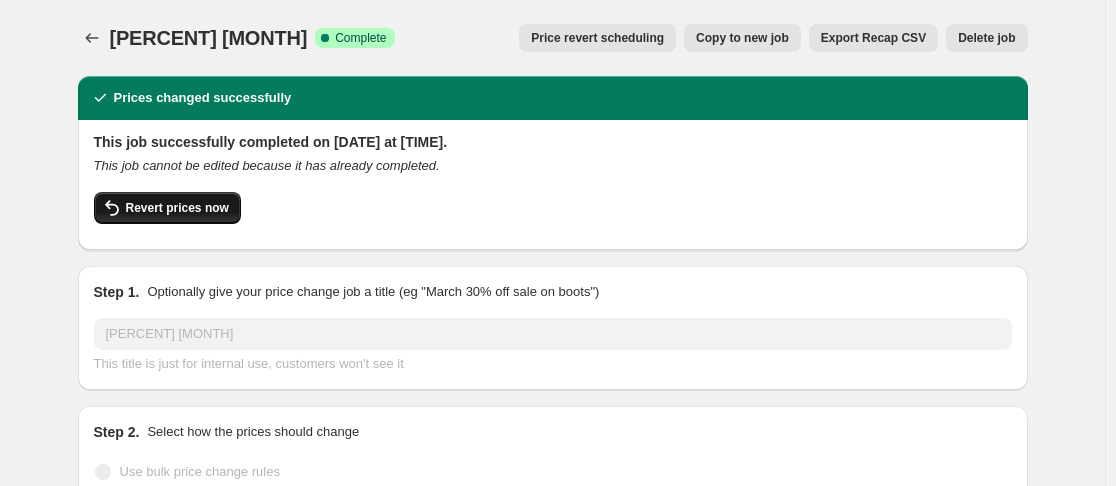 click on "Revert prices now" at bounding box center (177, 208) 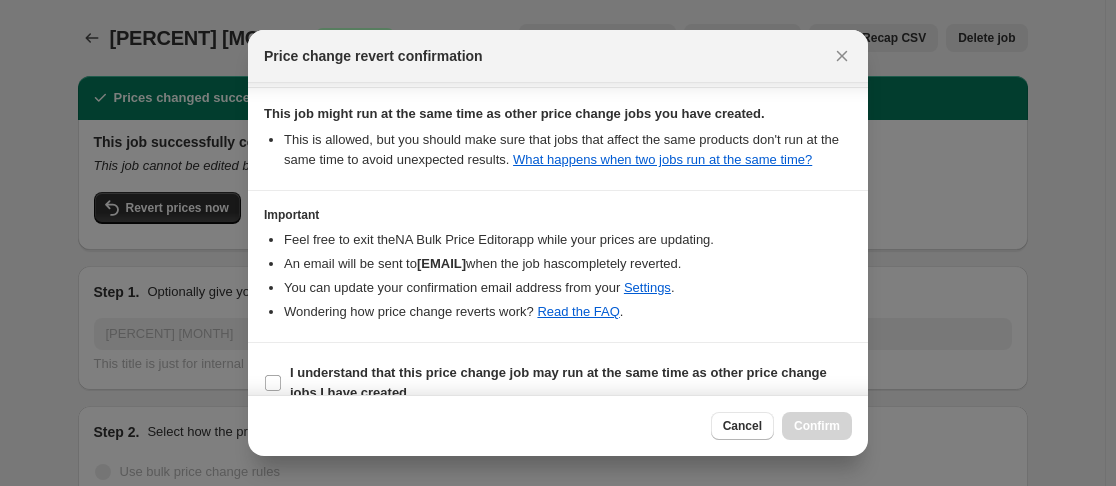 scroll, scrollTop: 307, scrollLeft: 0, axis: vertical 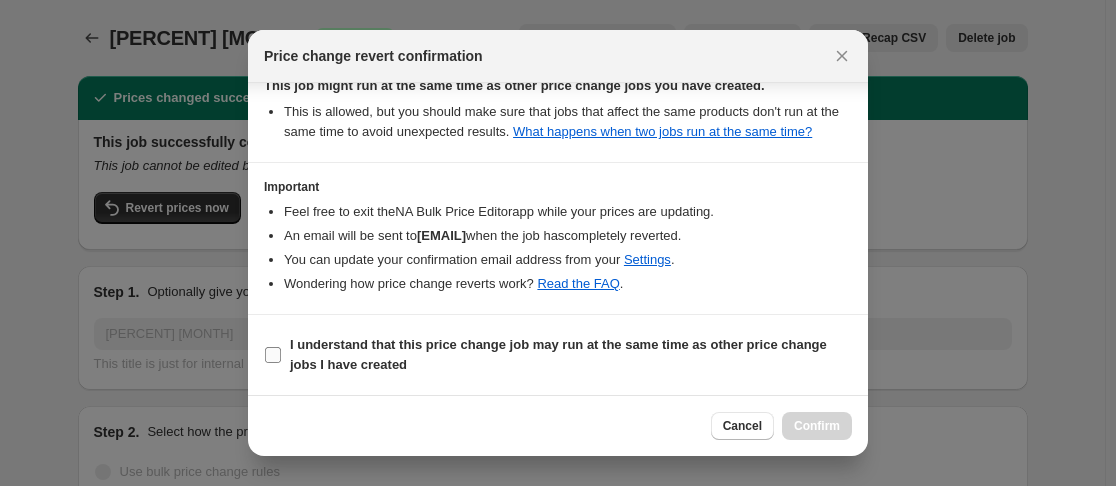 click on "I understand that this price change job may run at the same time as other price change jobs I have created" at bounding box center (558, 355) 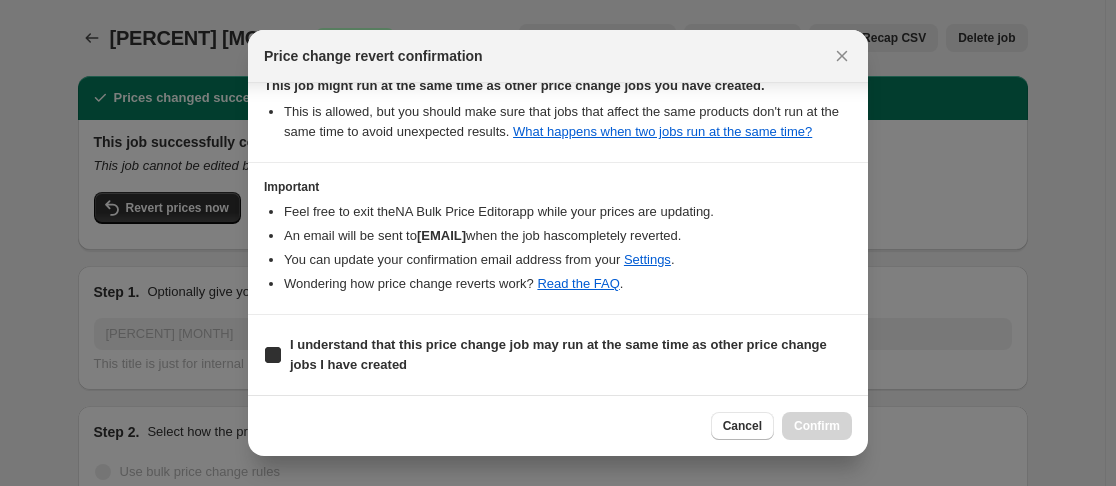 checkbox on "true" 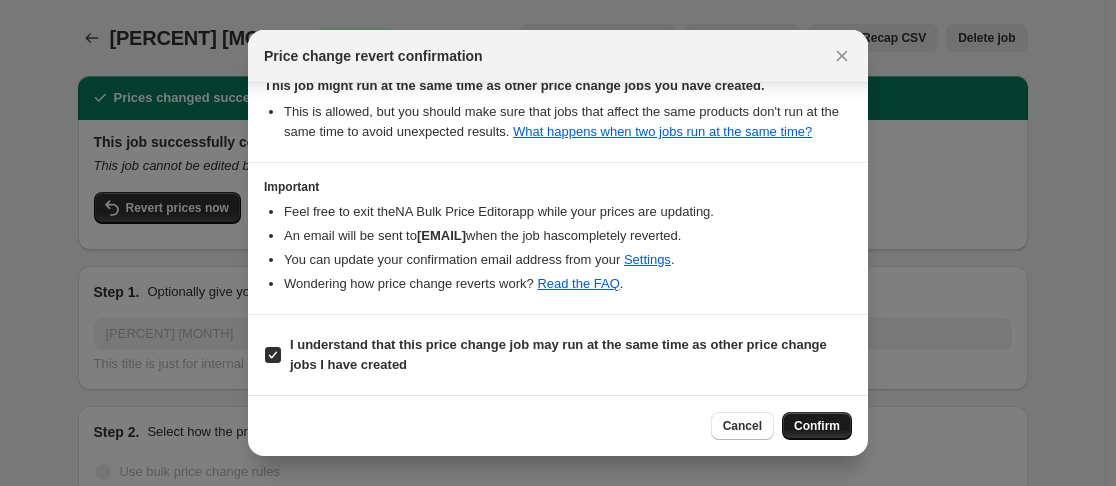 click on "Confirm" at bounding box center [817, 426] 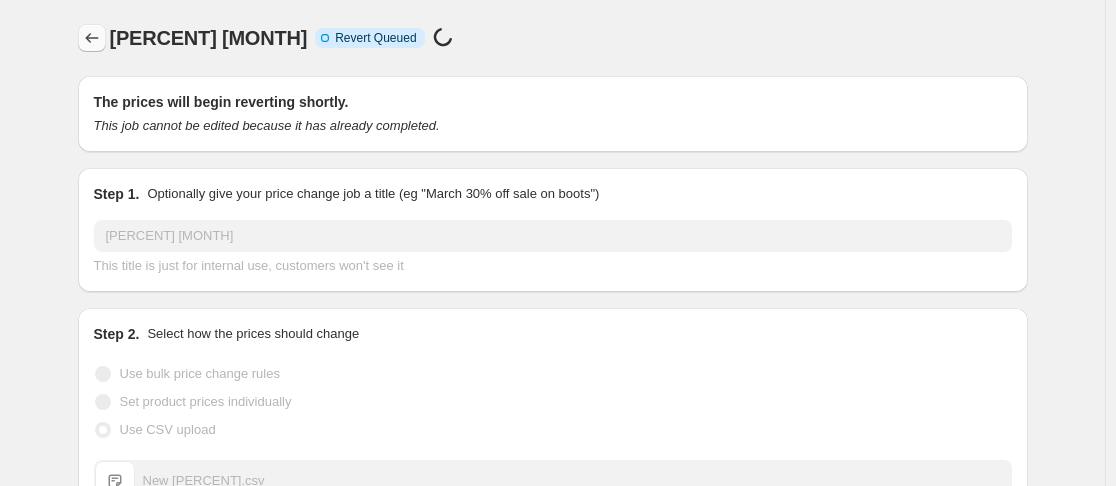 click at bounding box center [92, 38] 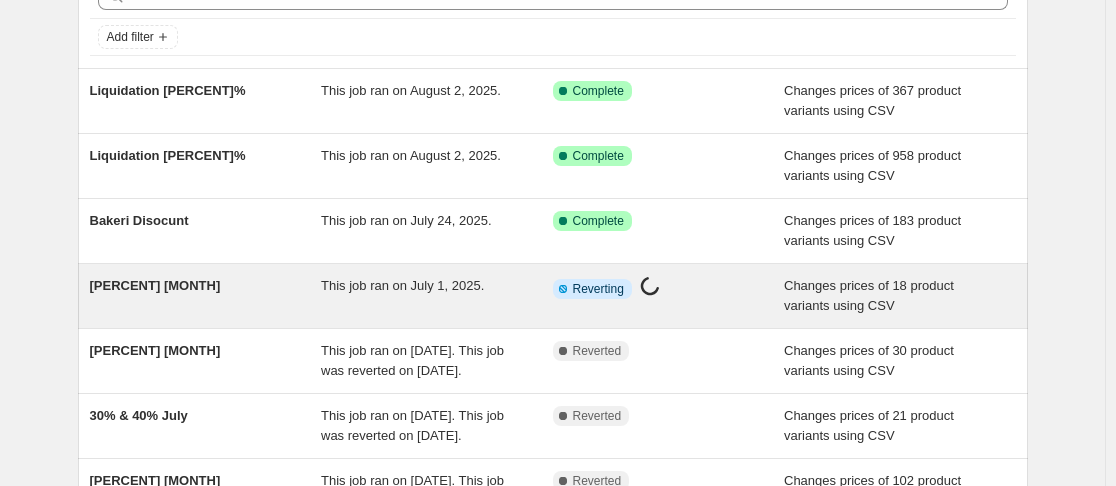 scroll, scrollTop: 0, scrollLeft: 0, axis: both 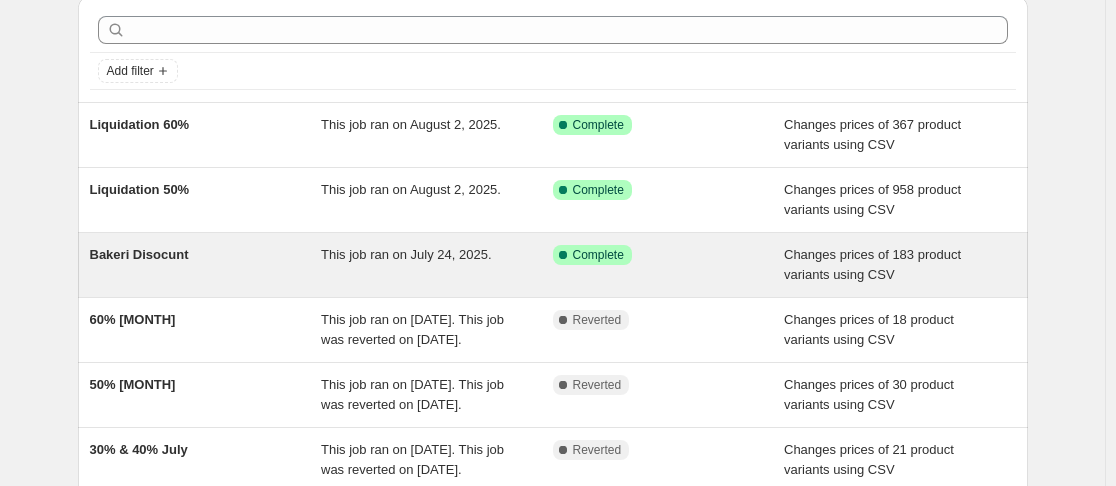 click on "Bakeri Disocunt" at bounding box center (206, 265) 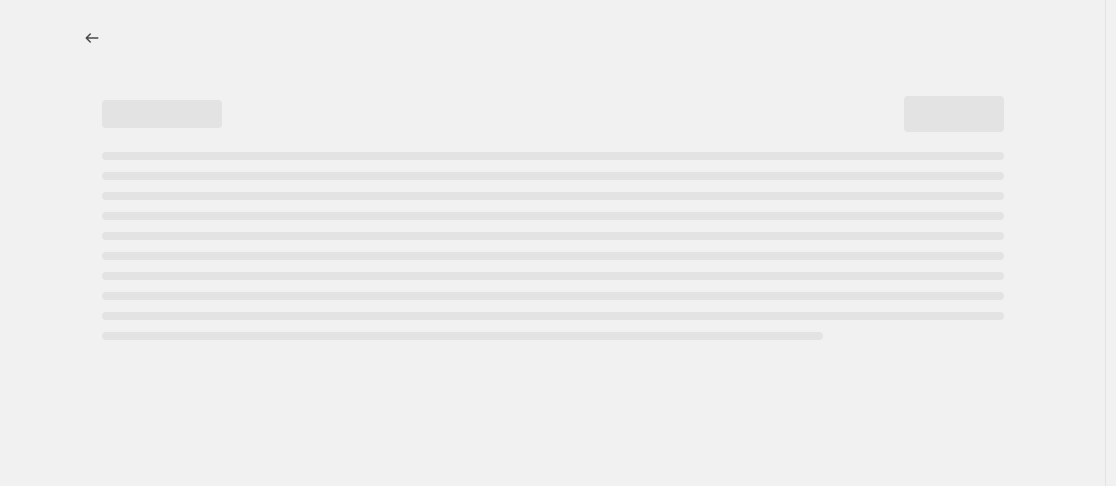 scroll, scrollTop: 0, scrollLeft: 0, axis: both 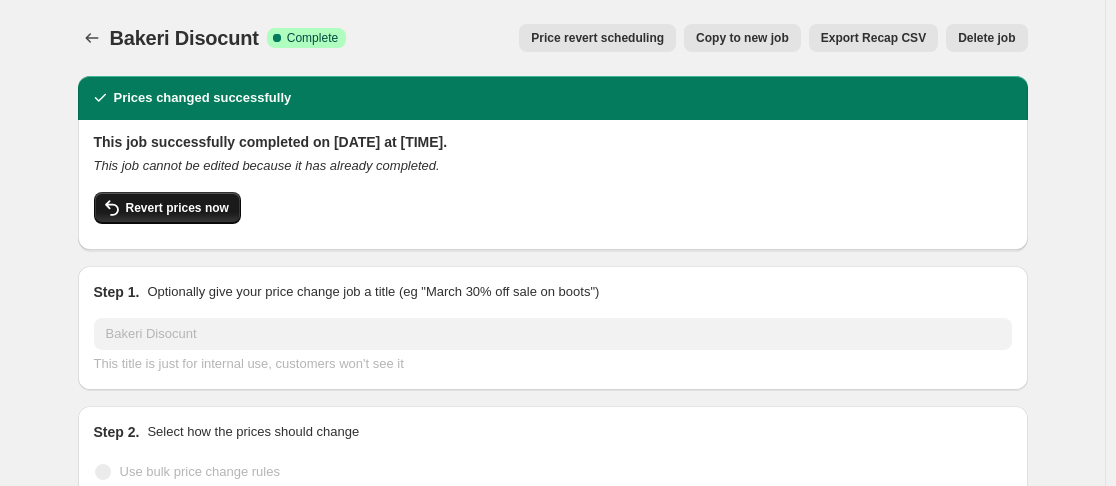 click on "Revert prices now" at bounding box center [177, 208] 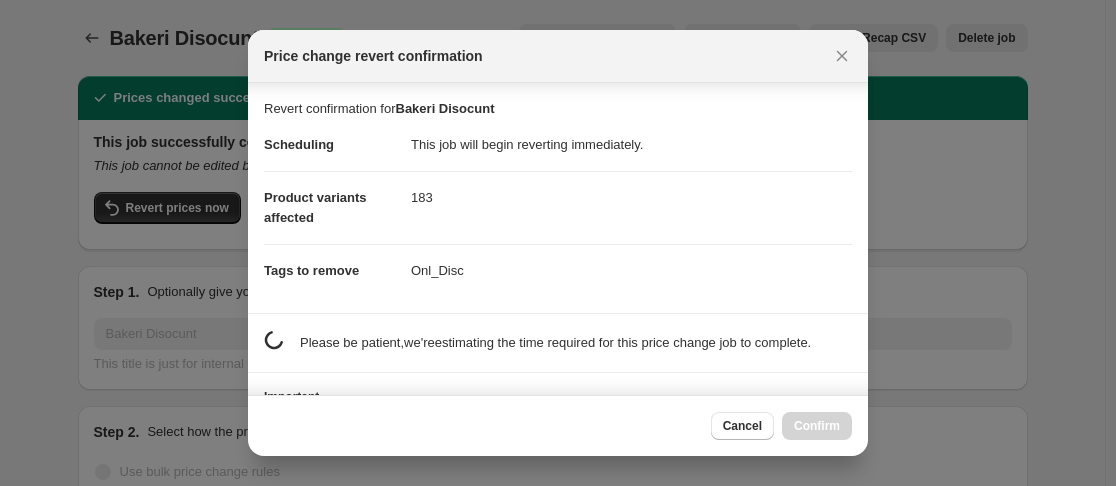 scroll, scrollTop: 122, scrollLeft: 0, axis: vertical 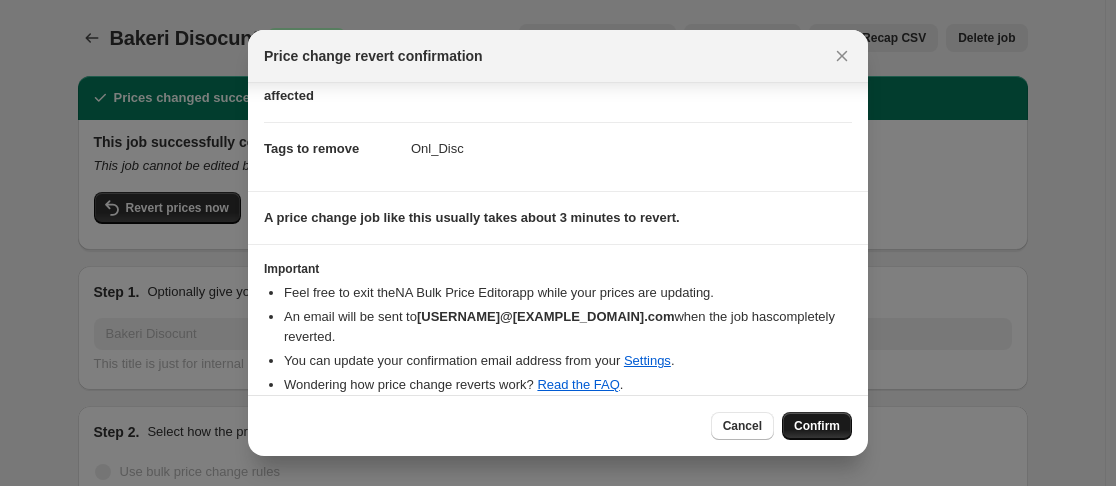 click on "Confirm" at bounding box center [817, 426] 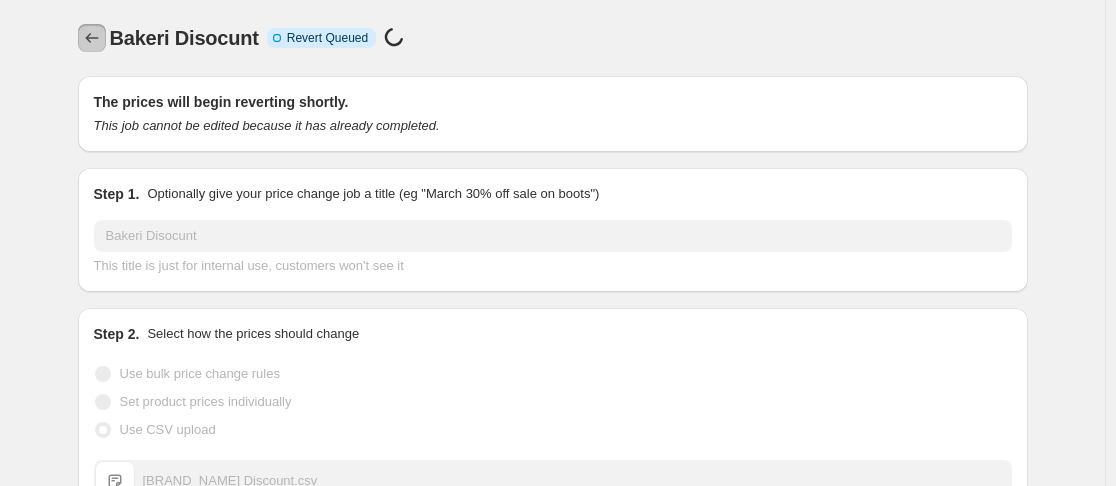 click 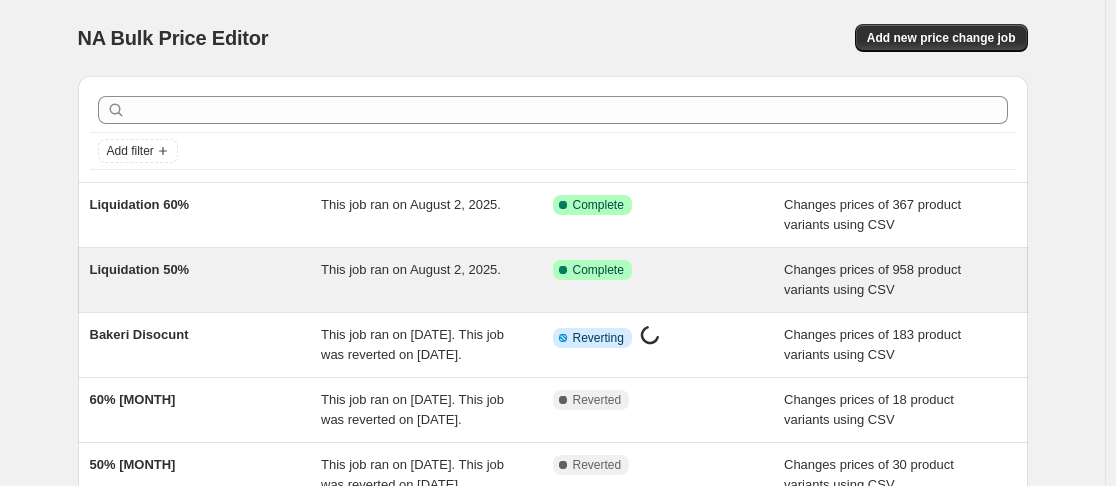 click on "This job ran on August 2, 2025." at bounding box center [411, 269] 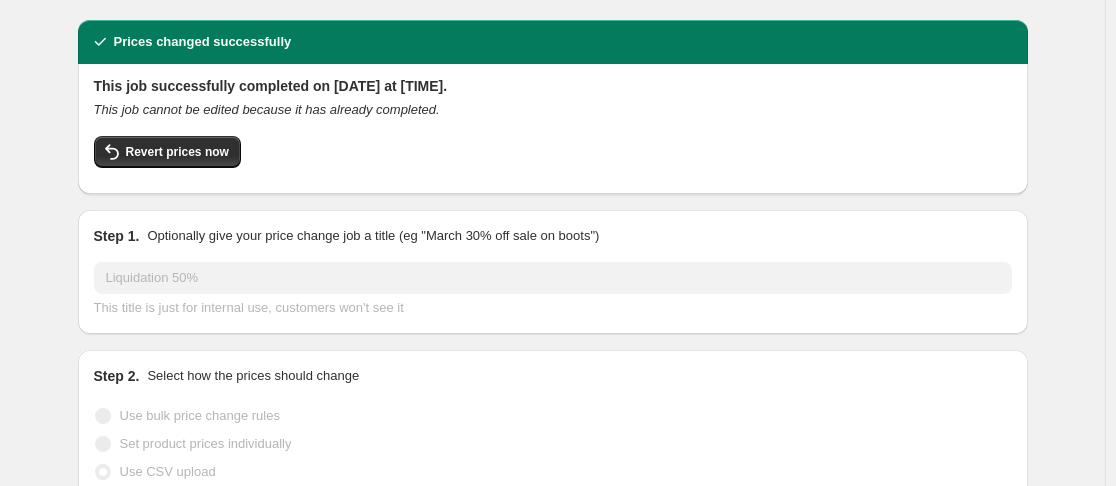 scroll, scrollTop: 57, scrollLeft: 0, axis: vertical 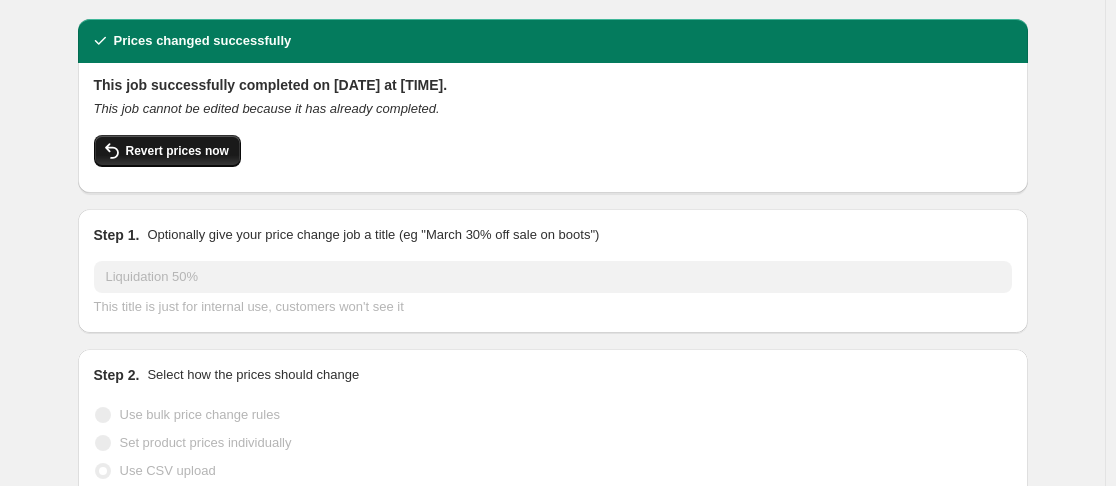 click on "Revert prices now" at bounding box center [167, 151] 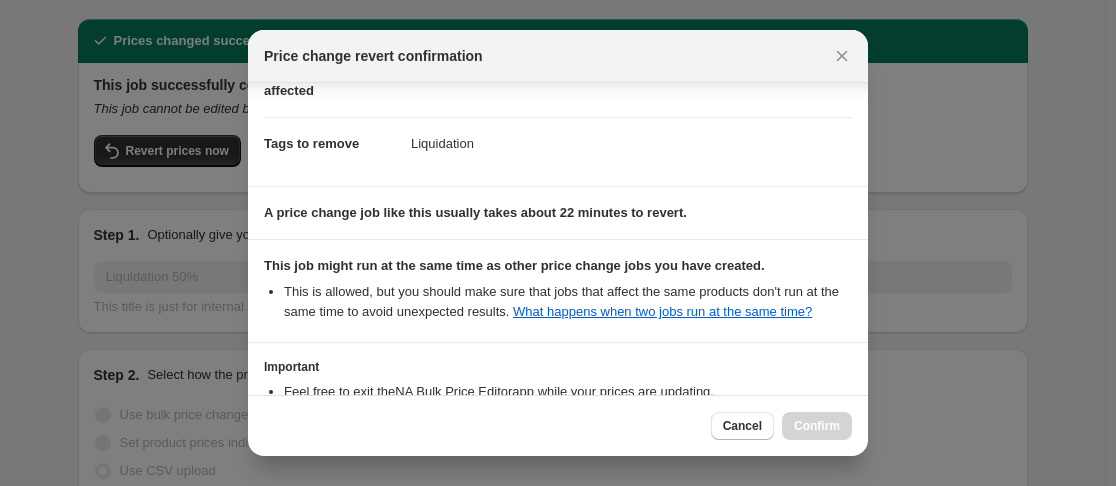 scroll, scrollTop: 307, scrollLeft: 0, axis: vertical 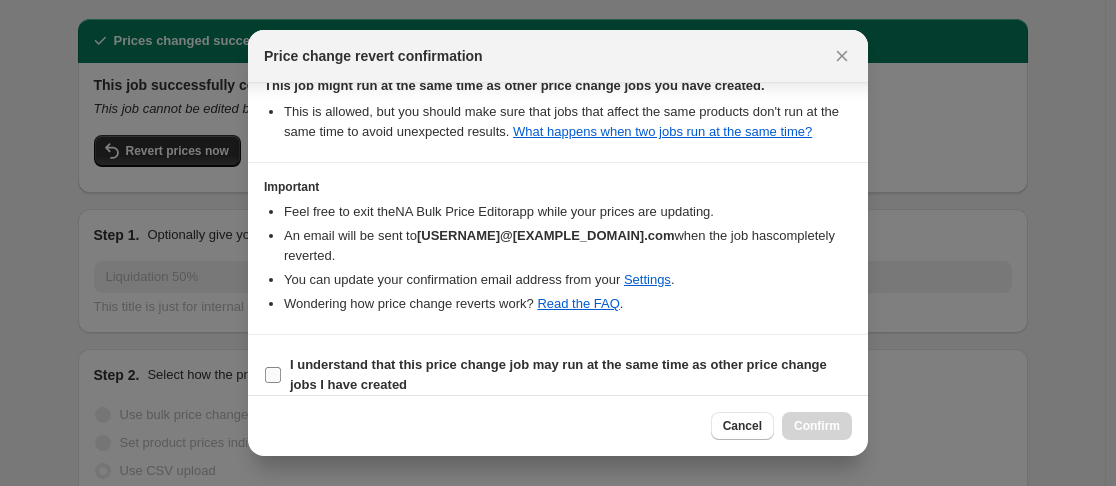 click on "I understand that this price change job may run at the same time as other price change jobs I have created" at bounding box center [273, 375] 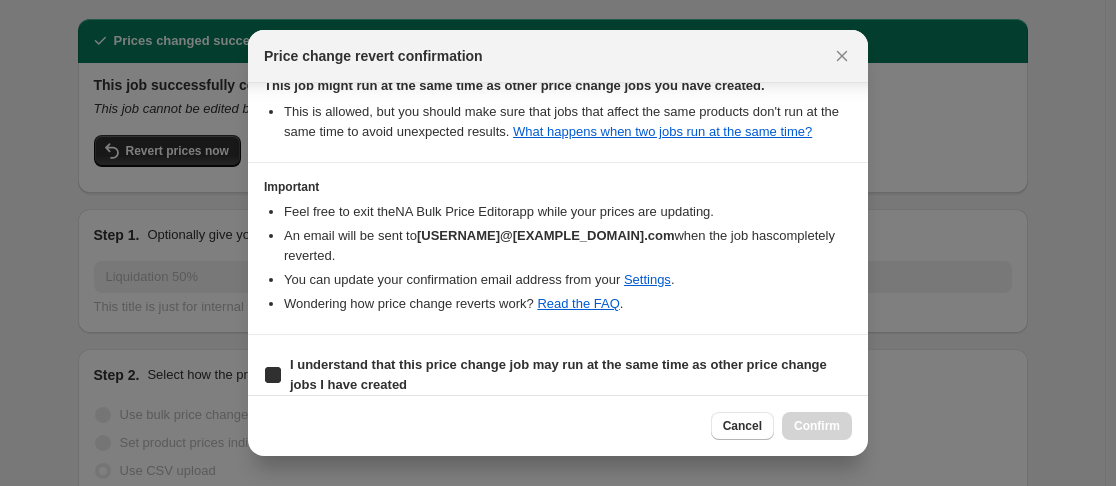 checkbox on "true" 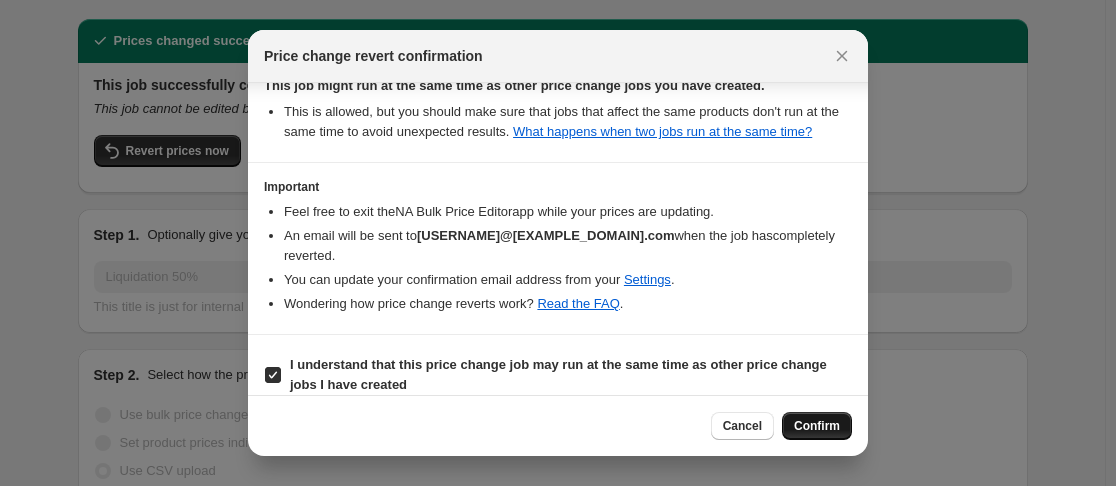 click on "Confirm" at bounding box center (817, 426) 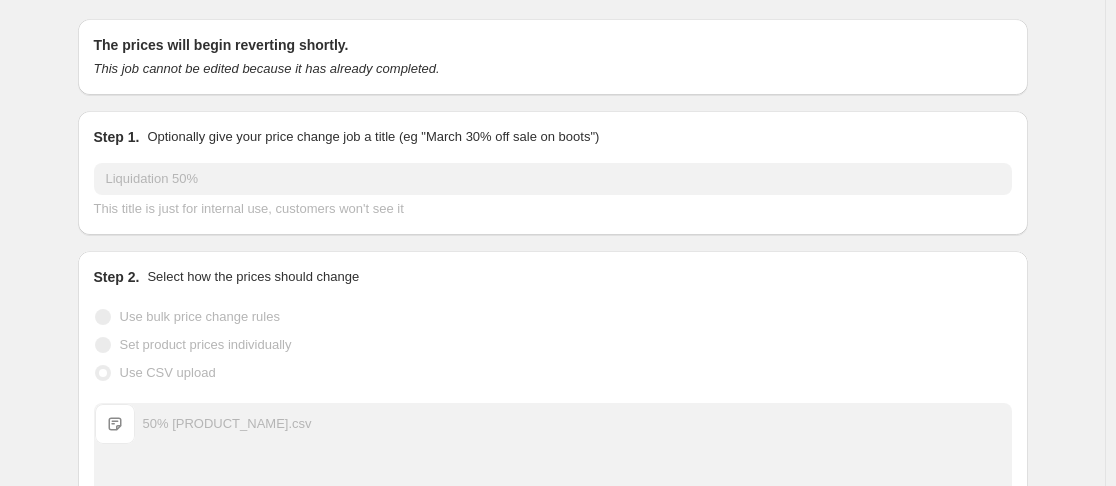 scroll, scrollTop: 0, scrollLeft: 0, axis: both 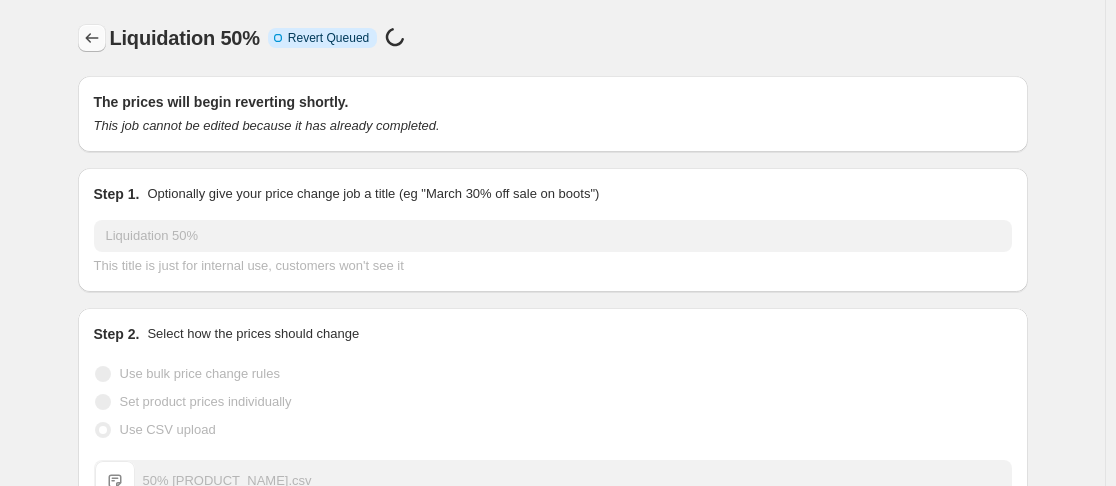 click 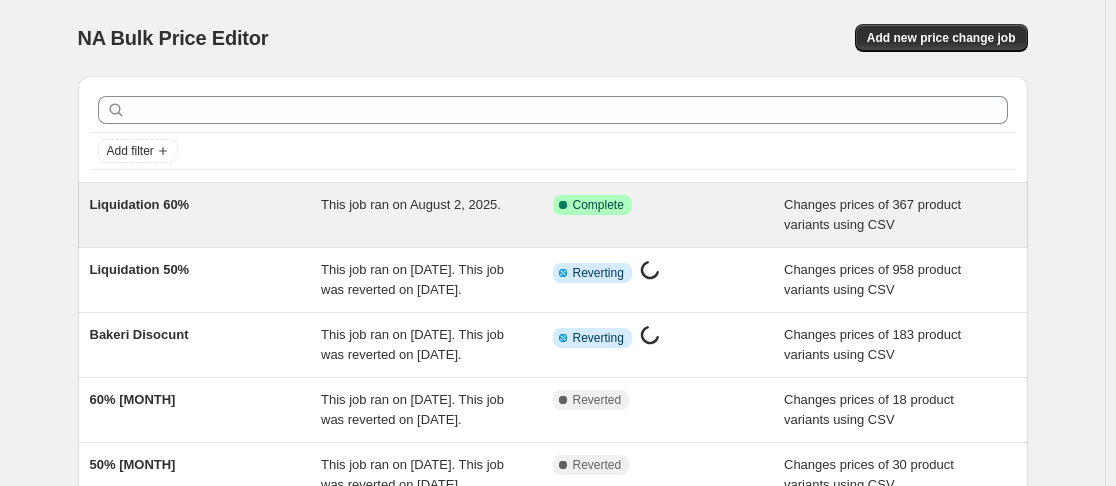 click on "Liquidation 60%" at bounding box center (206, 215) 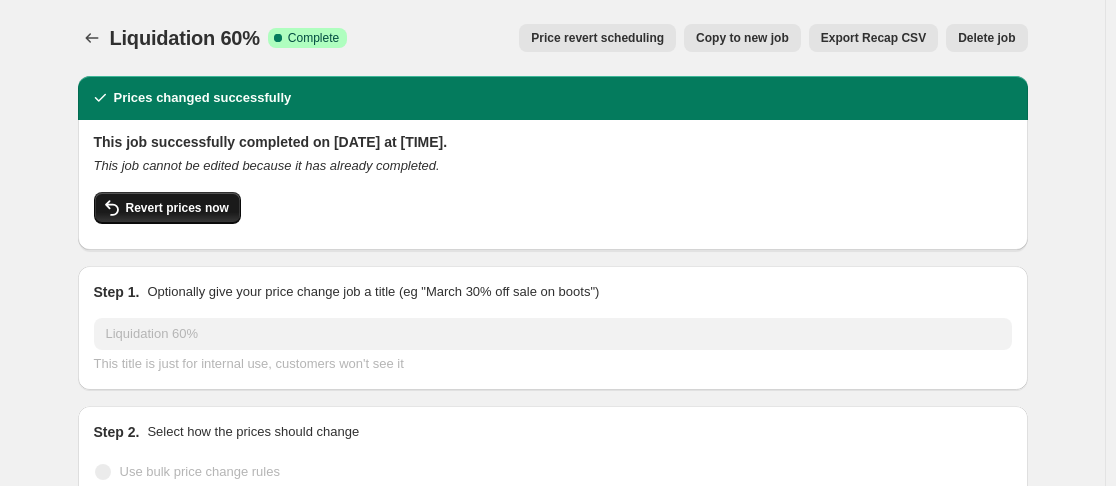 click on "Revert prices now" at bounding box center [167, 208] 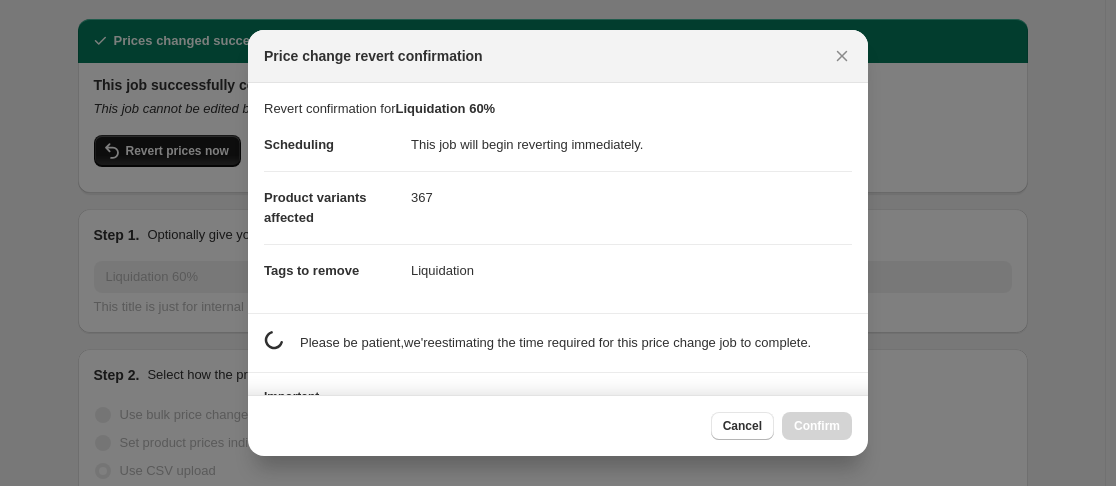 scroll, scrollTop: 0, scrollLeft: 0, axis: both 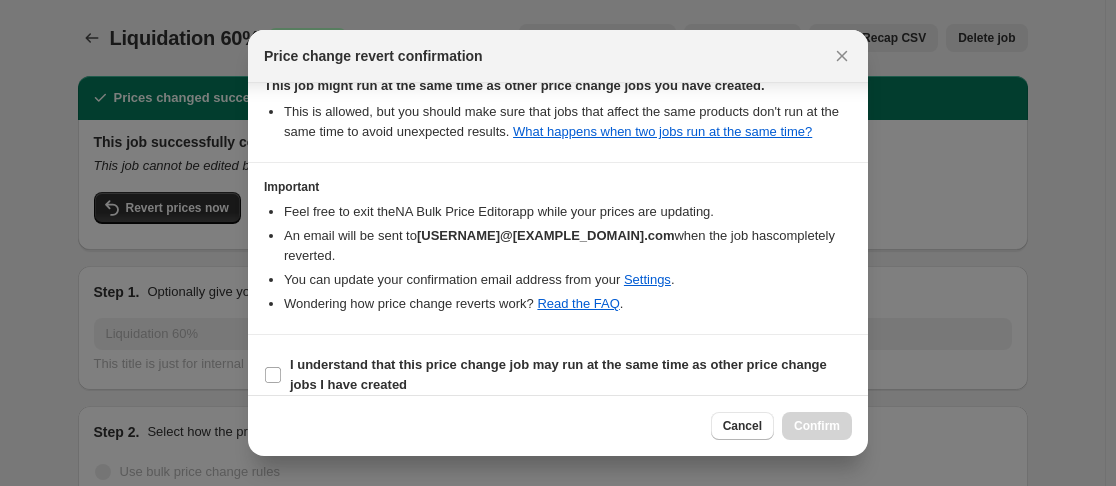 click on "I understand that this price change job may run at the same time as other price change jobs I have created" at bounding box center [558, 375] 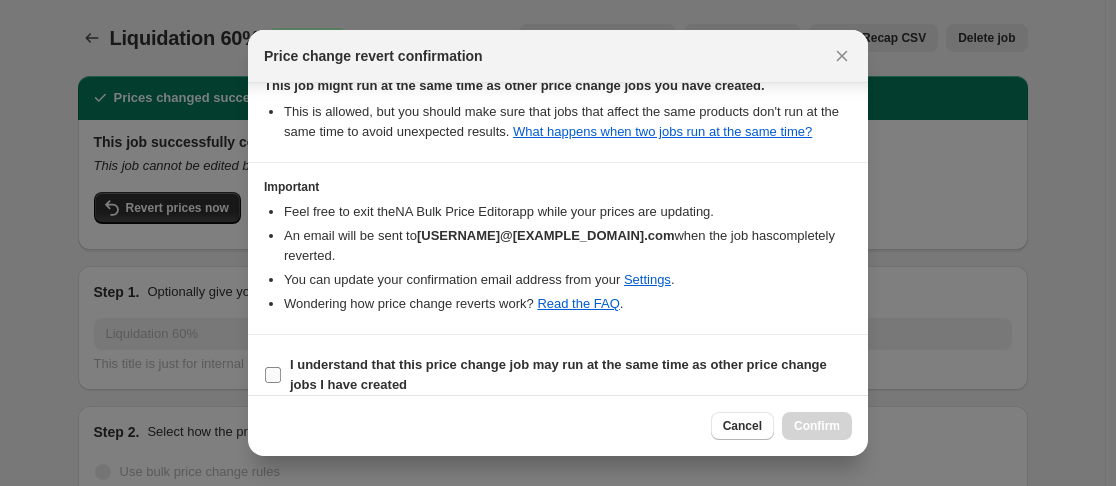 click on "I understand that this price change job may run at the same time as other price change jobs I have created" at bounding box center [273, 375] 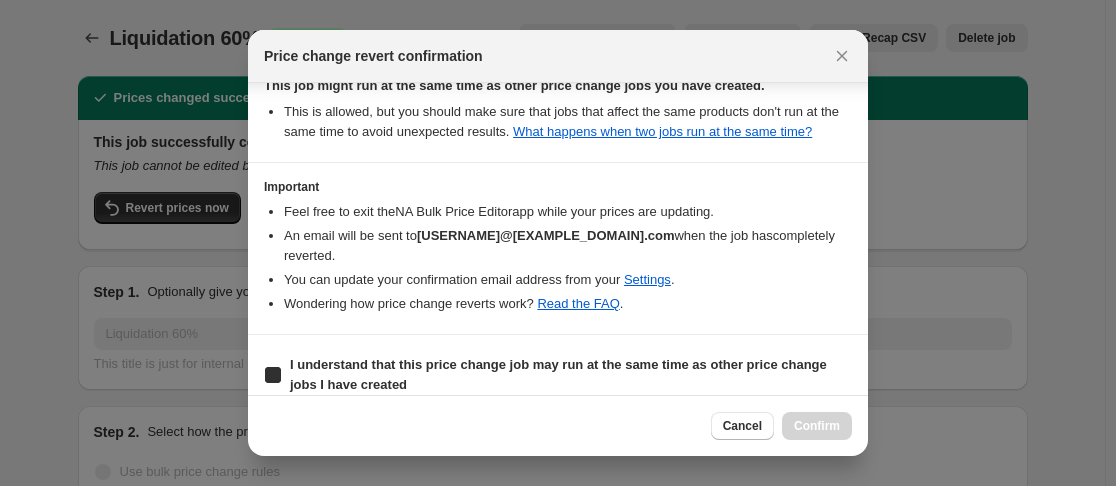 checkbox on "true" 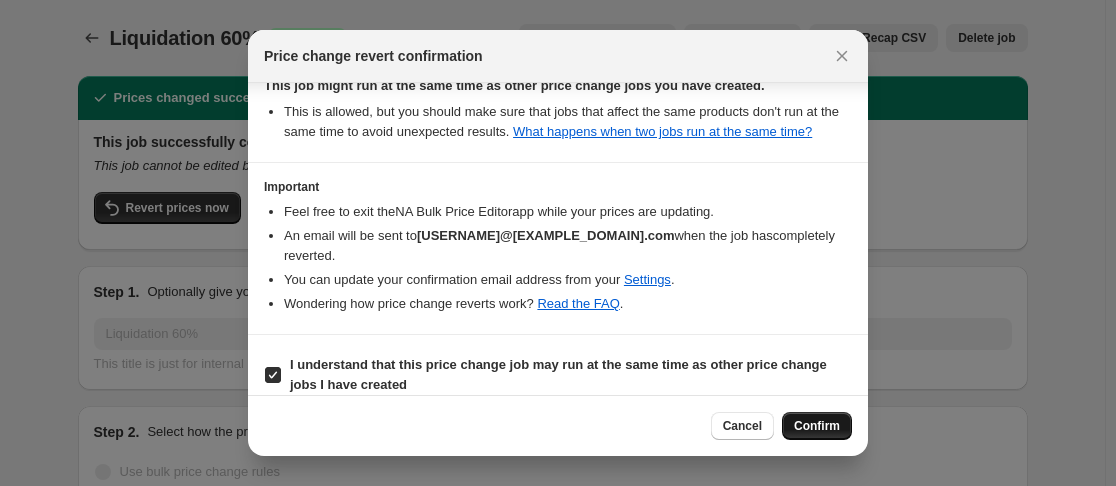 click on "Confirm" at bounding box center (817, 426) 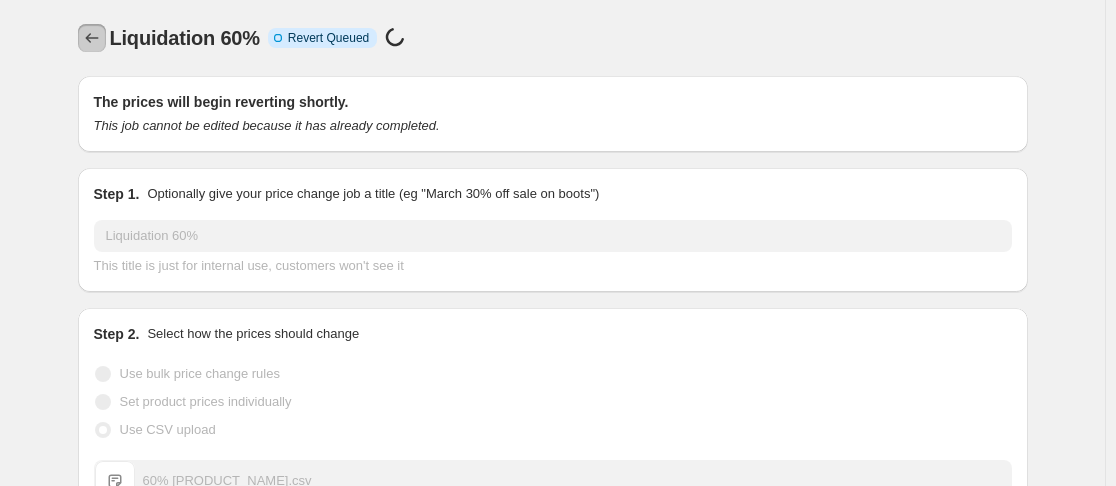 click 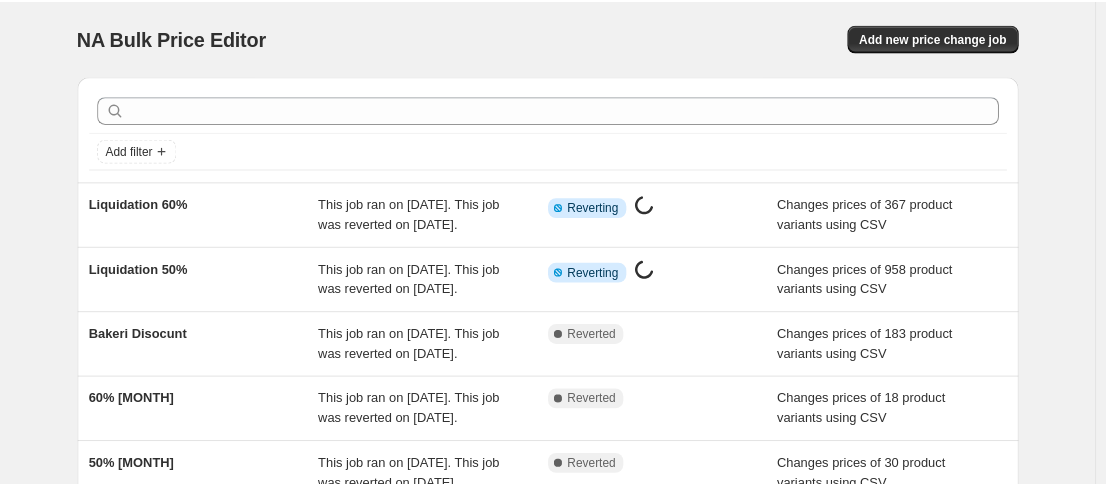 scroll, scrollTop: 0, scrollLeft: 0, axis: both 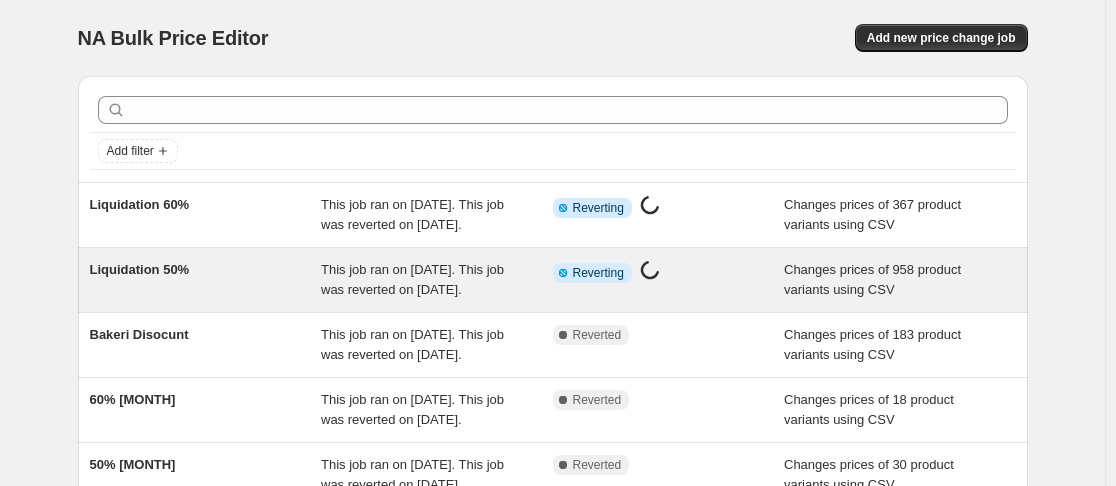 click on "Liquidation 50%" at bounding box center (206, 280) 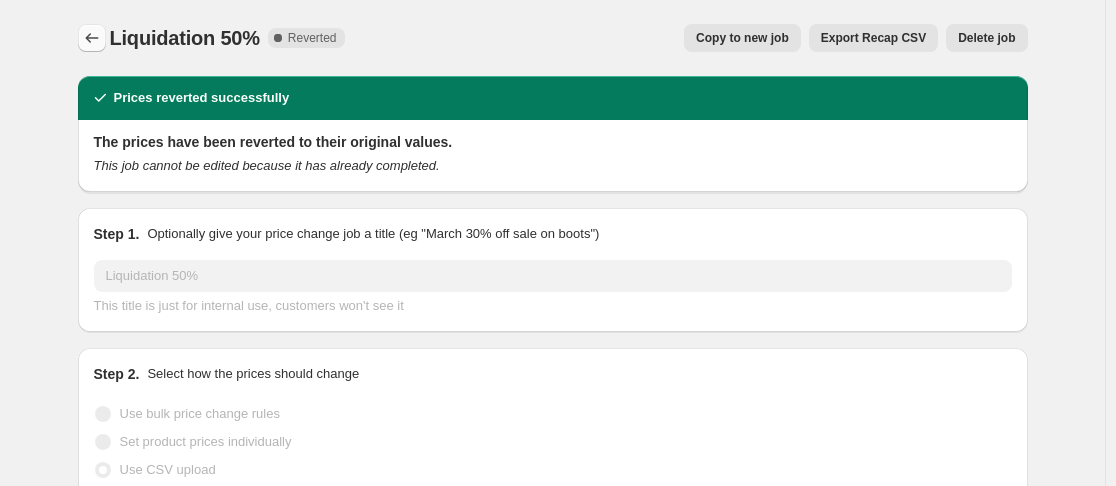 click 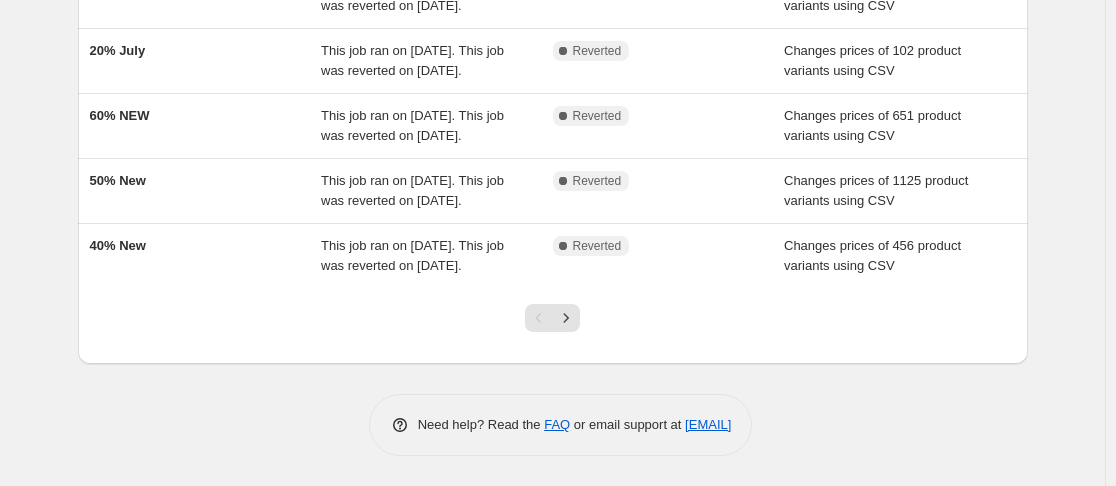scroll, scrollTop: 744, scrollLeft: 0, axis: vertical 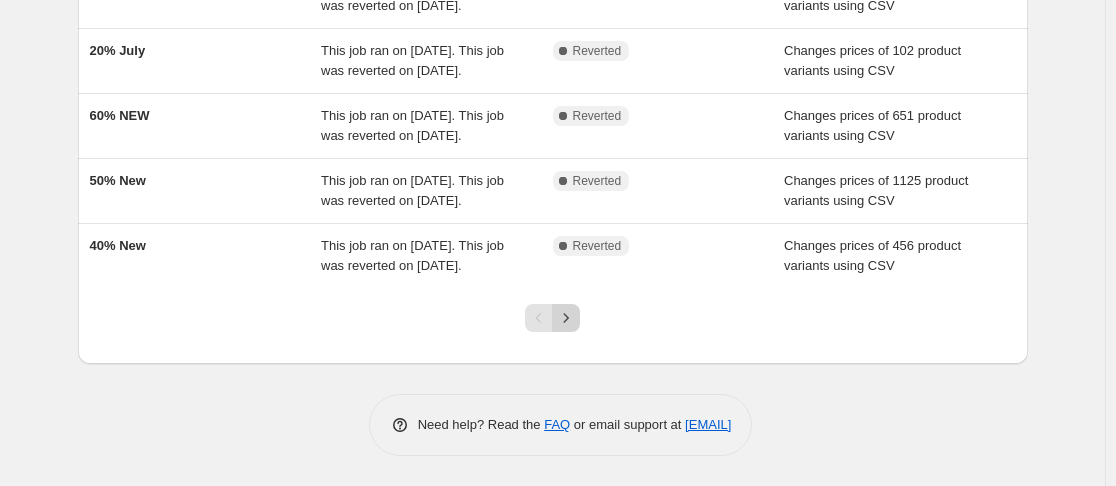 click 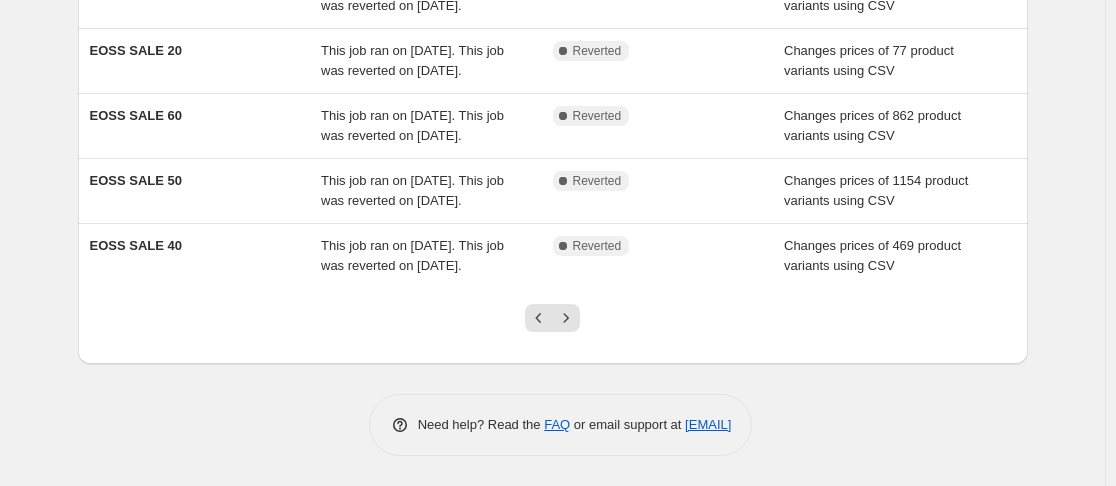 scroll, scrollTop: 584, scrollLeft: 0, axis: vertical 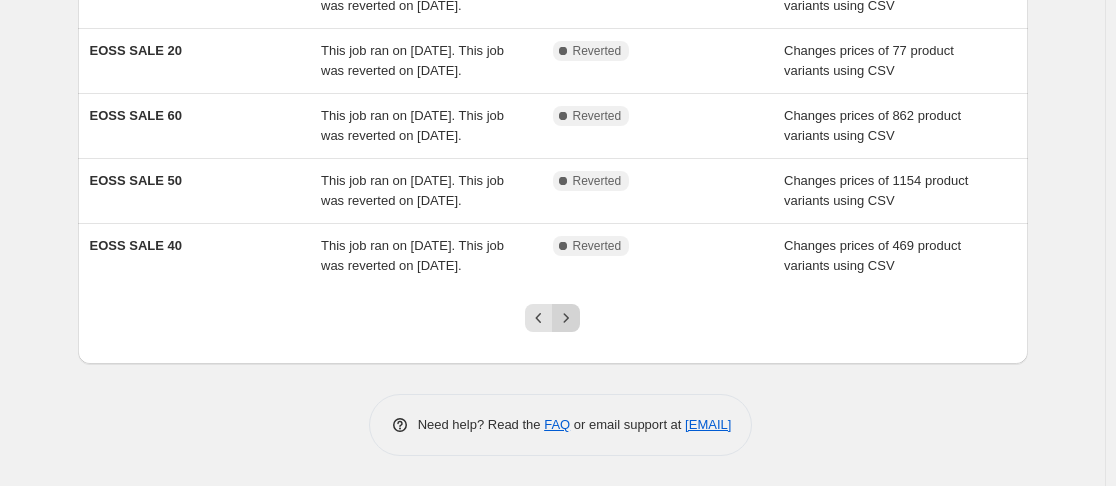 click 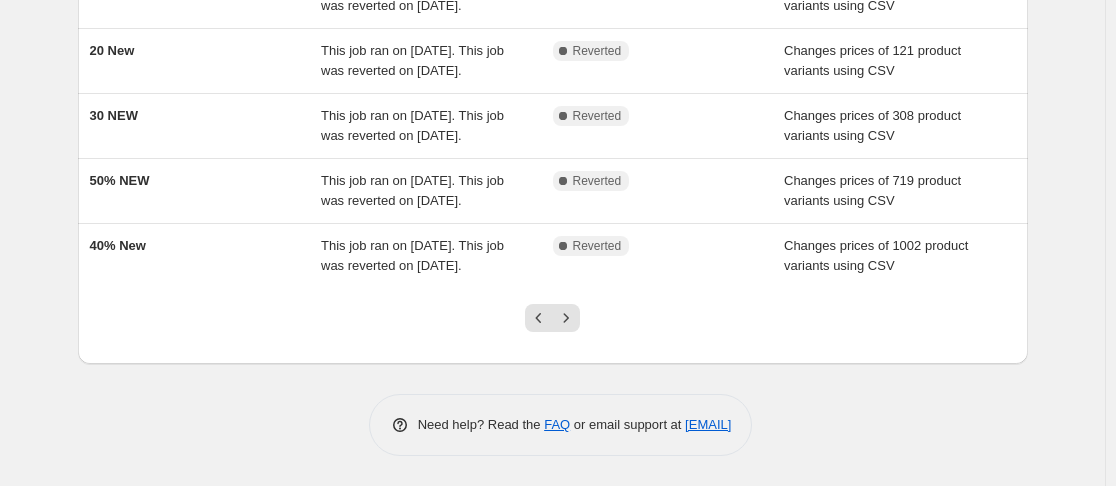 scroll, scrollTop: 624, scrollLeft: 0, axis: vertical 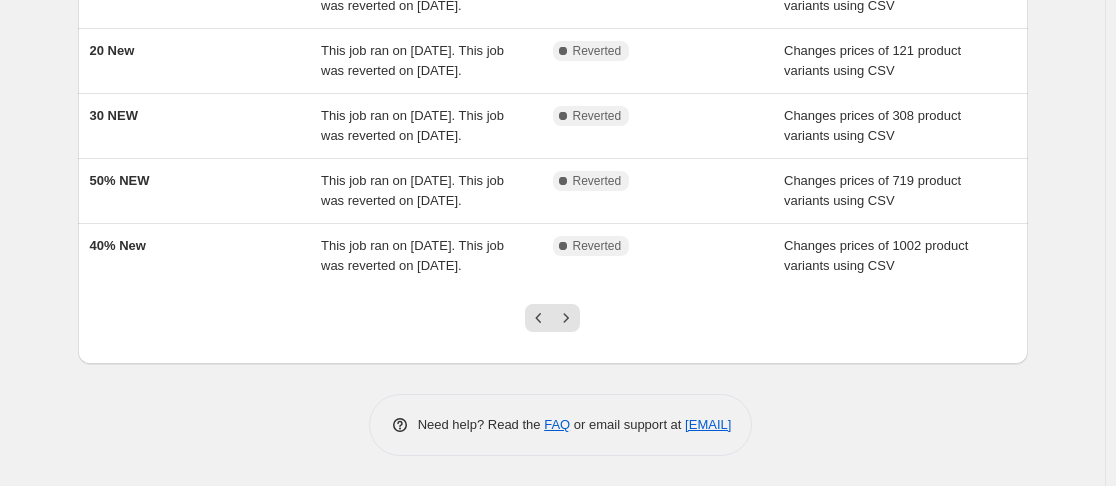click 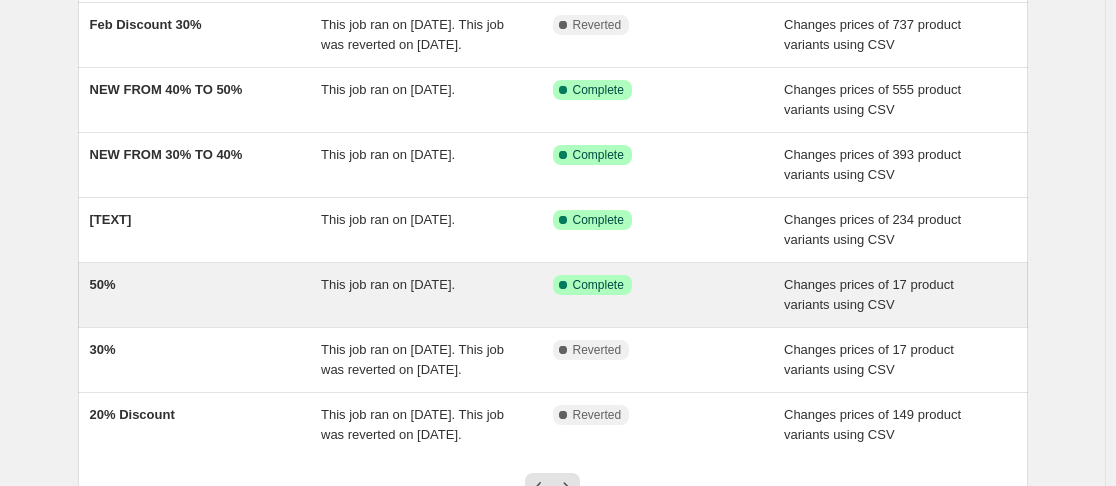 scroll, scrollTop: 350, scrollLeft: 0, axis: vertical 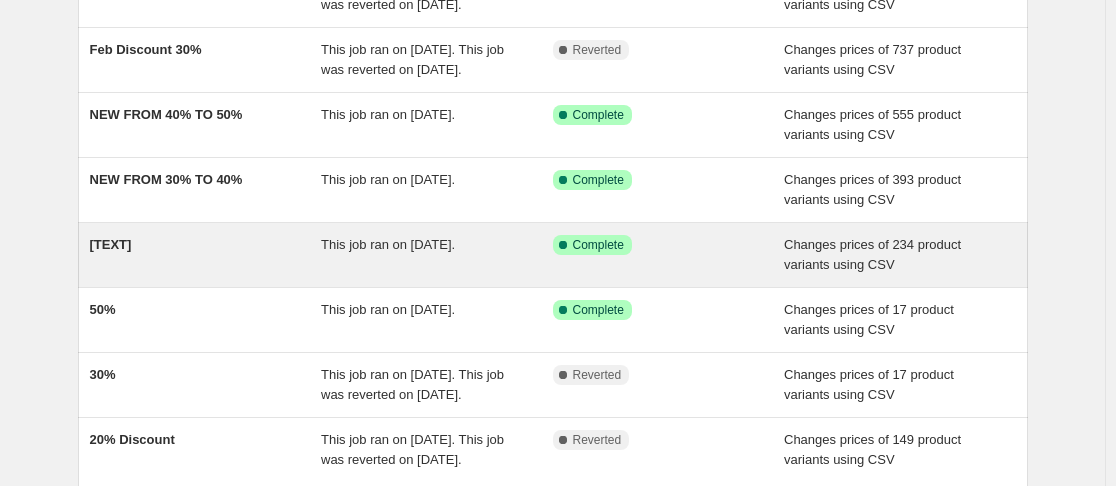 click on "NEW FROM 20% TO 30% This job ran on January 13, 2025. Success Complete Complete Changes prices of 234 product variants using CSV" at bounding box center (553, 255) 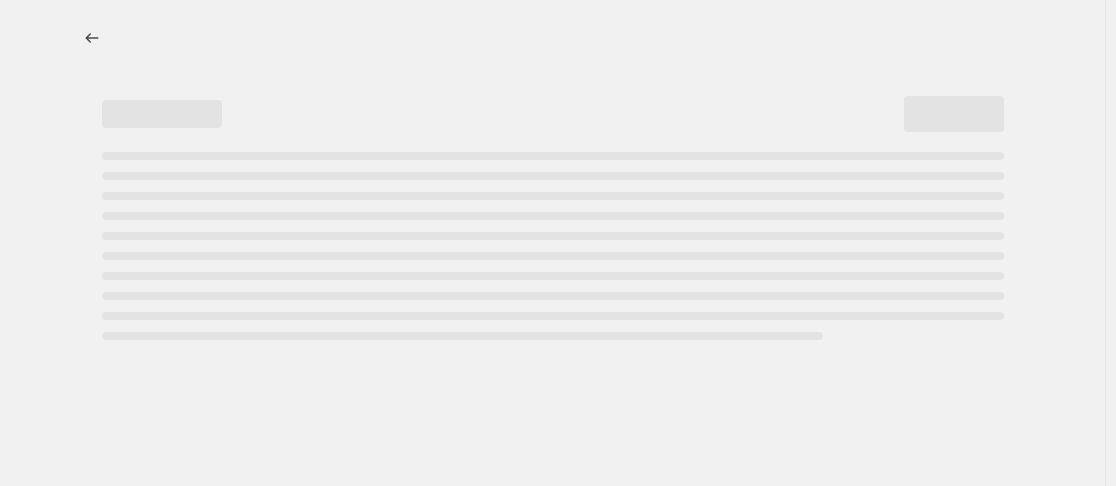 scroll, scrollTop: 0, scrollLeft: 0, axis: both 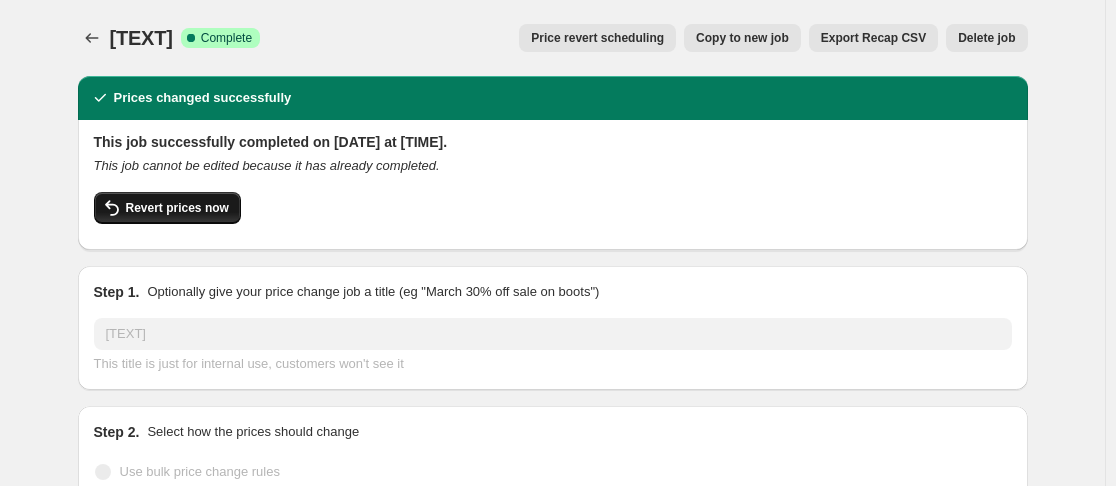 click on "Revert prices now" at bounding box center [167, 208] 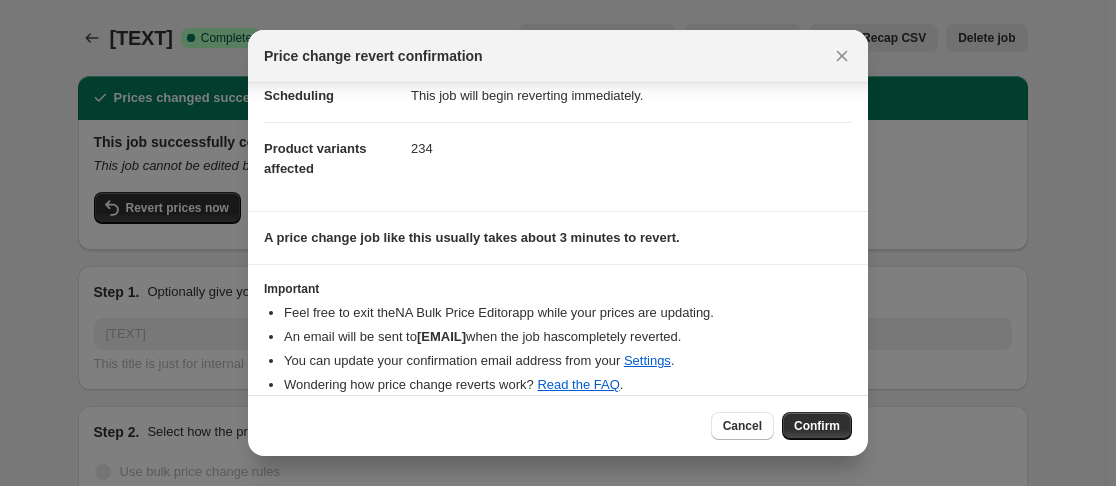 scroll, scrollTop: 69, scrollLeft: 0, axis: vertical 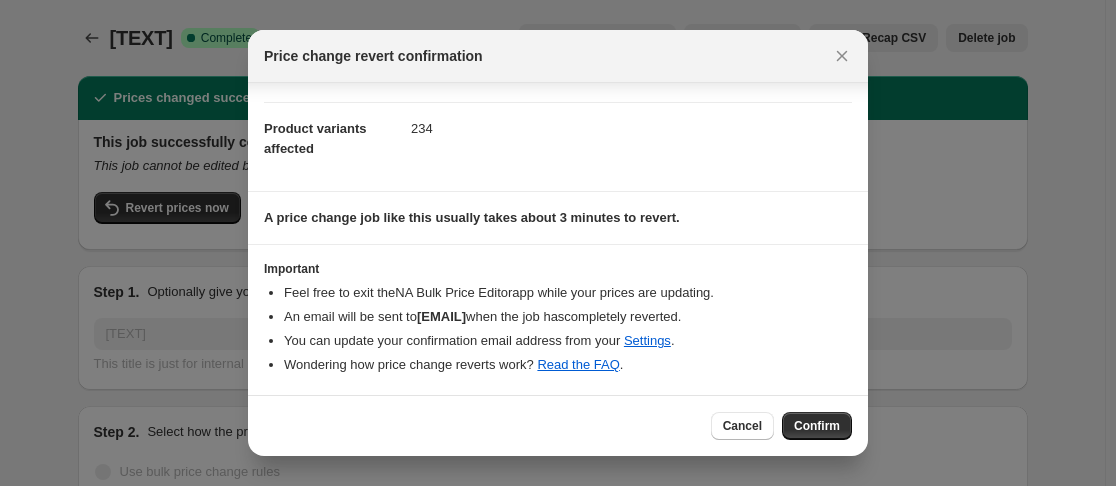 click on "Cancel Confirm" at bounding box center [558, 425] 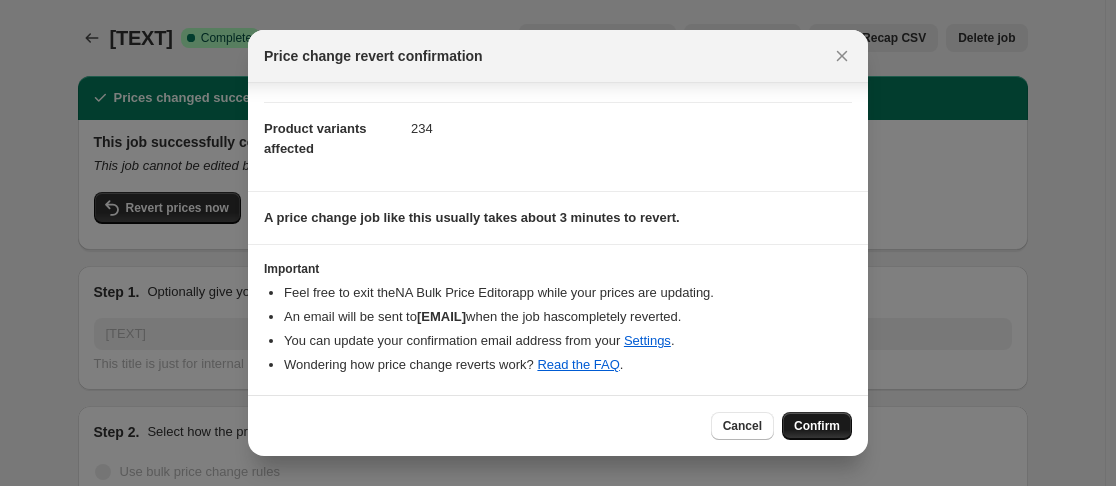 click on "Confirm" at bounding box center [817, 426] 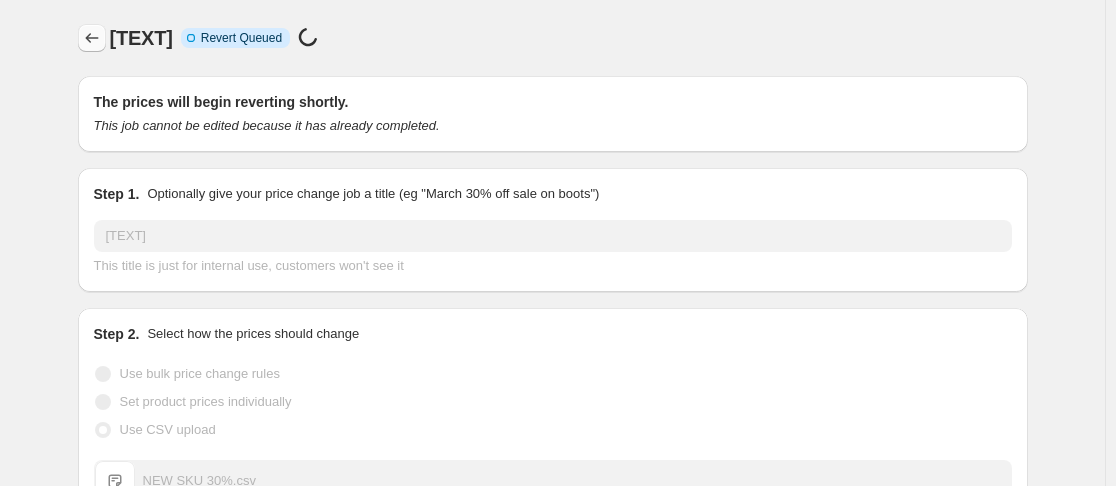 click 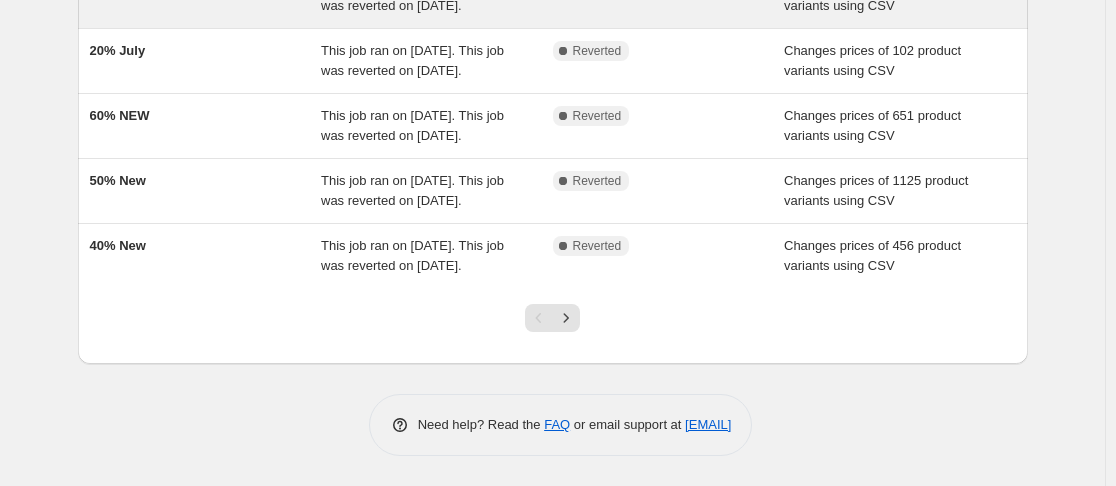 scroll, scrollTop: 700, scrollLeft: 0, axis: vertical 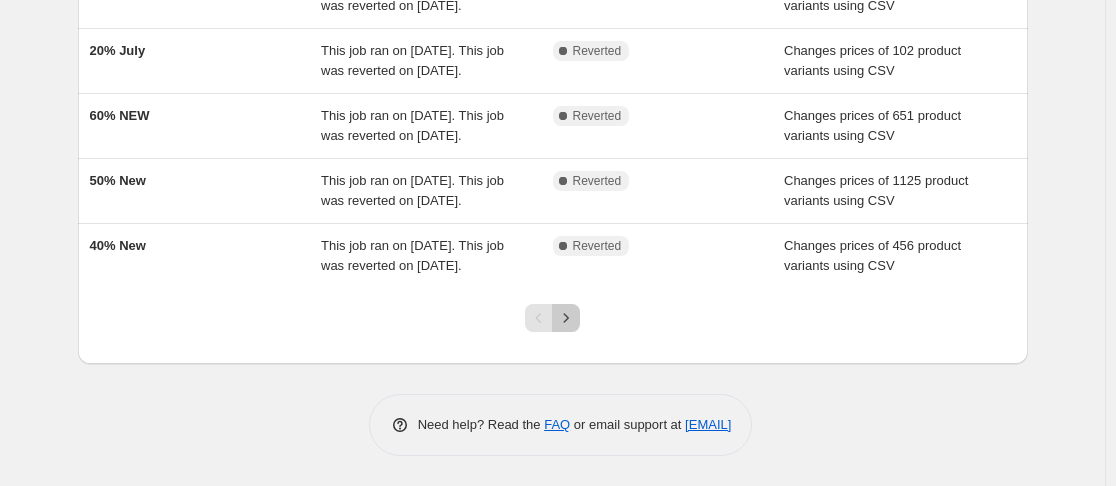 click at bounding box center (566, 318) 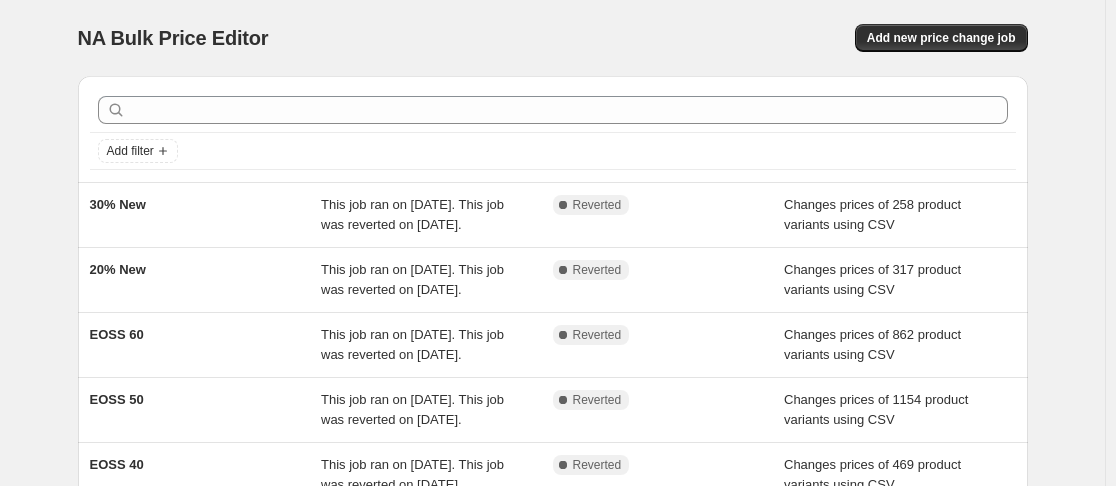 scroll, scrollTop: 584, scrollLeft: 0, axis: vertical 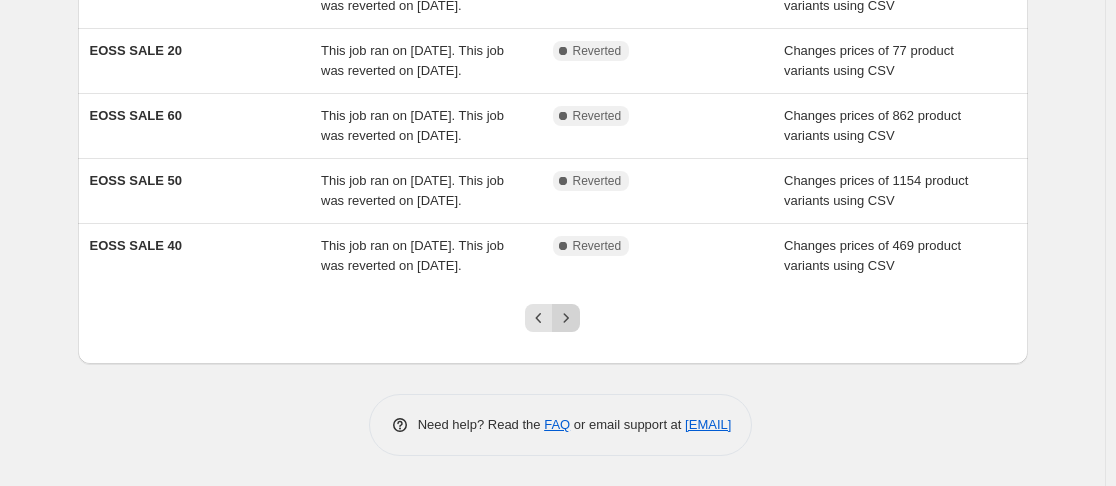 click at bounding box center (566, 318) 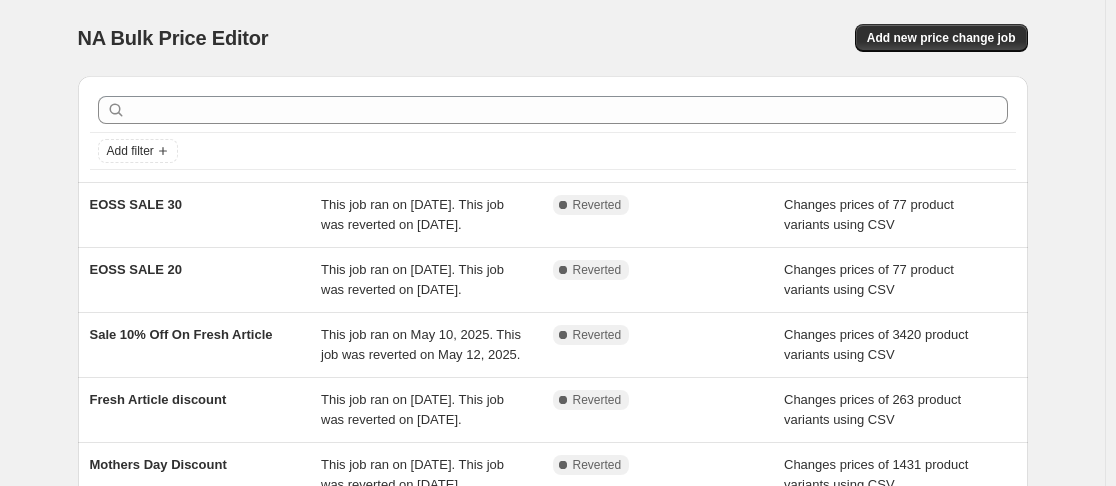 scroll, scrollTop: 624, scrollLeft: 0, axis: vertical 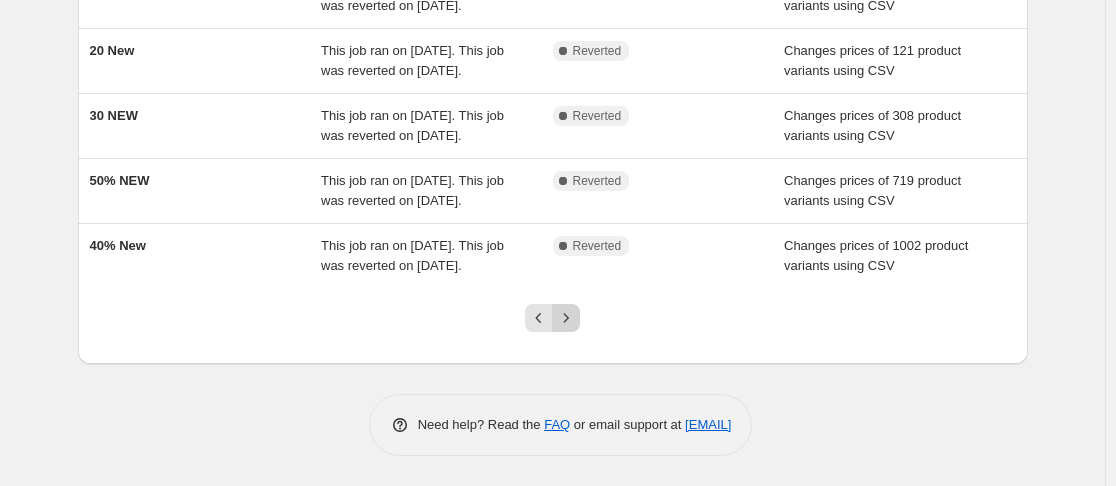 click 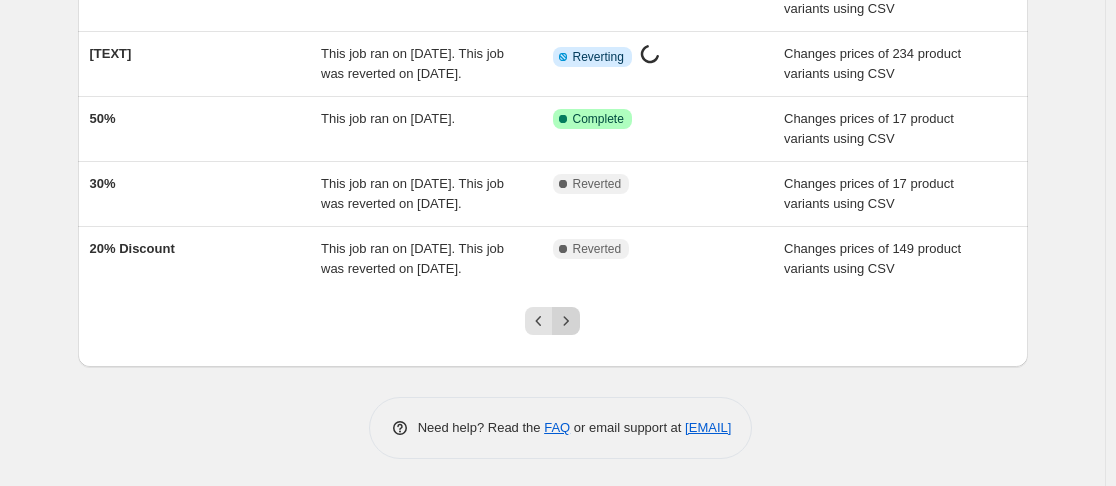 scroll, scrollTop: 542, scrollLeft: 0, axis: vertical 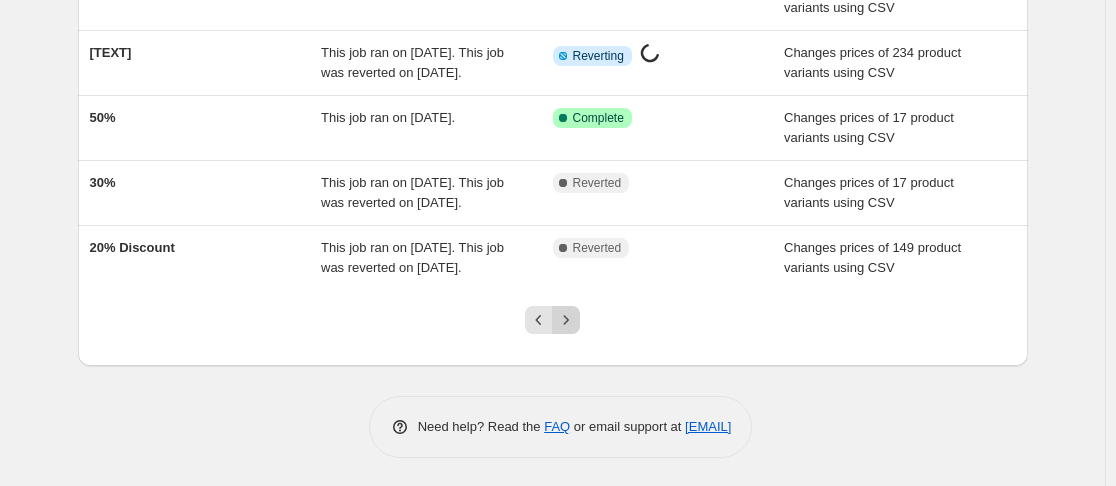 click 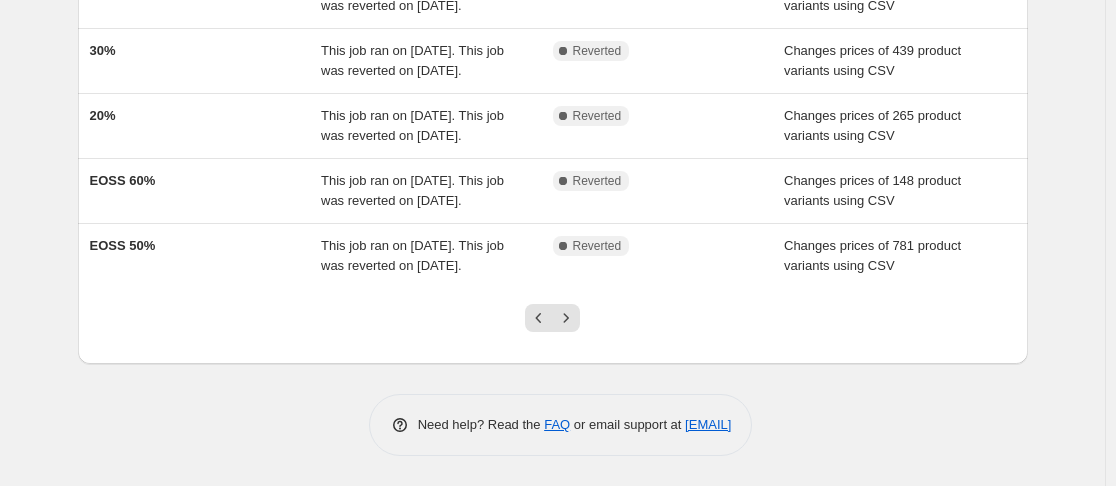 scroll, scrollTop: 724, scrollLeft: 0, axis: vertical 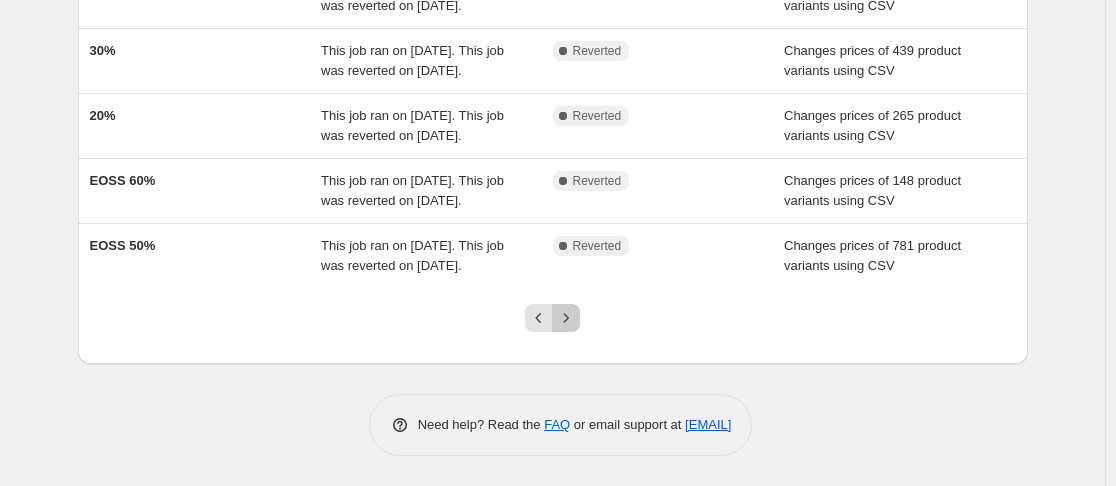 click at bounding box center (566, 318) 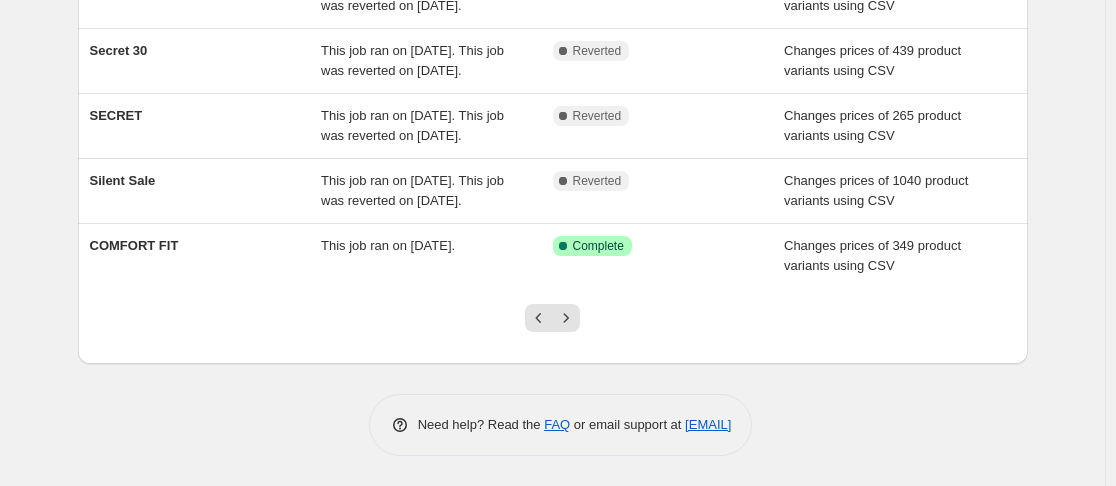 scroll, scrollTop: 577, scrollLeft: 0, axis: vertical 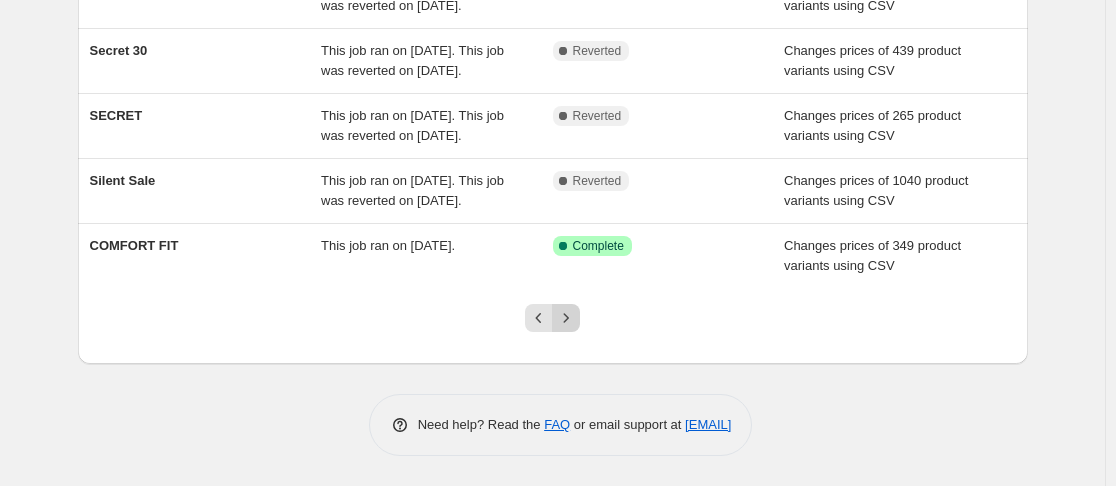 click 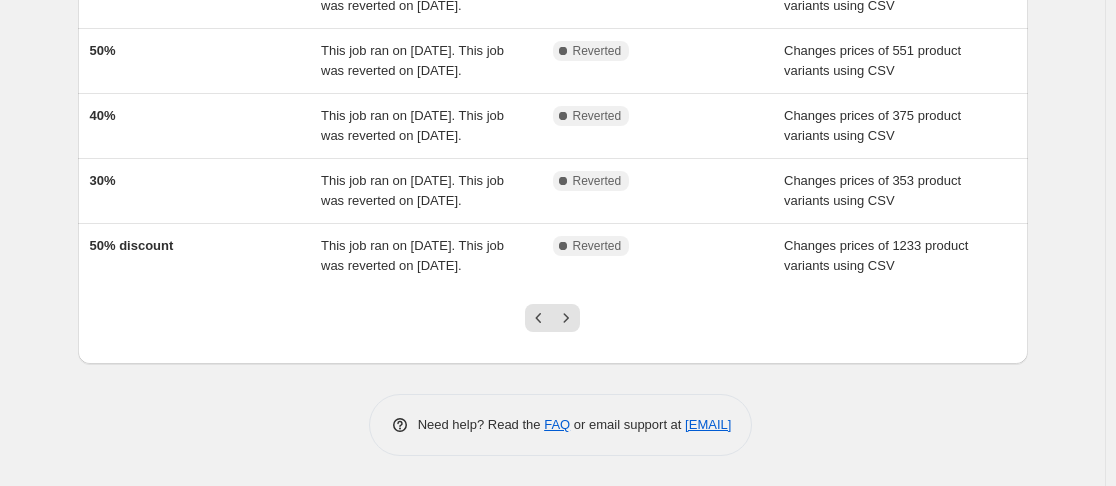 scroll, scrollTop: 0, scrollLeft: 0, axis: both 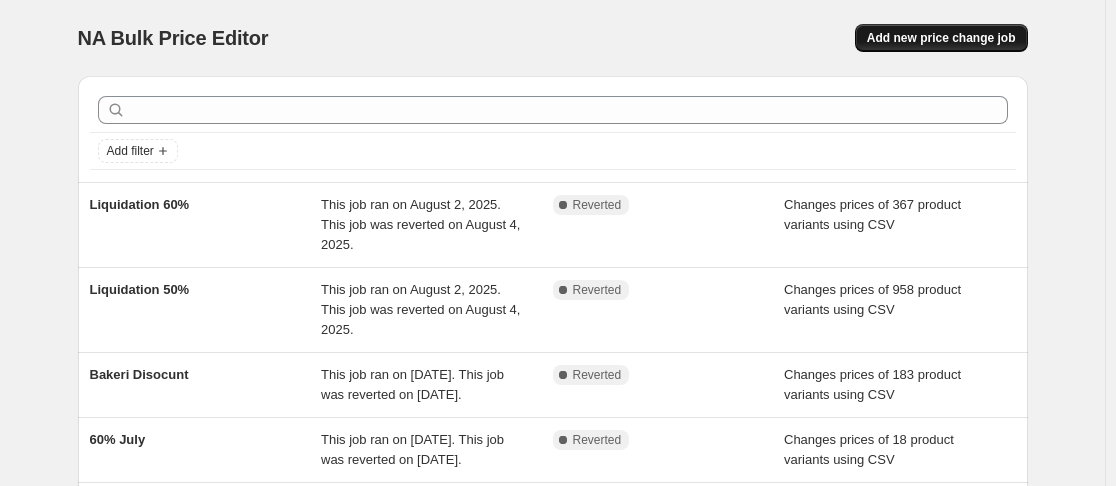 click on "Add new price change job" at bounding box center (941, 38) 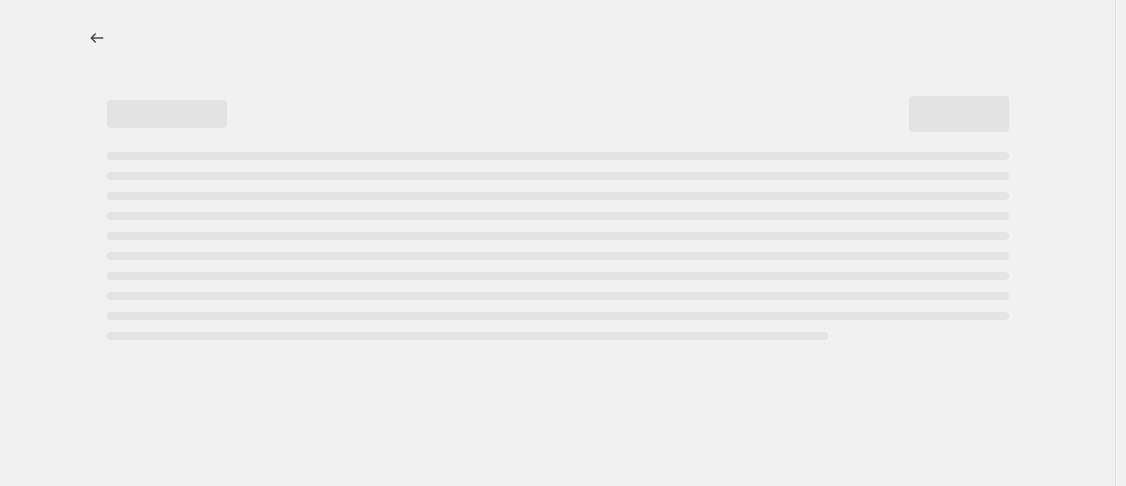 select on "percentage" 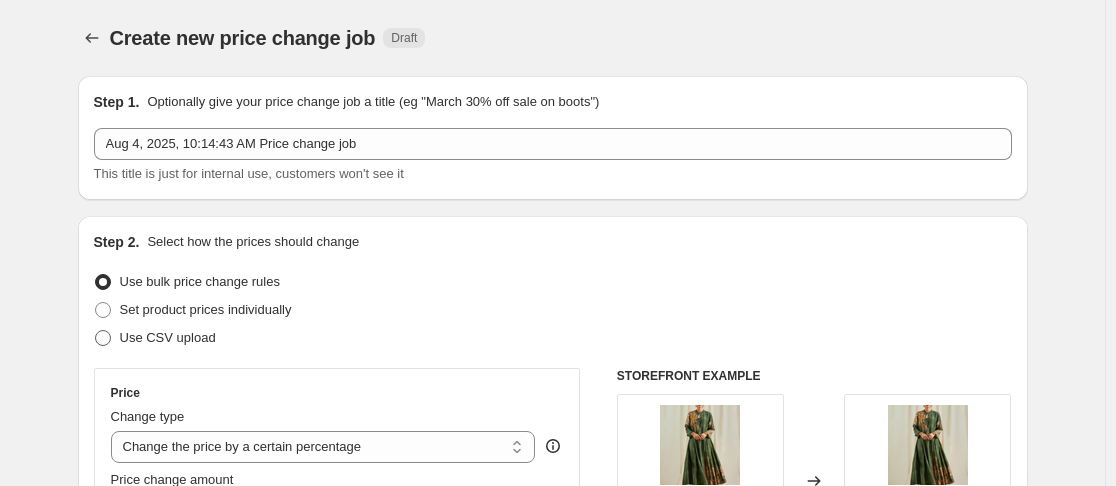 click at bounding box center [103, 338] 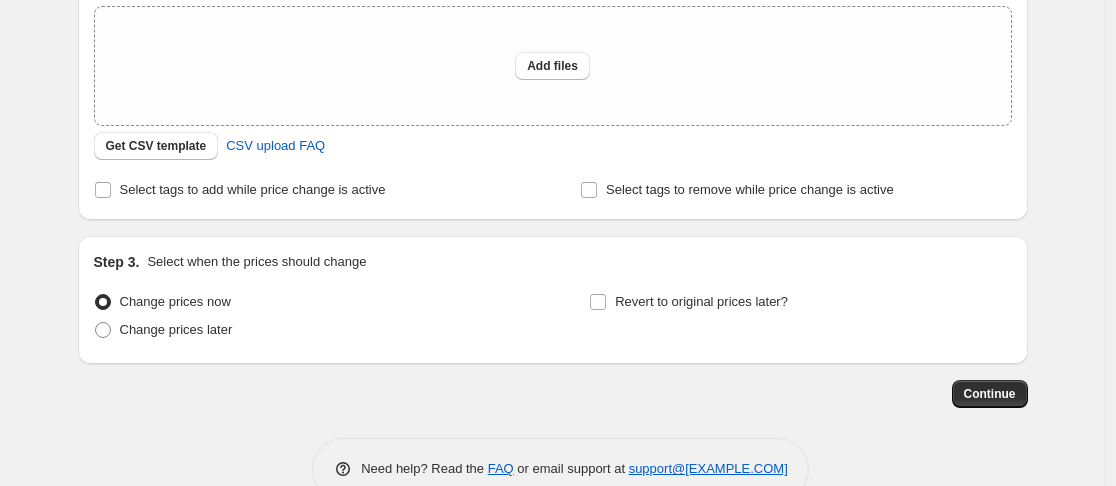 scroll, scrollTop: 363, scrollLeft: 0, axis: vertical 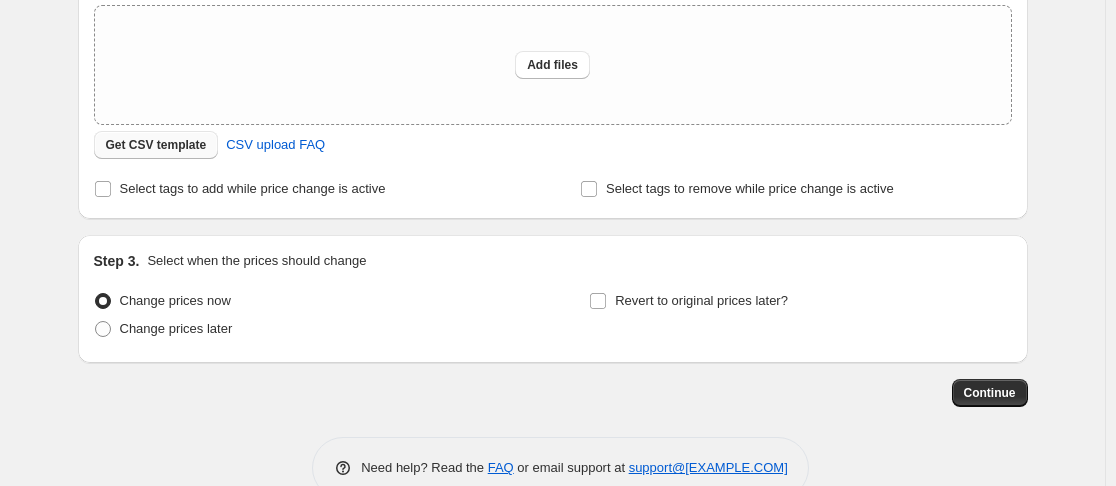 click on "Get CSV template" at bounding box center (156, 145) 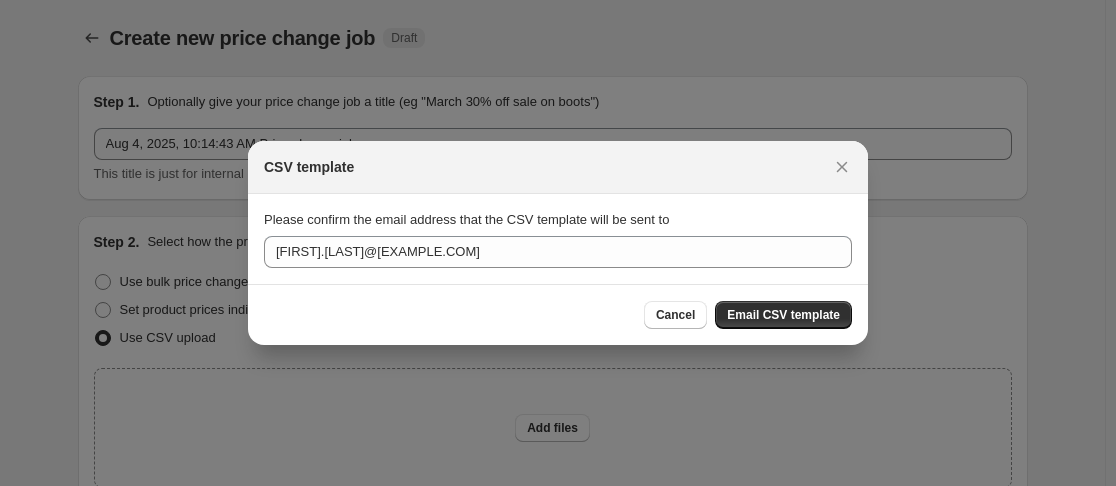 scroll, scrollTop: 363, scrollLeft: 0, axis: vertical 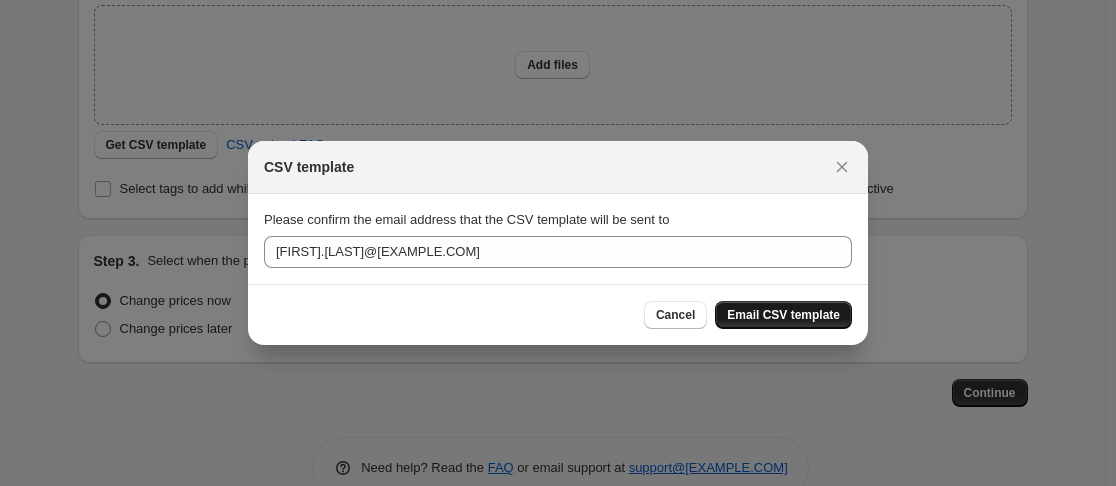 click on "Email CSV template" at bounding box center [783, 315] 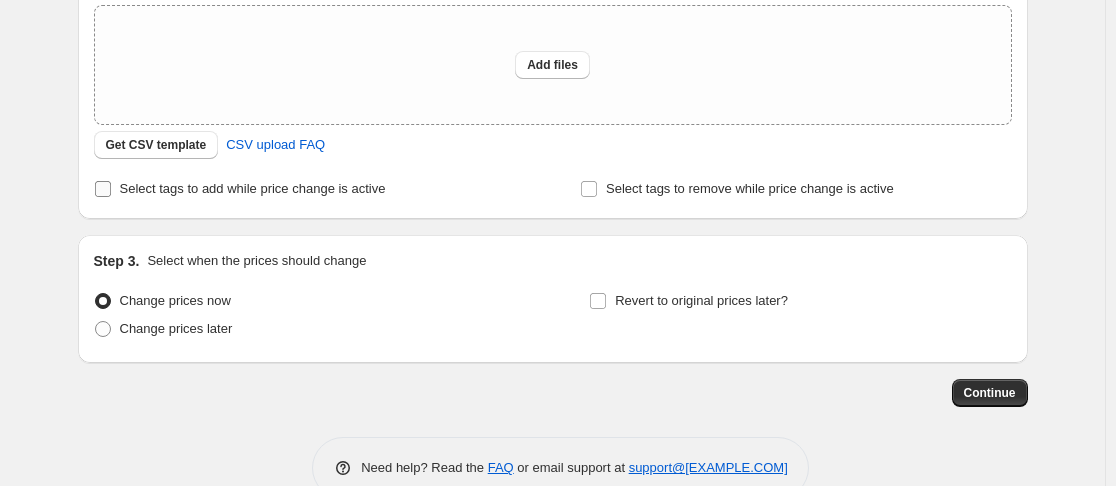 scroll, scrollTop: 0, scrollLeft: 0, axis: both 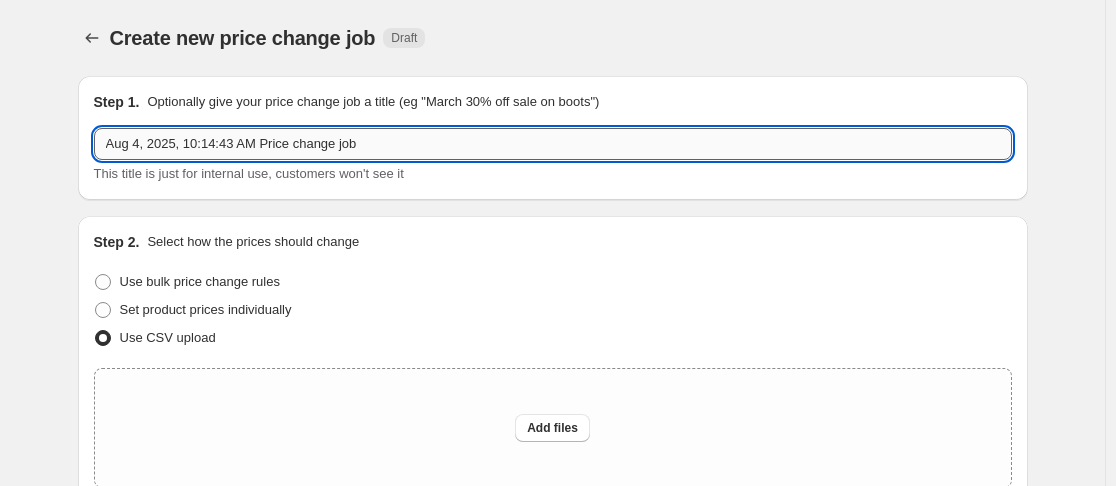 click on "Aug 4, 2025, 10:14:43 AM Price change job" at bounding box center (553, 144) 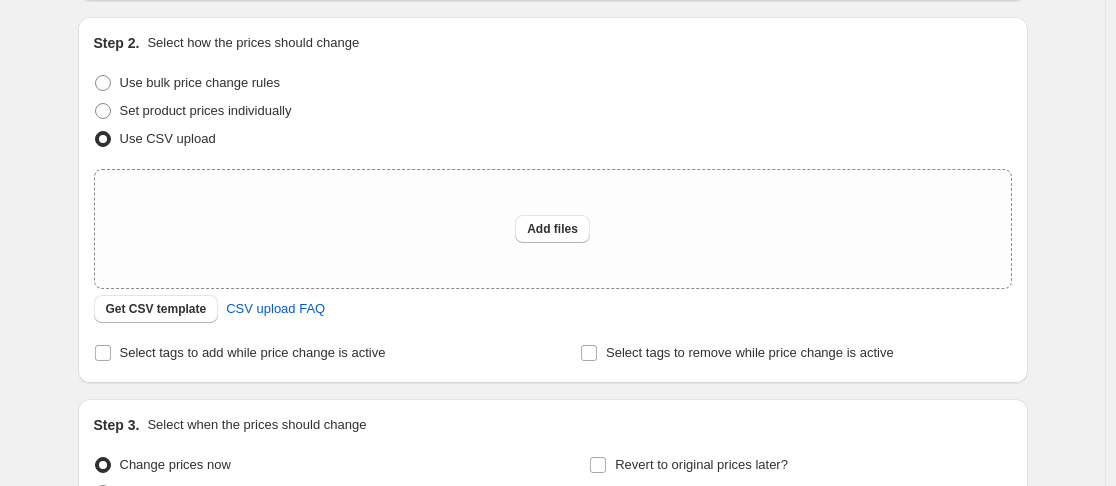 scroll, scrollTop: 200, scrollLeft: 0, axis: vertical 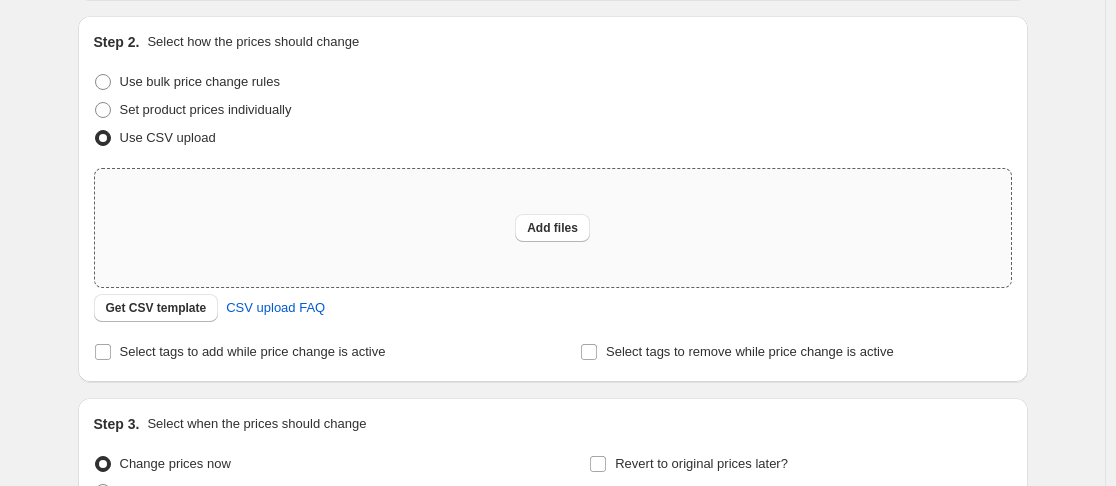 type on "Updated Pricing" 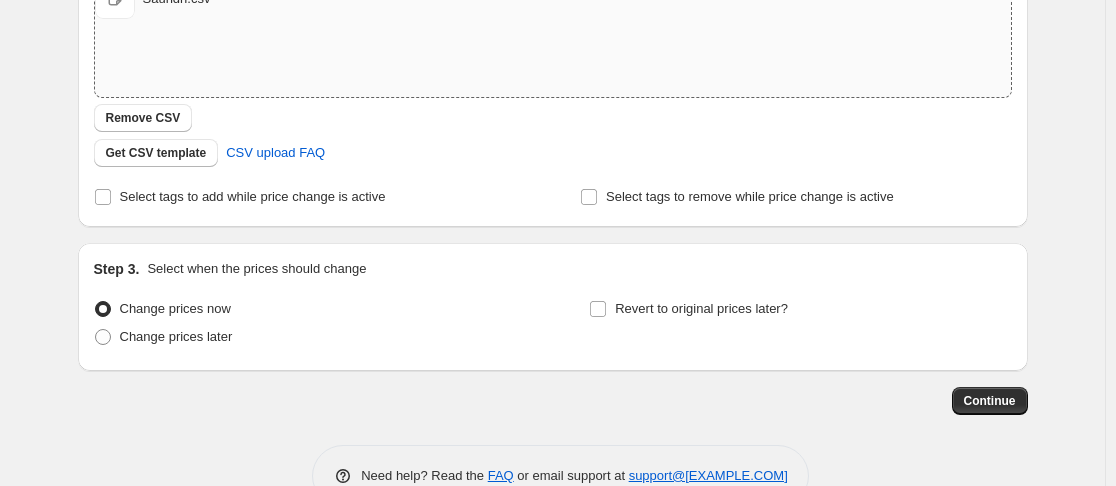 scroll, scrollTop: 441, scrollLeft: 0, axis: vertical 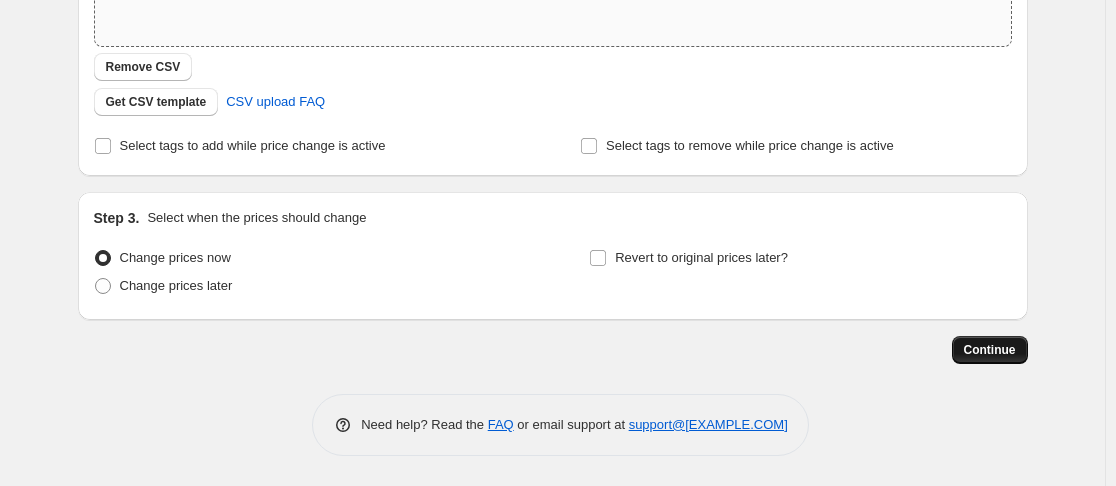 click on "Continue" at bounding box center (990, 350) 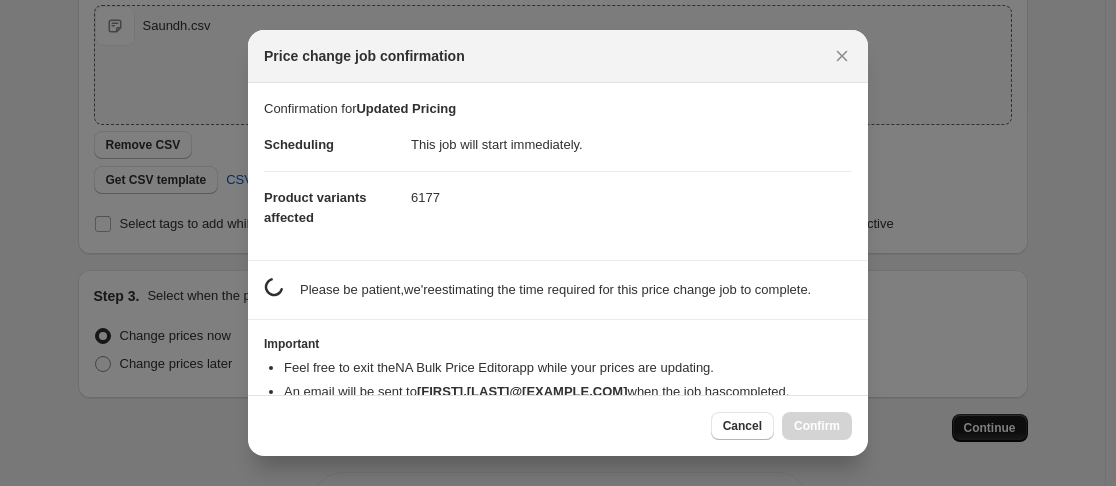 scroll, scrollTop: 0, scrollLeft: 0, axis: both 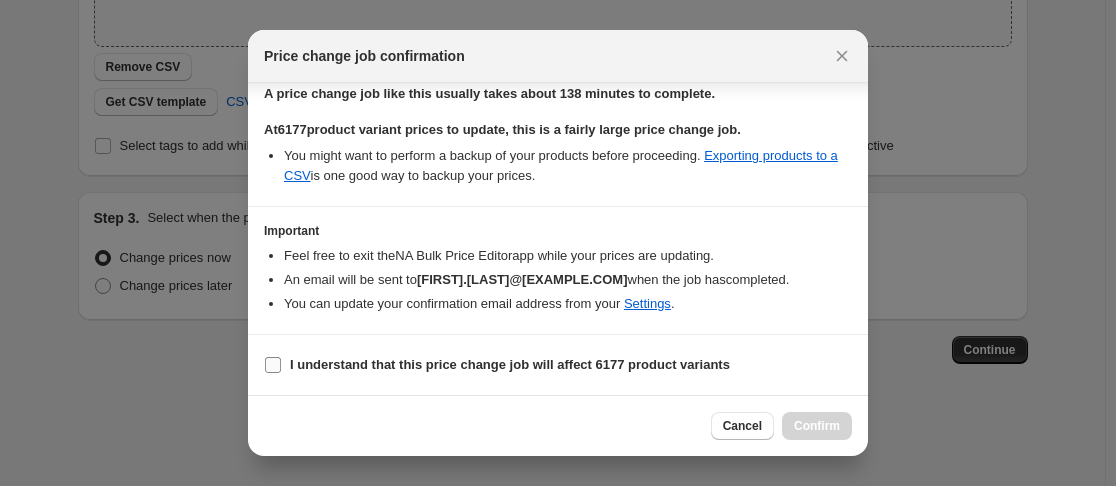 click on "I understand that this price change job will affect 6177 product variants" at bounding box center (273, 365) 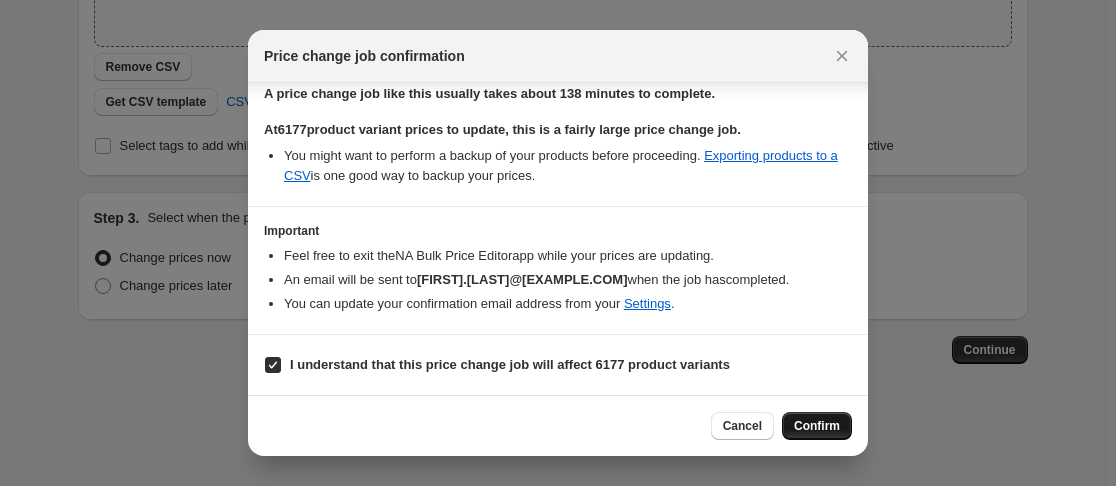 click on "Confirm" at bounding box center (817, 426) 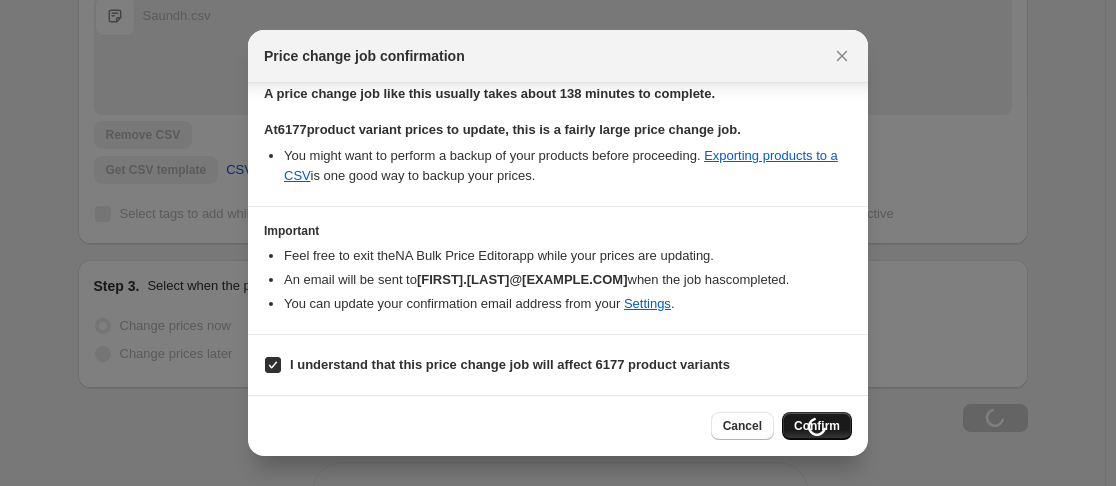 scroll, scrollTop: 509, scrollLeft: 0, axis: vertical 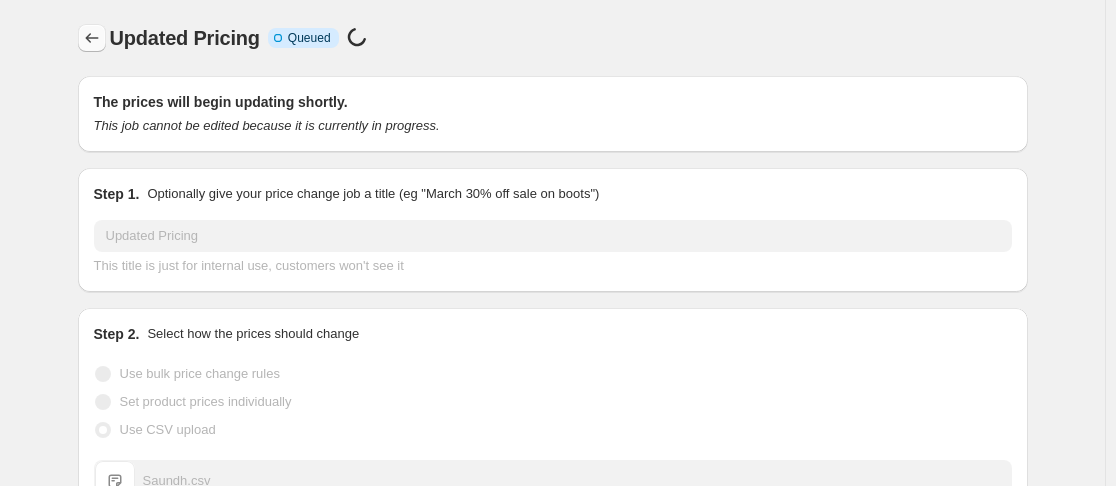 click 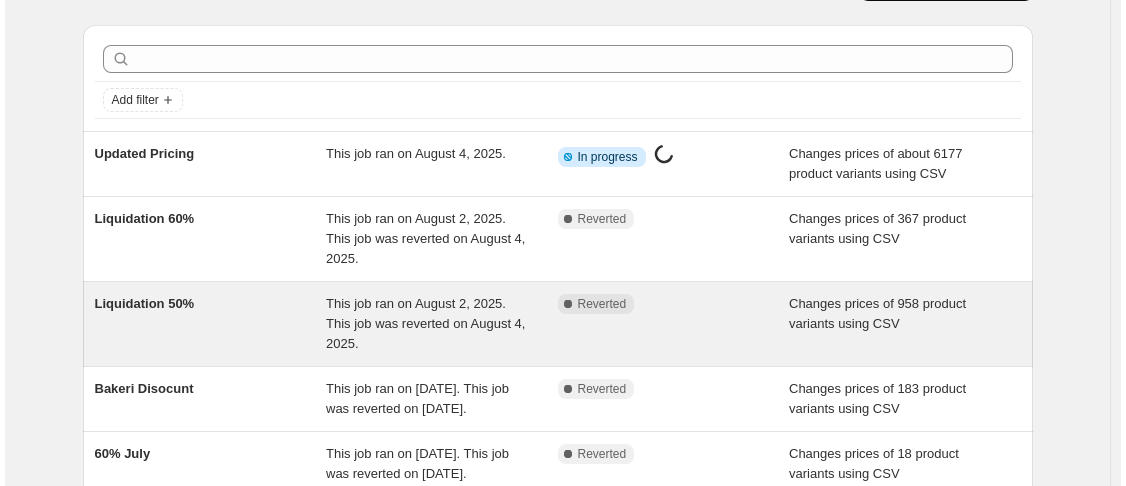 scroll, scrollTop: 0, scrollLeft: 0, axis: both 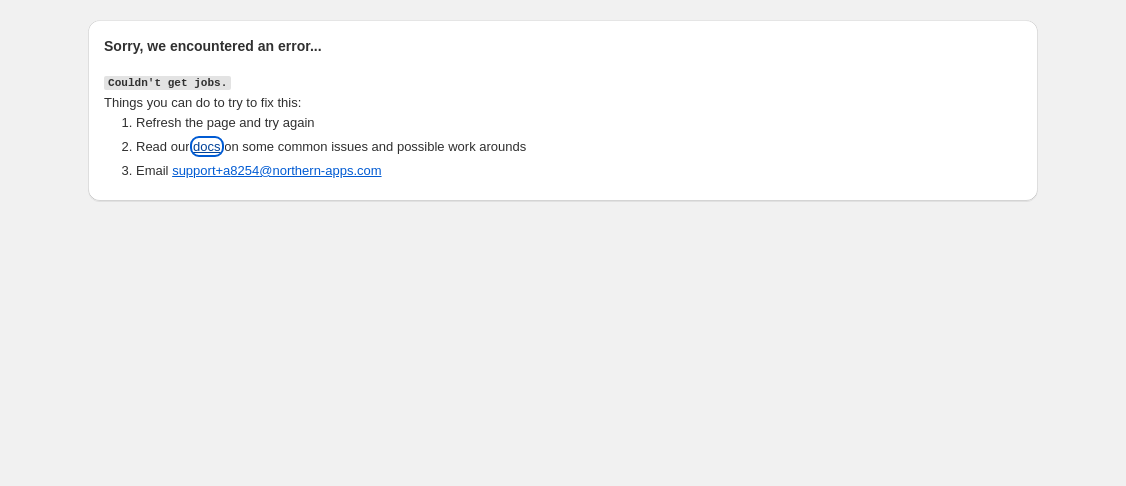 click on "docs" at bounding box center [206, 146] 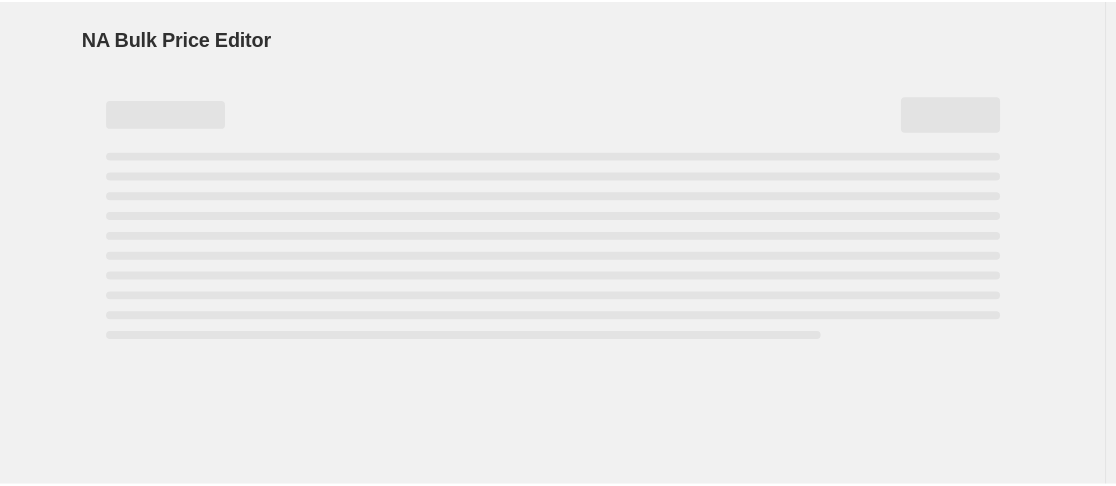scroll, scrollTop: 0, scrollLeft: 0, axis: both 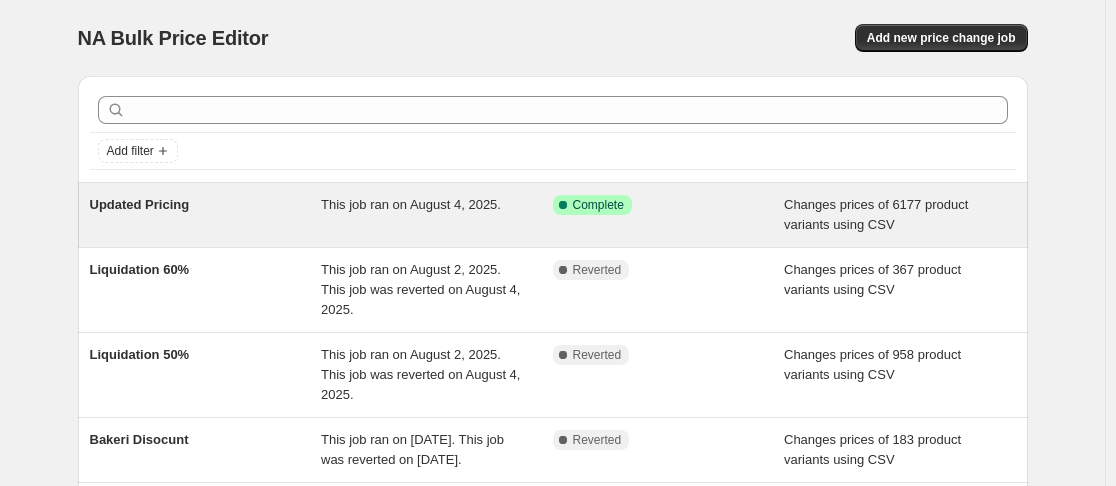 click on "Updated Pricing" at bounding box center [206, 215] 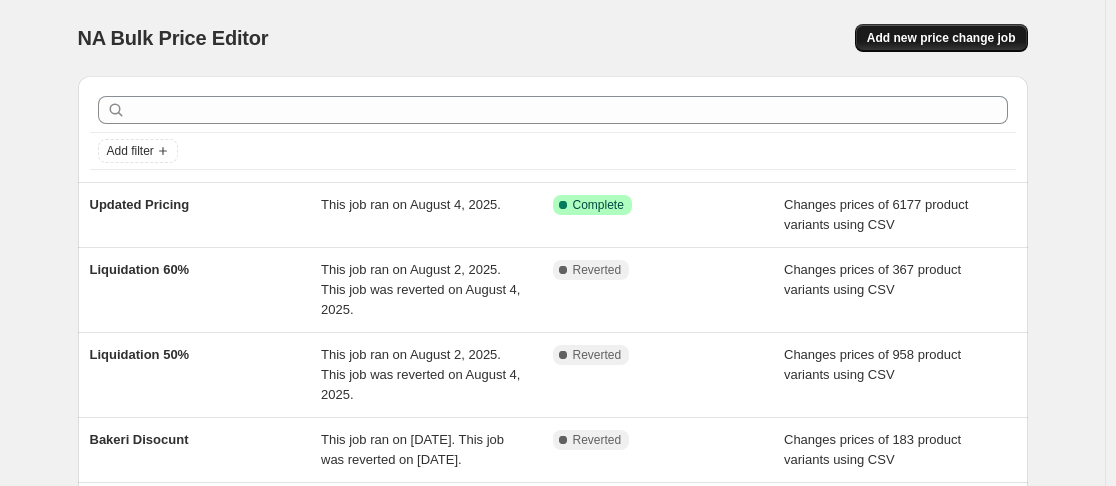 click on "Add new price change job" at bounding box center (941, 38) 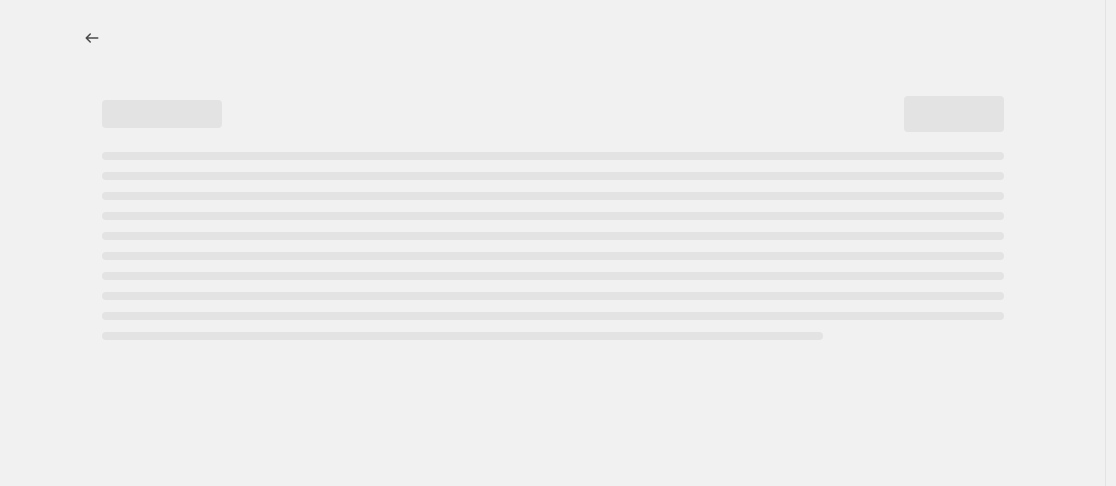 select on "percentage" 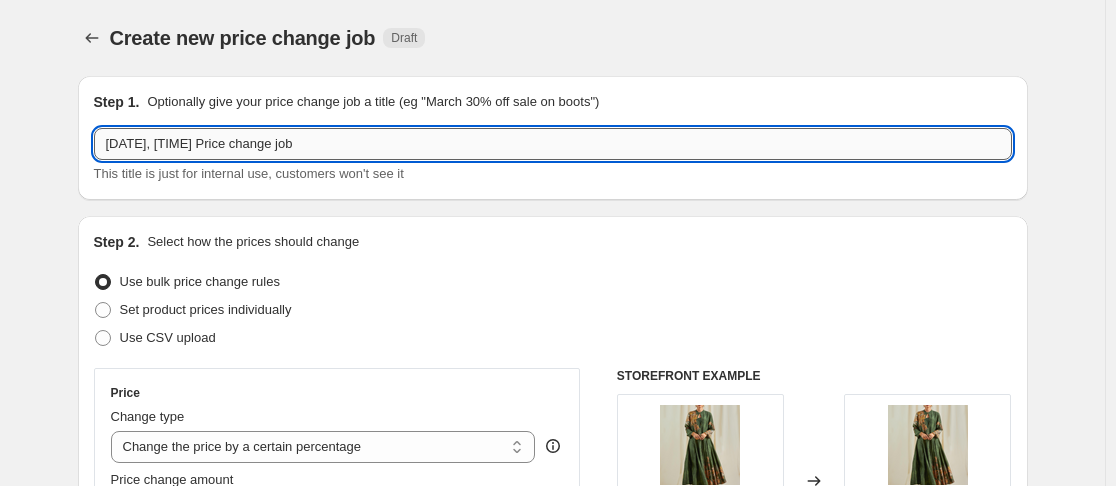click on "[DATE], [TIME] Price change job" at bounding box center (553, 144) 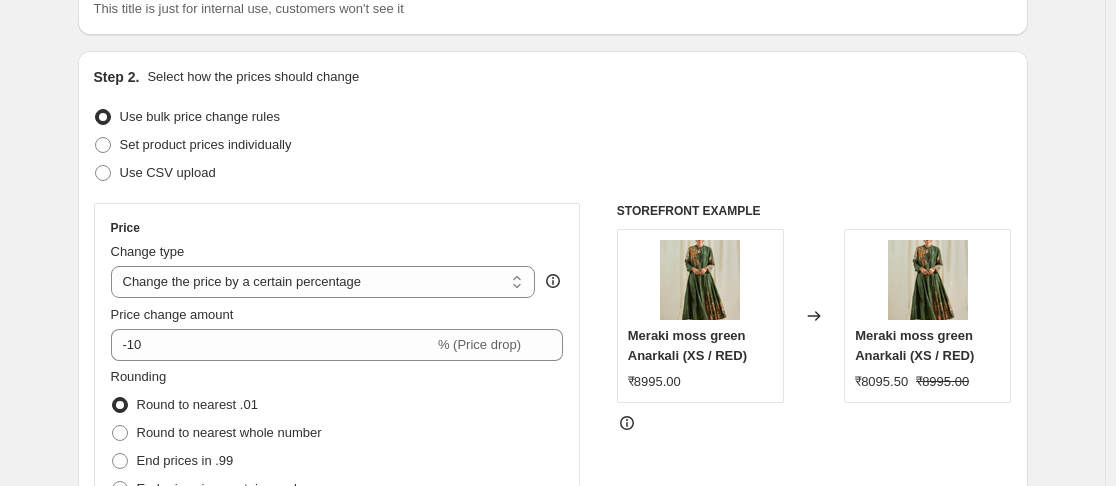 scroll, scrollTop: 166, scrollLeft: 0, axis: vertical 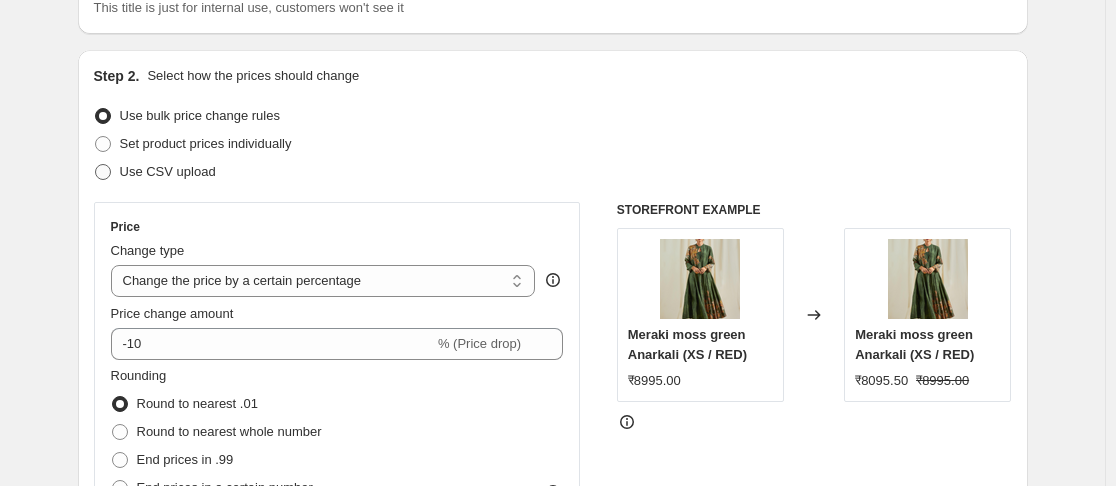 type on "Liquidation Stock" 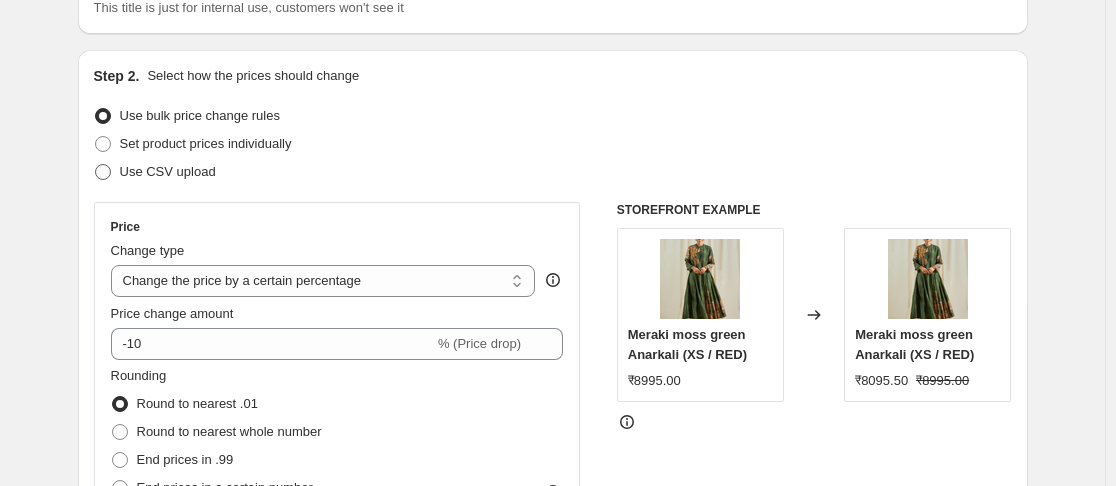 radio on "true" 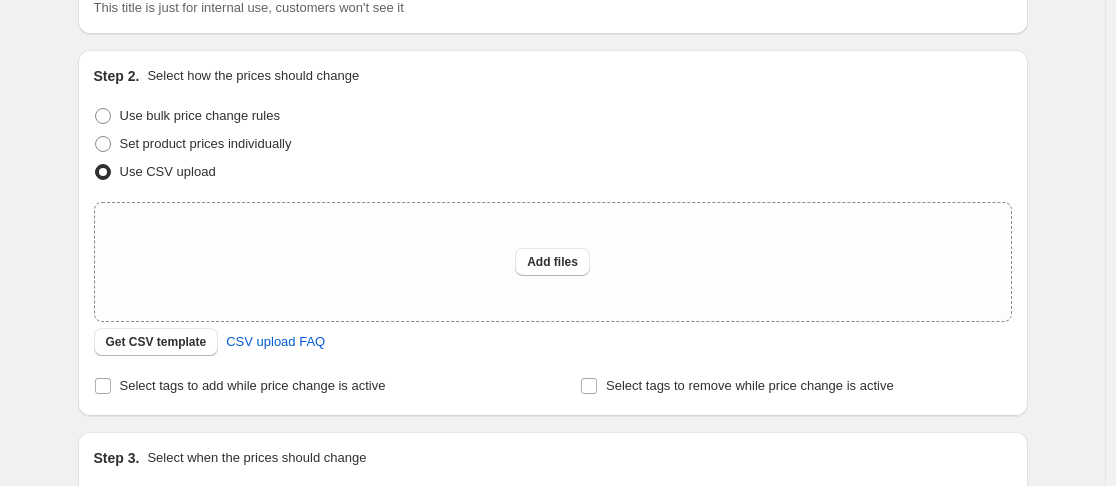 scroll, scrollTop: 304, scrollLeft: 0, axis: vertical 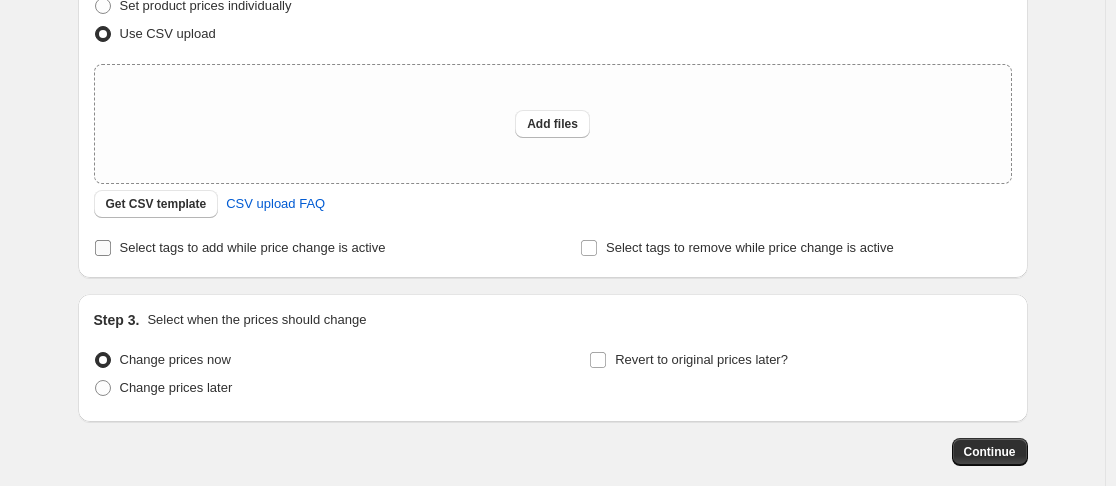 click on "Select tags to add while price change is active" at bounding box center (240, 248) 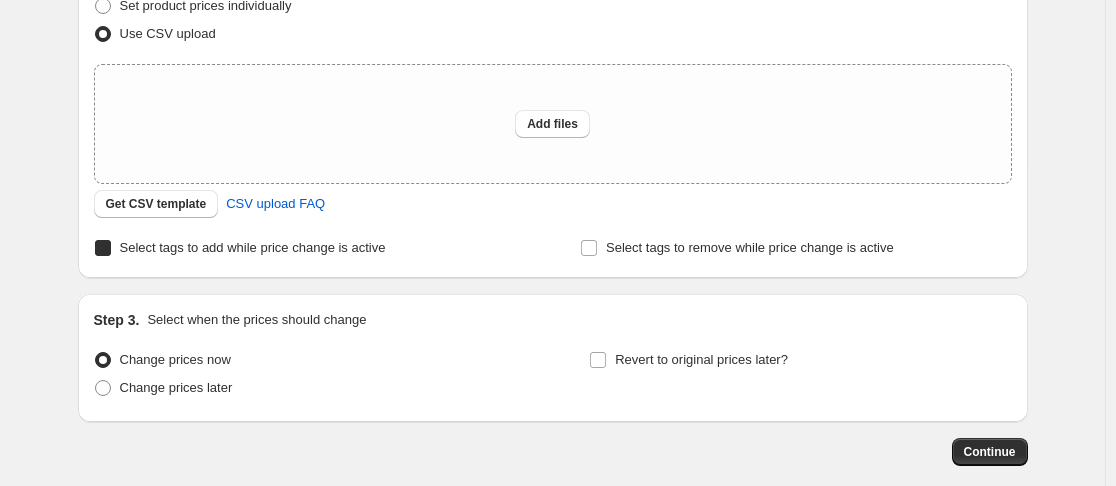 checkbox on "true" 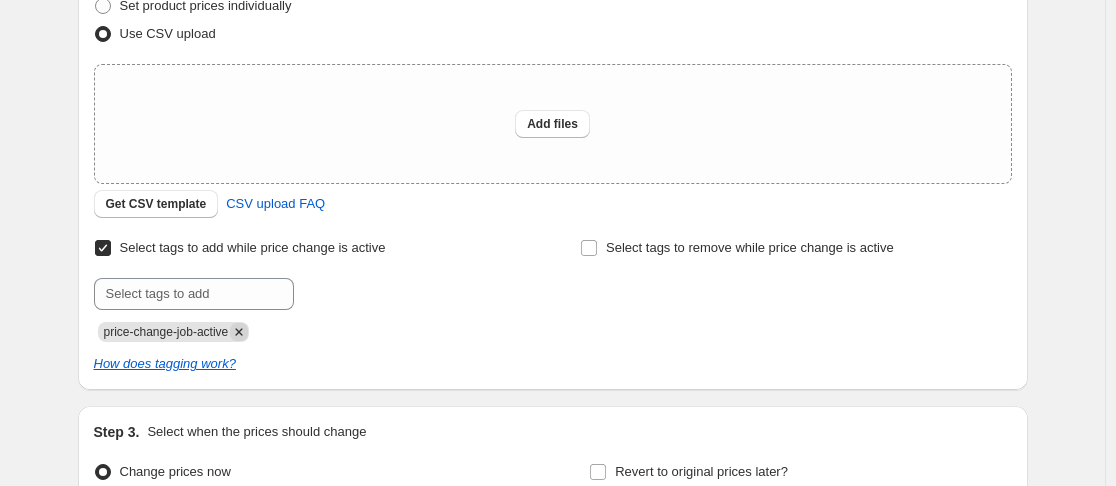 click 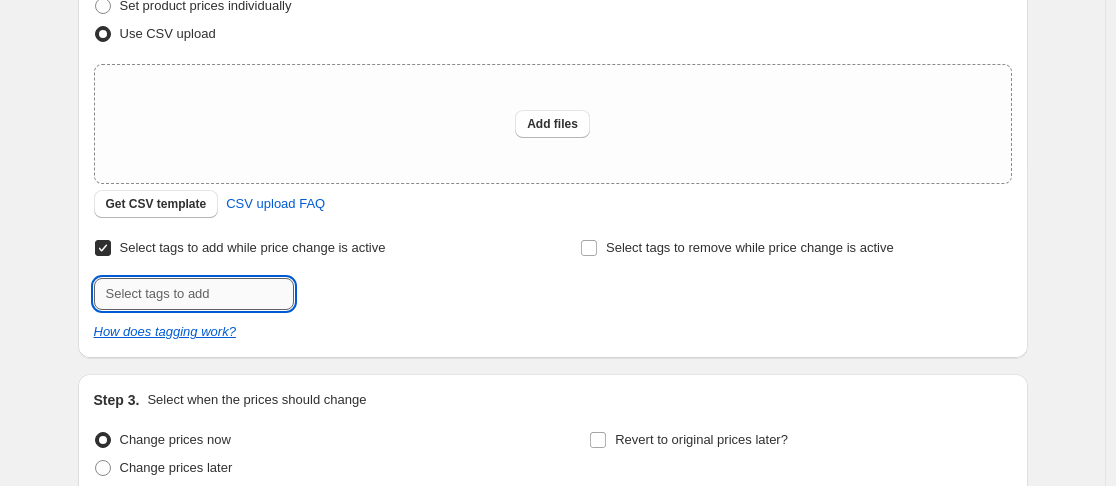 click at bounding box center (194, 294) 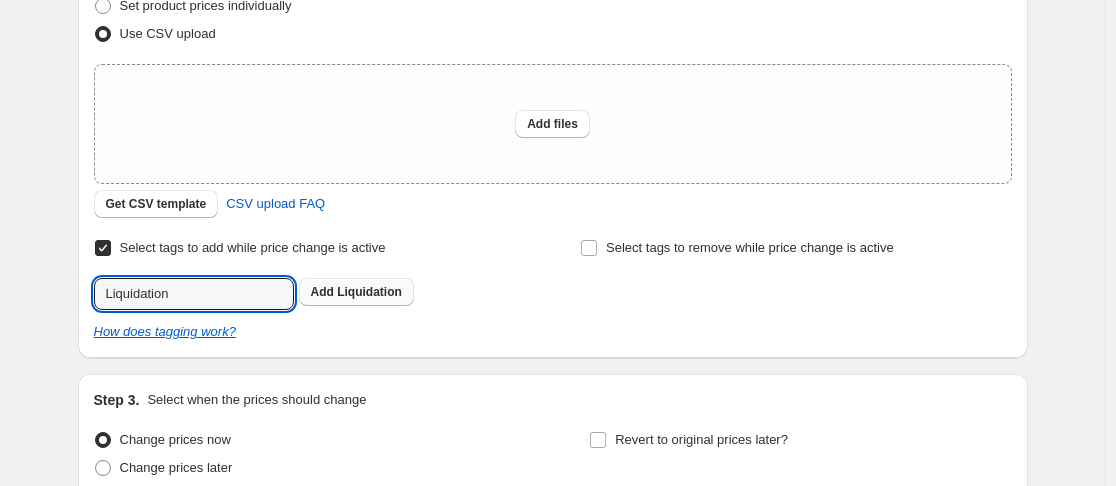 type on "Liquidation" 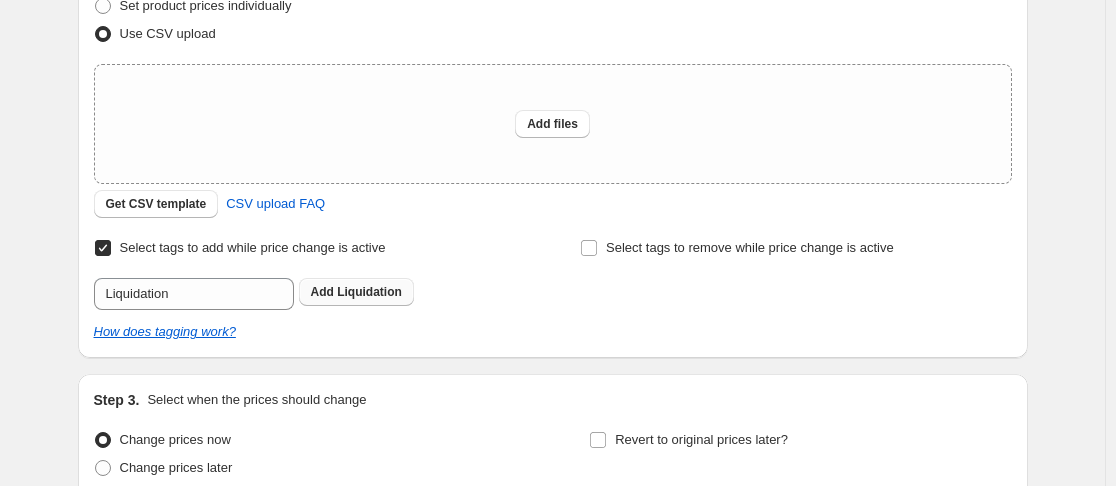 click on "Liquidation" at bounding box center [369, 292] 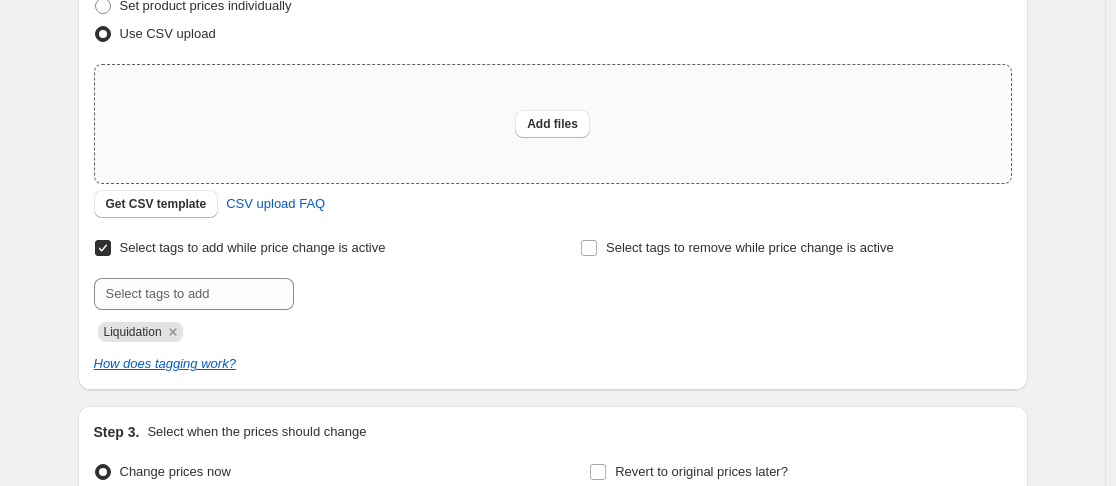 scroll, scrollTop: 0, scrollLeft: 0, axis: both 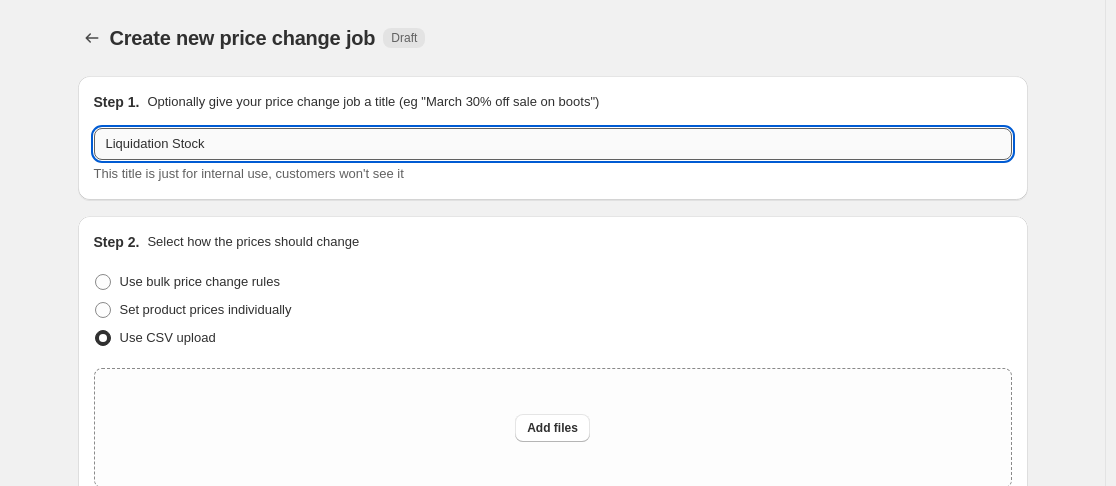 click on "Liquidation Stock" at bounding box center (553, 144) 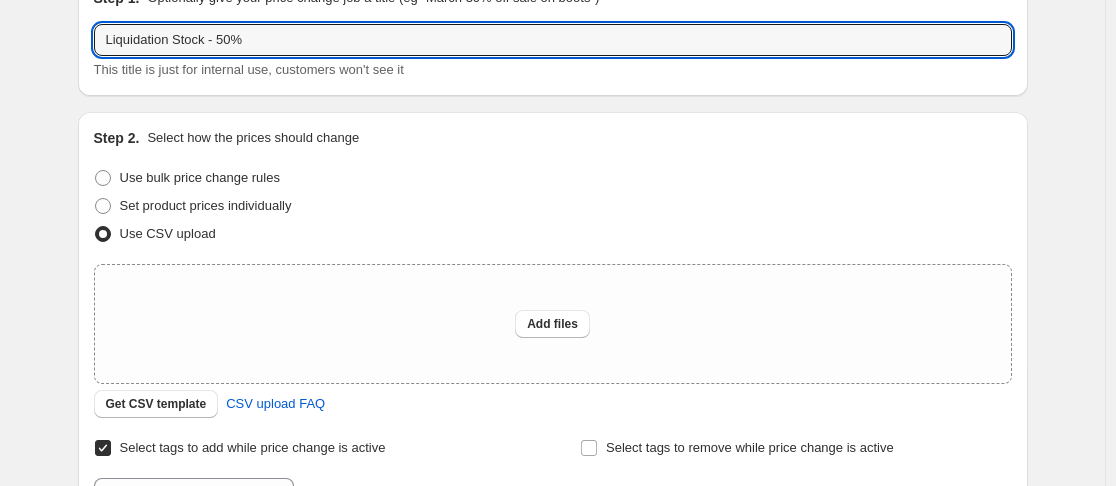 scroll, scrollTop: 105, scrollLeft: 0, axis: vertical 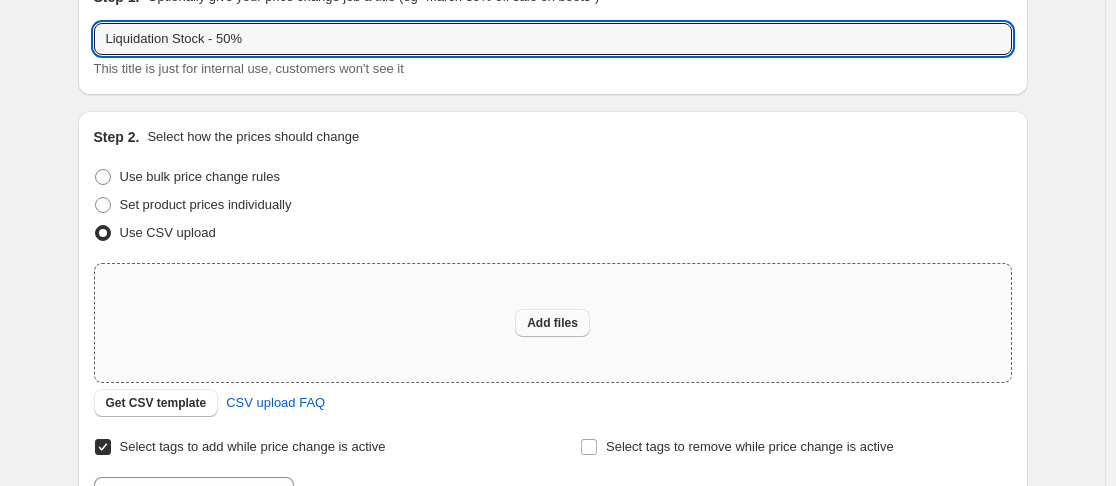 type on "Liquidation Stock - 50%" 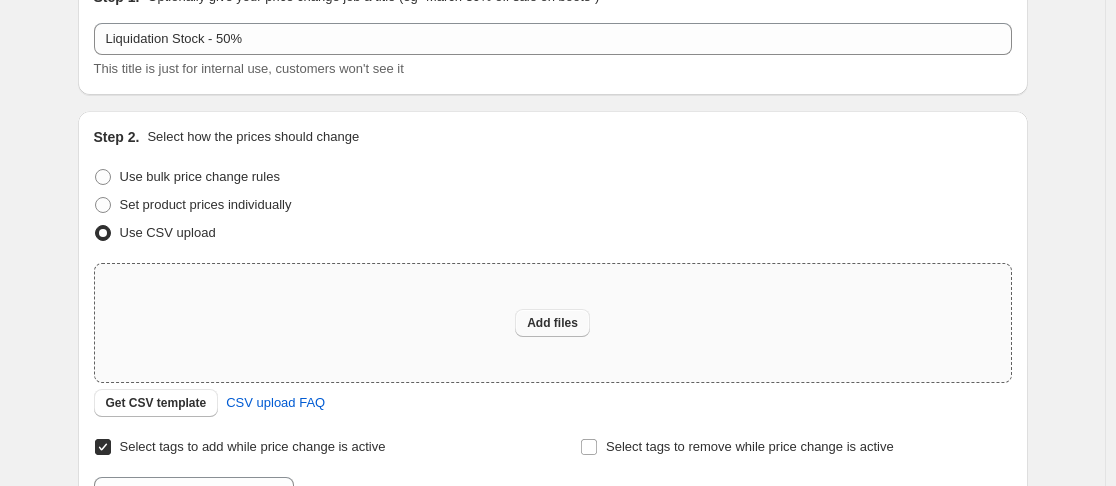 click on "Add files" at bounding box center (552, 323) 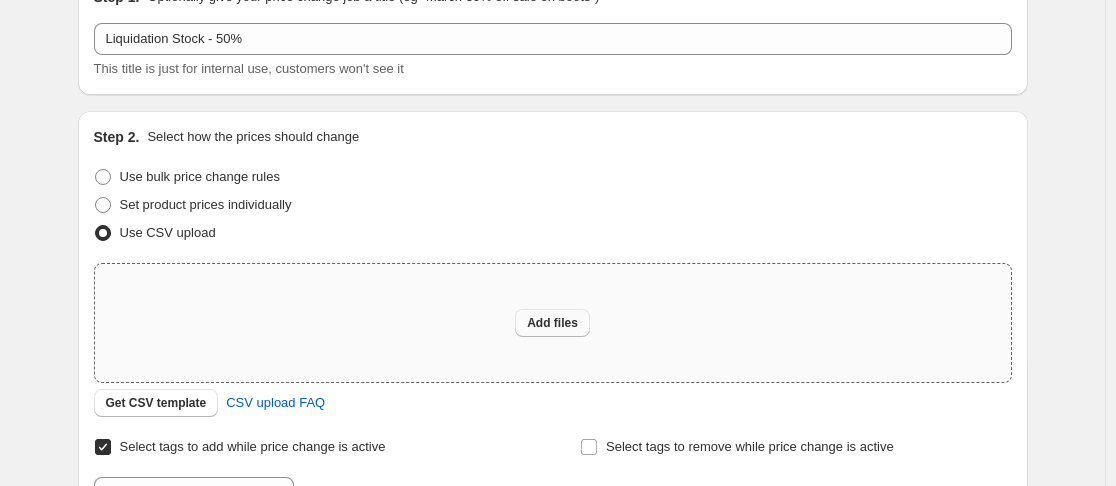 type on "C:\fakepath\50% Liquidation.csv" 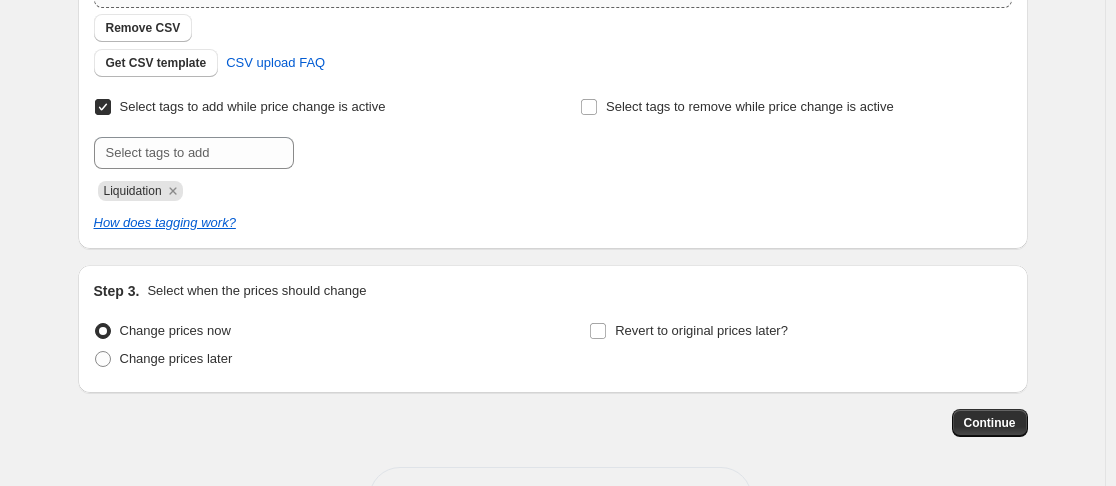 scroll, scrollTop: 553, scrollLeft: 0, axis: vertical 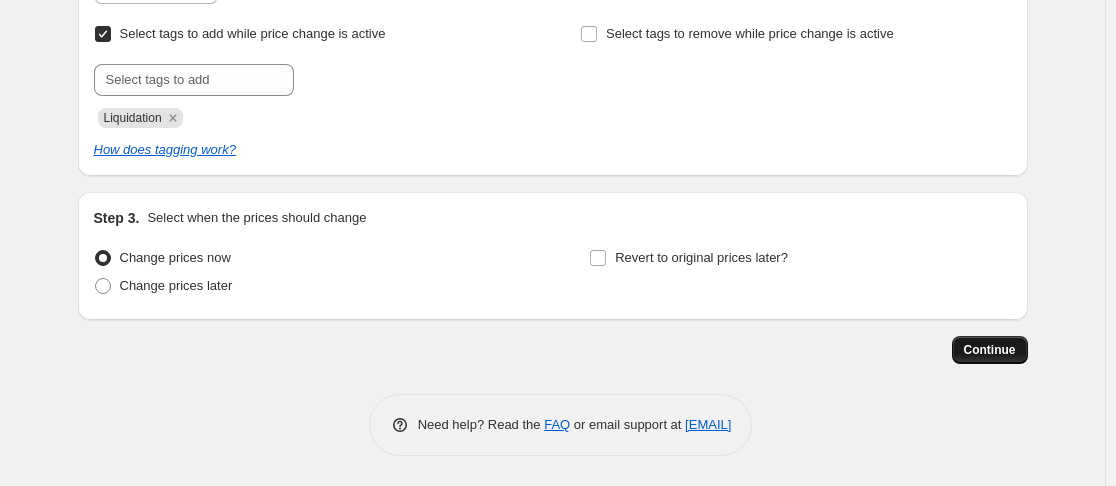 click on "Continue" at bounding box center [990, 350] 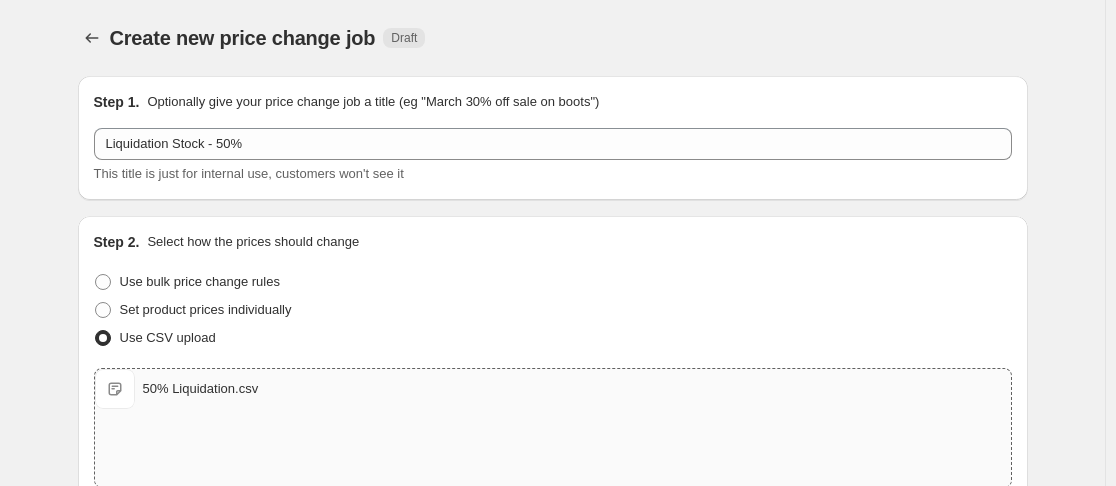 scroll, scrollTop: 553, scrollLeft: 0, axis: vertical 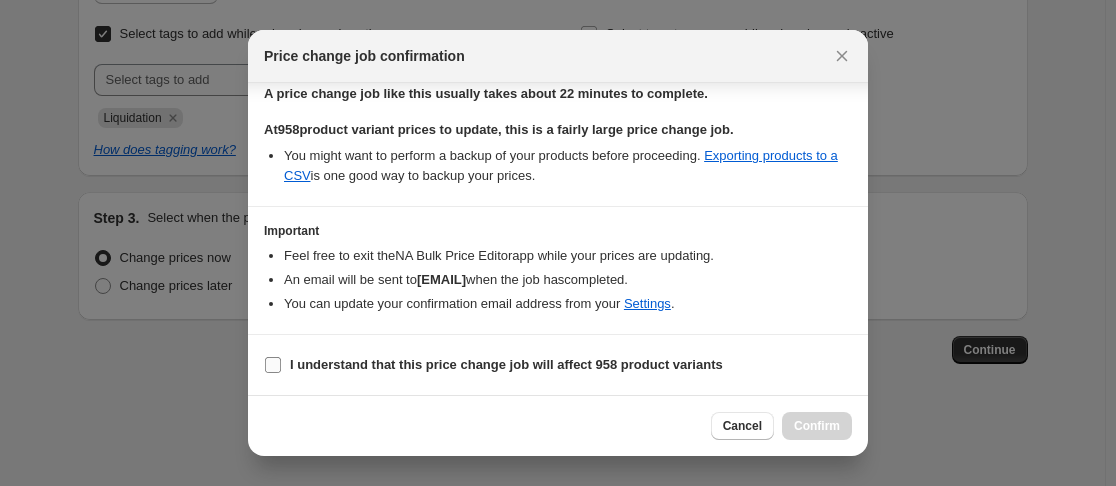 click on "I understand that this price change job will affect 958 product variants" at bounding box center (273, 365) 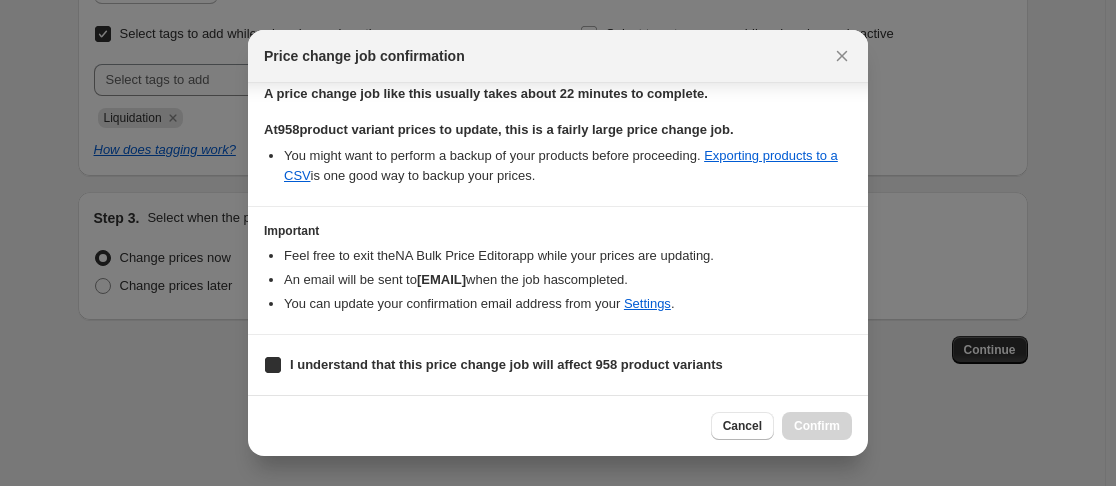 checkbox on "true" 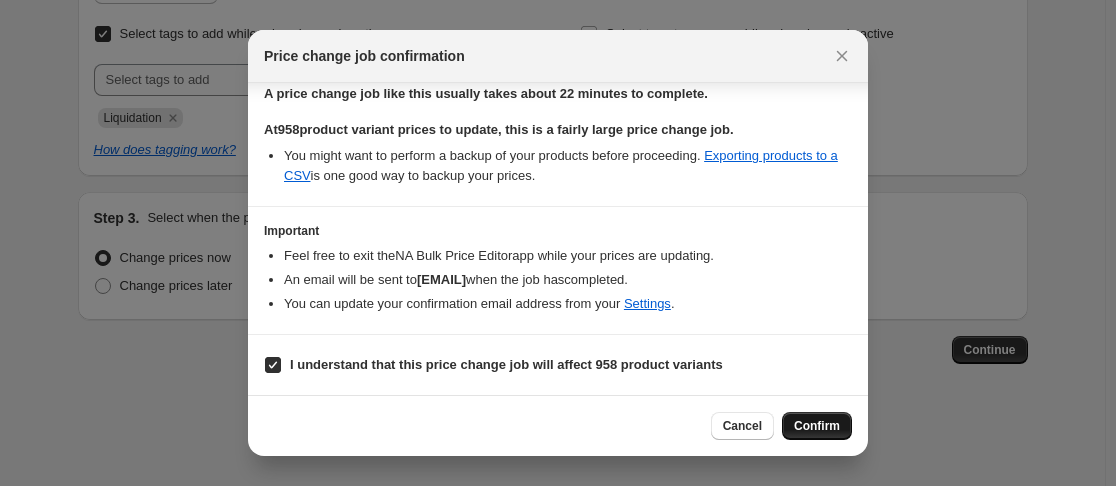 click on "Confirm" at bounding box center (817, 426) 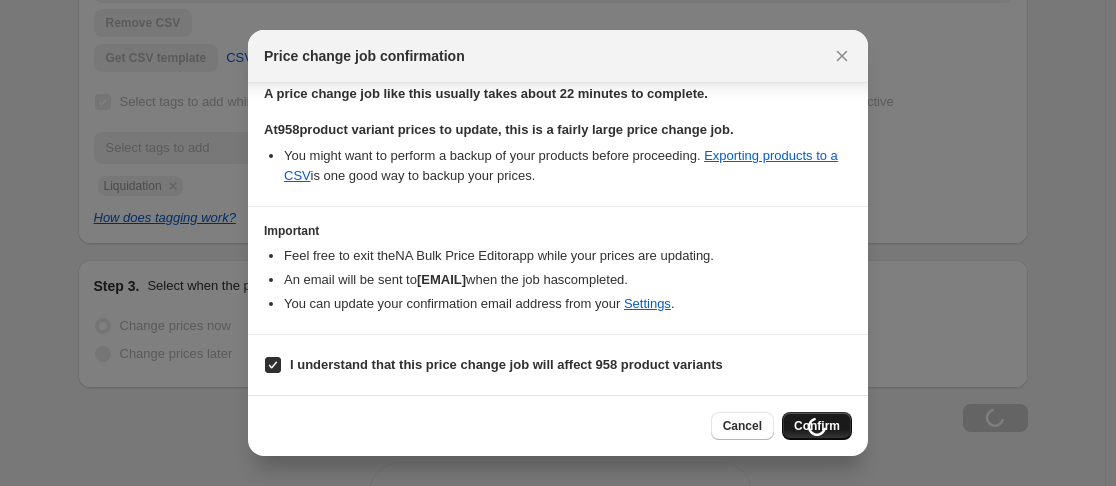 scroll, scrollTop: 621, scrollLeft: 0, axis: vertical 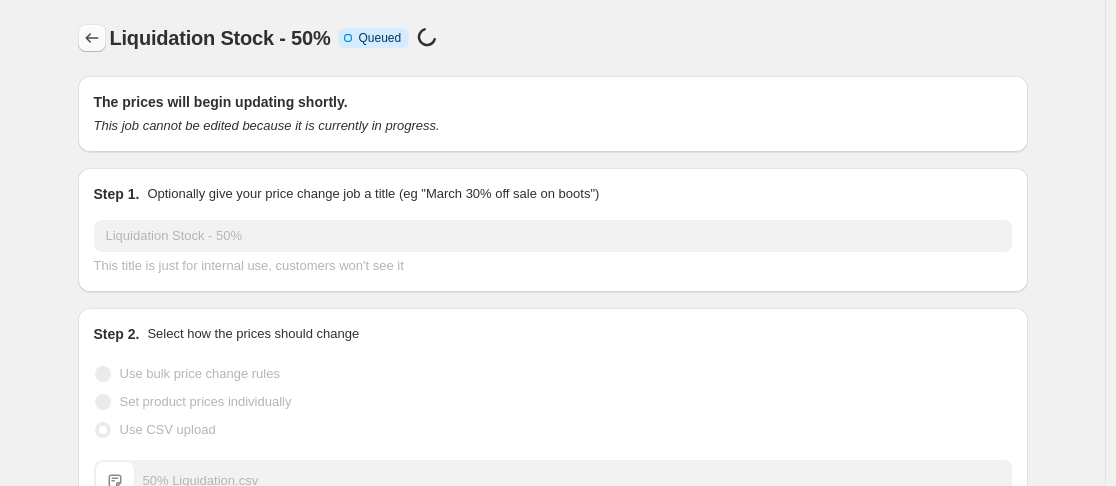 click 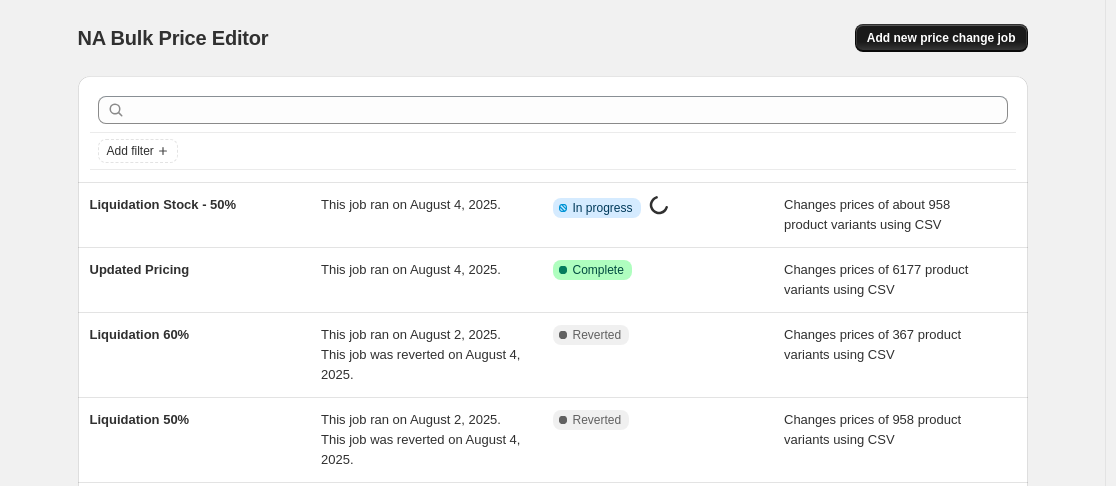 click on "Add new price change job" at bounding box center (941, 38) 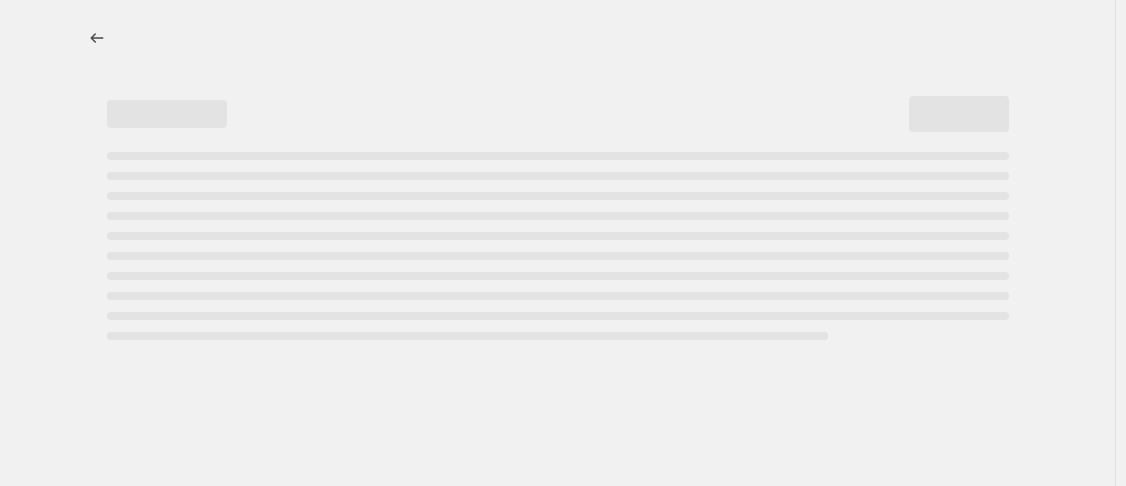 select on "percentage" 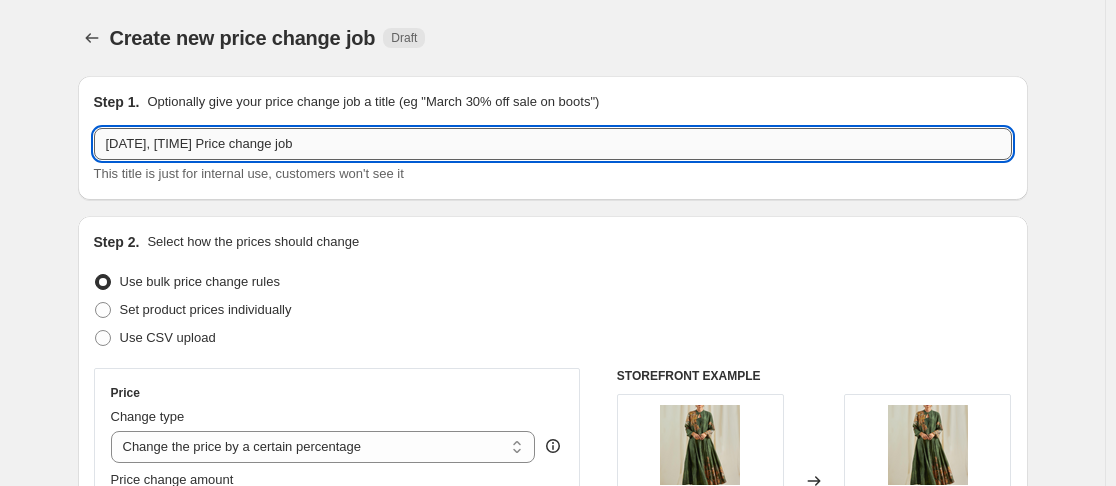 click on "Aug 4, 2025, 10:43:07 AM Price change job" at bounding box center [553, 144] 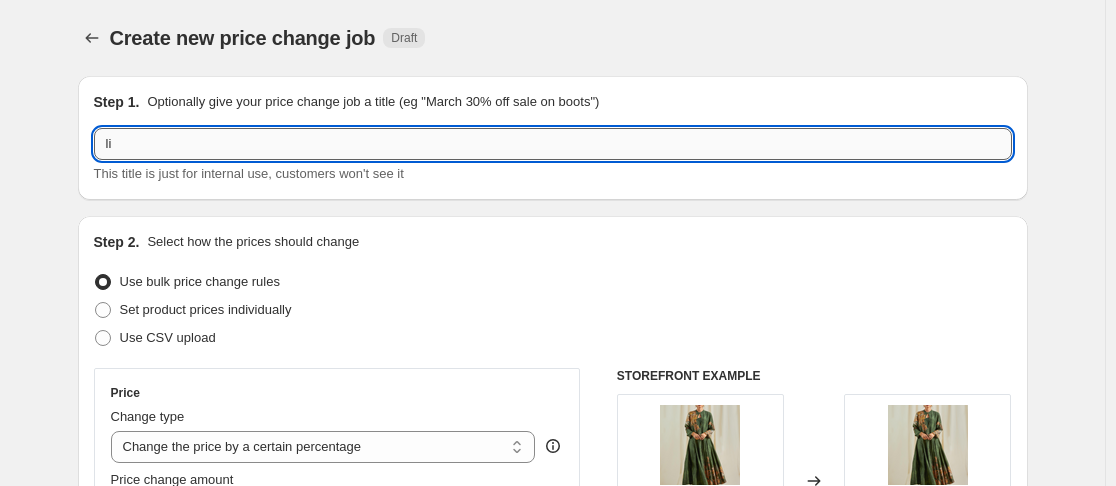 type on "l" 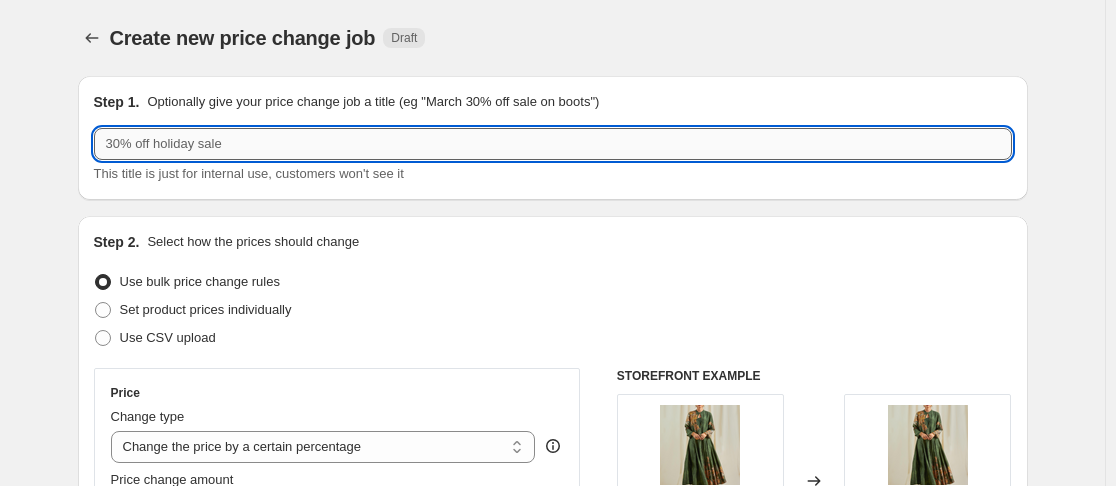 paste on "Liquidation" 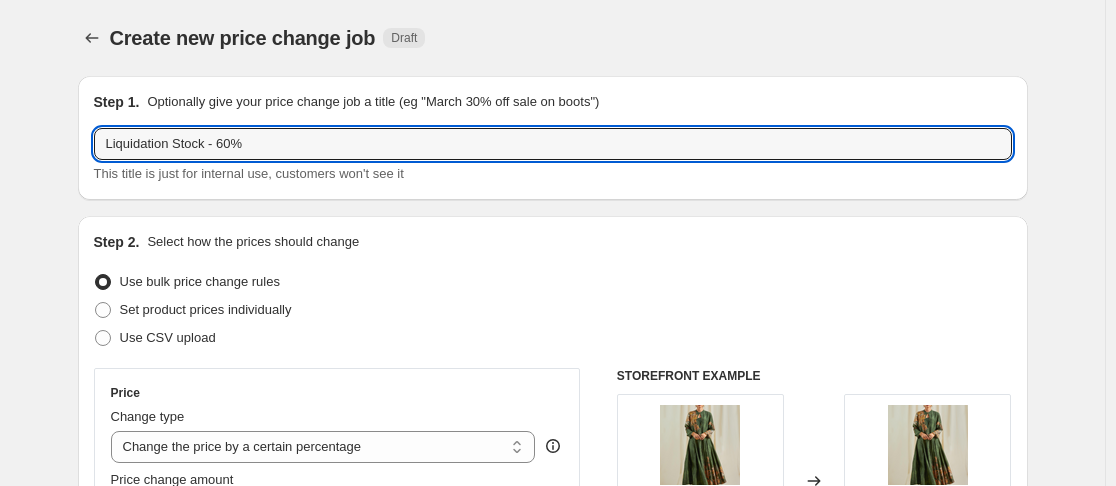 type on "Liquidation Stock - 60%" 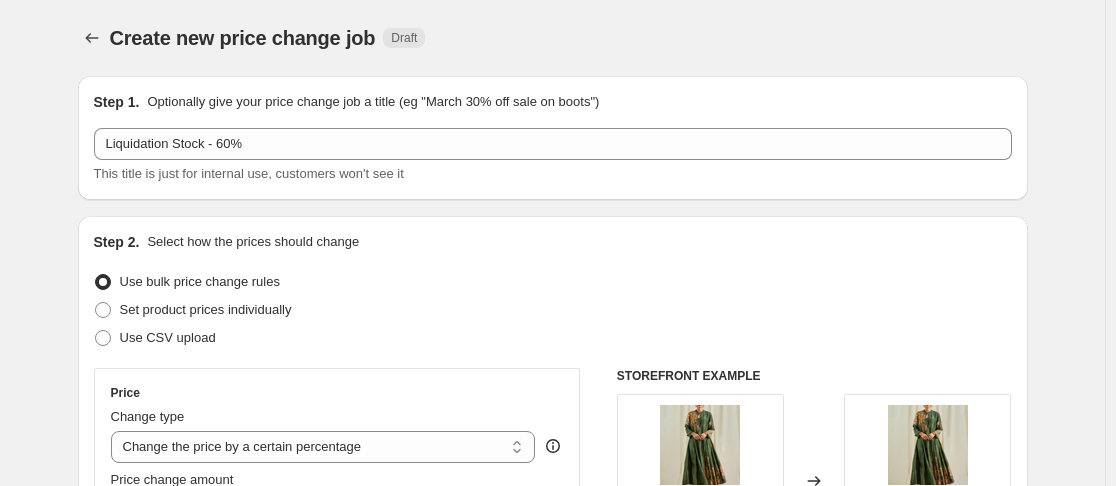 click on "Use CSV upload" at bounding box center [553, 338] 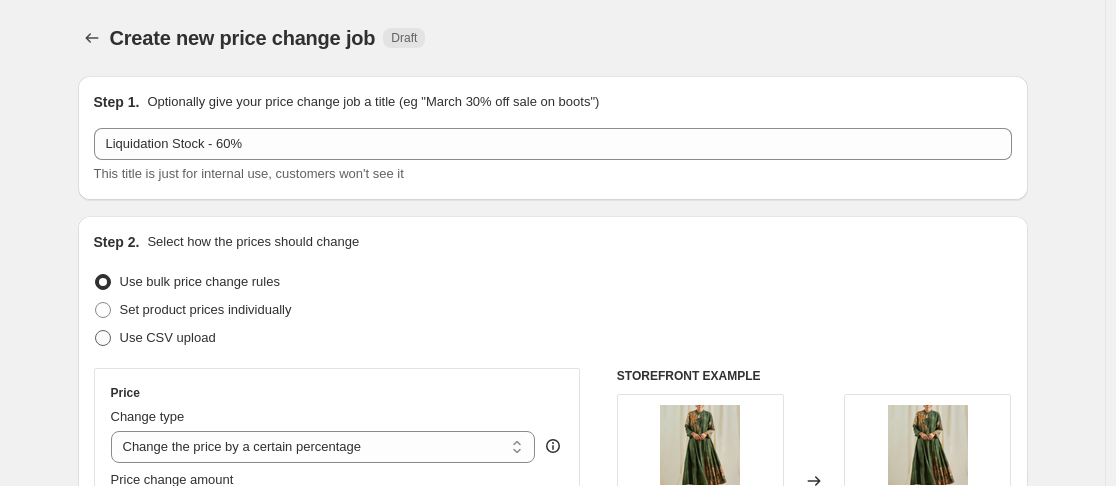 click on "Use CSV upload" at bounding box center (168, 337) 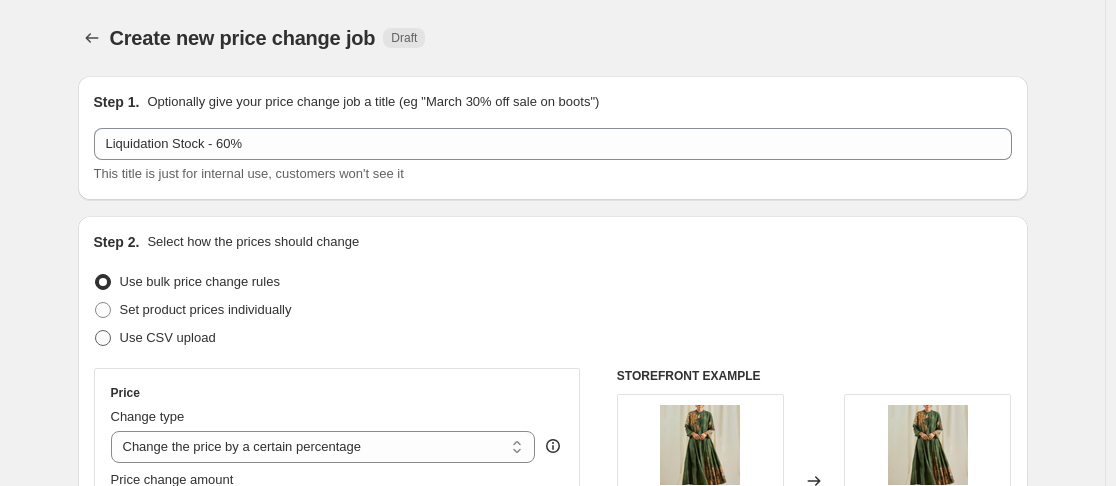 radio on "true" 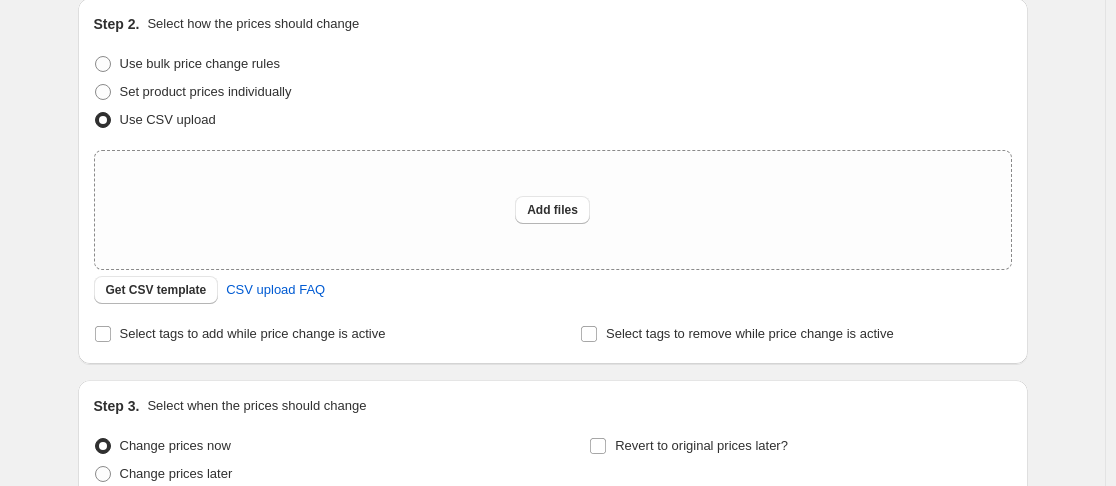 scroll, scrollTop: 225, scrollLeft: 0, axis: vertical 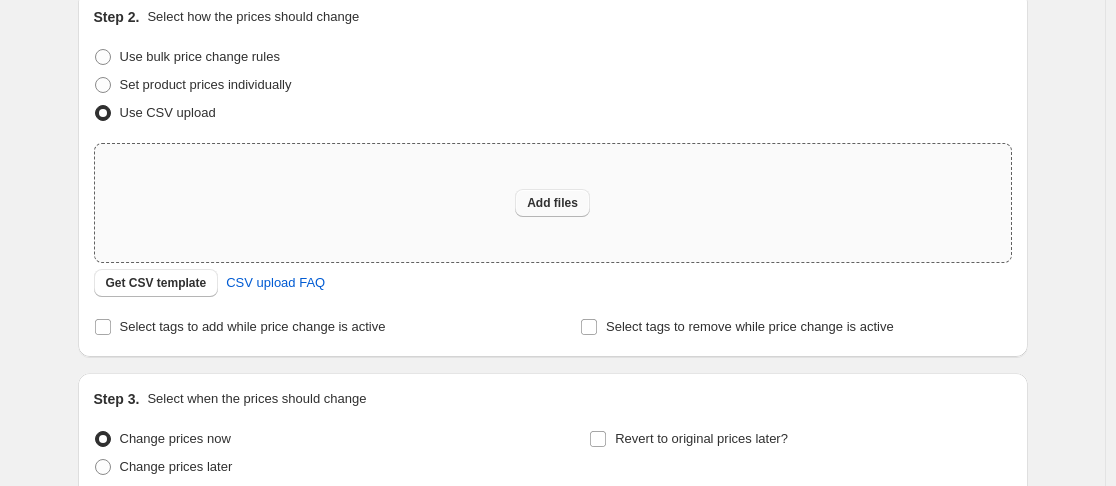 click on "Add files" at bounding box center (552, 203) 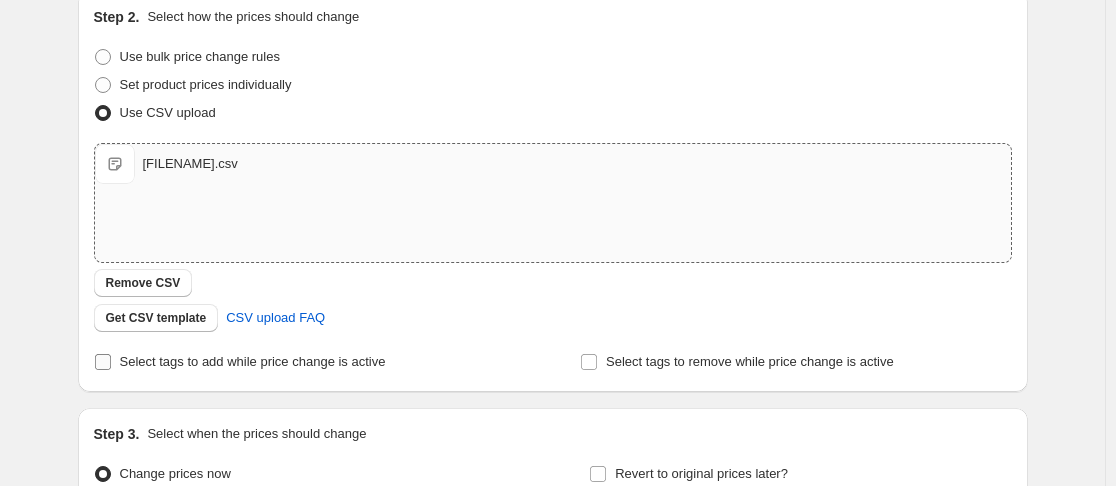 click on "Select tags to add while price change is active" at bounding box center (103, 362) 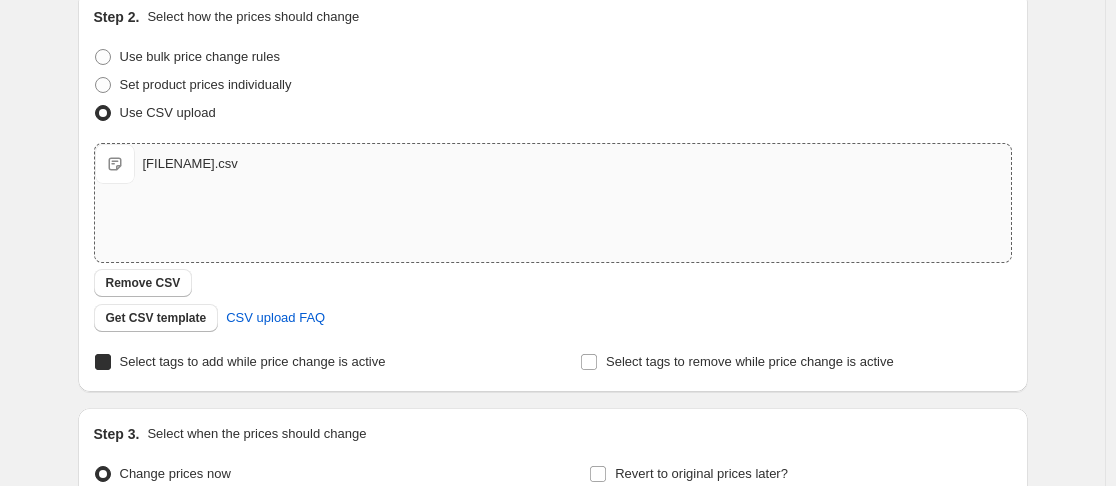 checkbox on "true" 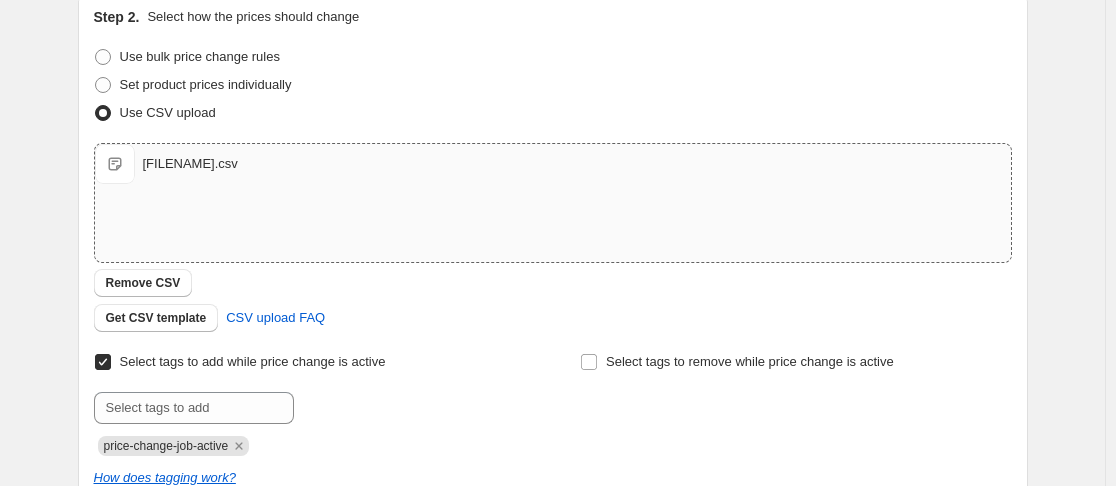 scroll, scrollTop: 277, scrollLeft: 0, axis: vertical 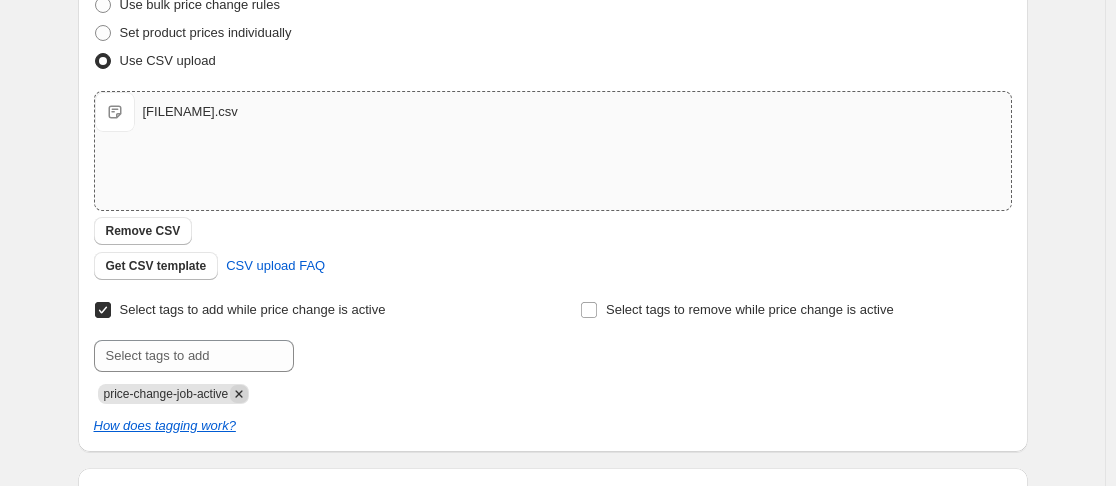 click 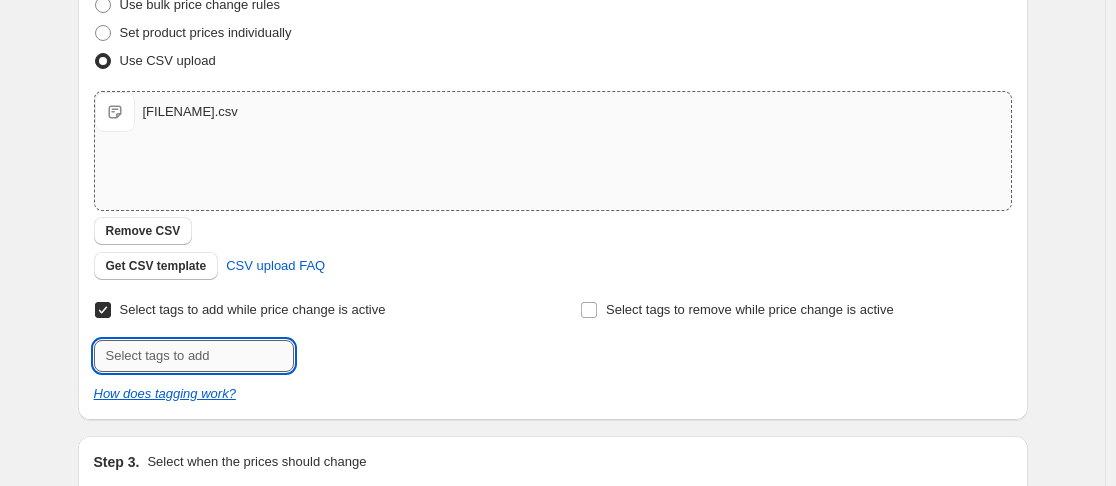 click at bounding box center (194, 356) 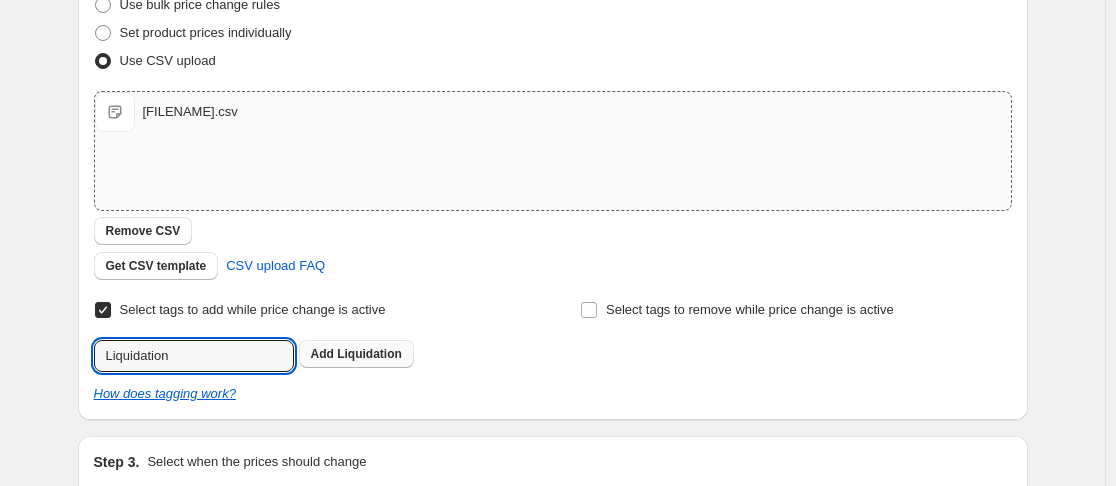 type on "Liquidation" 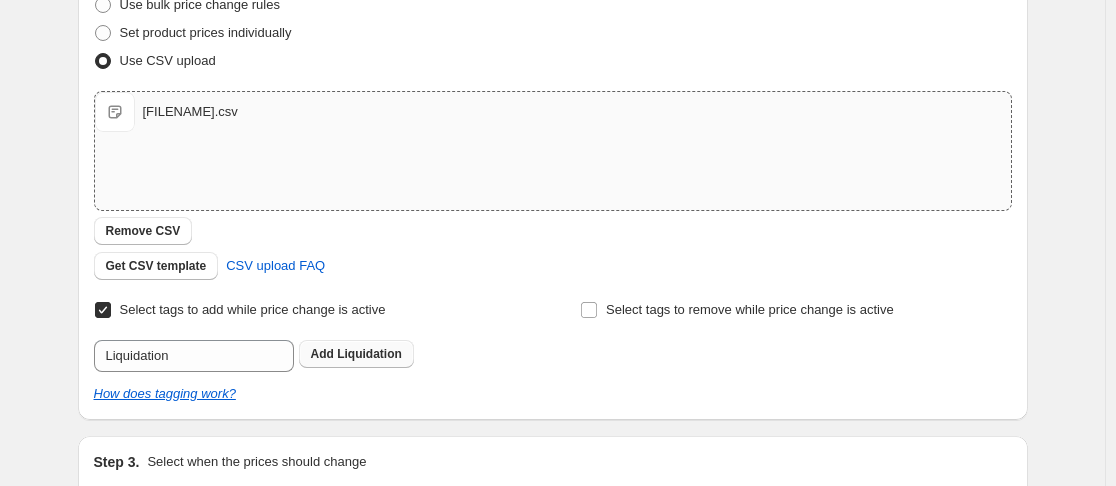 click on "Liquidation" at bounding box center (369, 354) 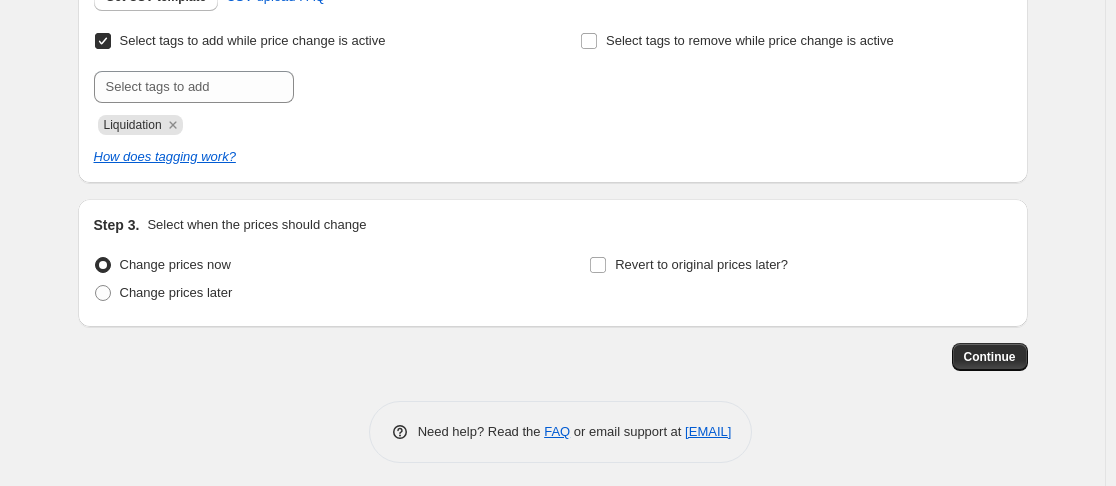 scroll, scrollTop: 551, scrollLeft: 0, axis: vertical 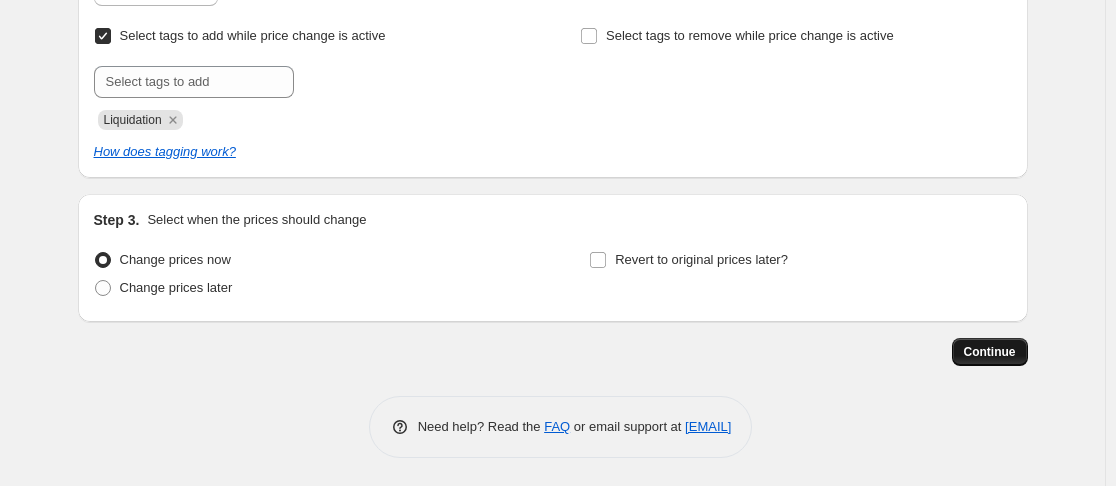 click on "Continue" at bounding box center (990, 352) 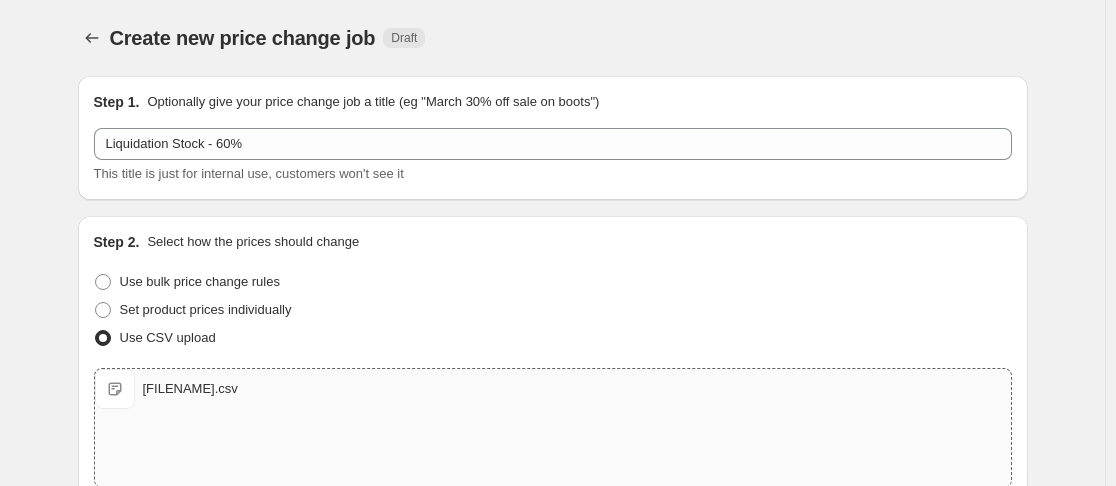 scroll, scrollTop: 551, scrollLeft: 0, axis: vertical 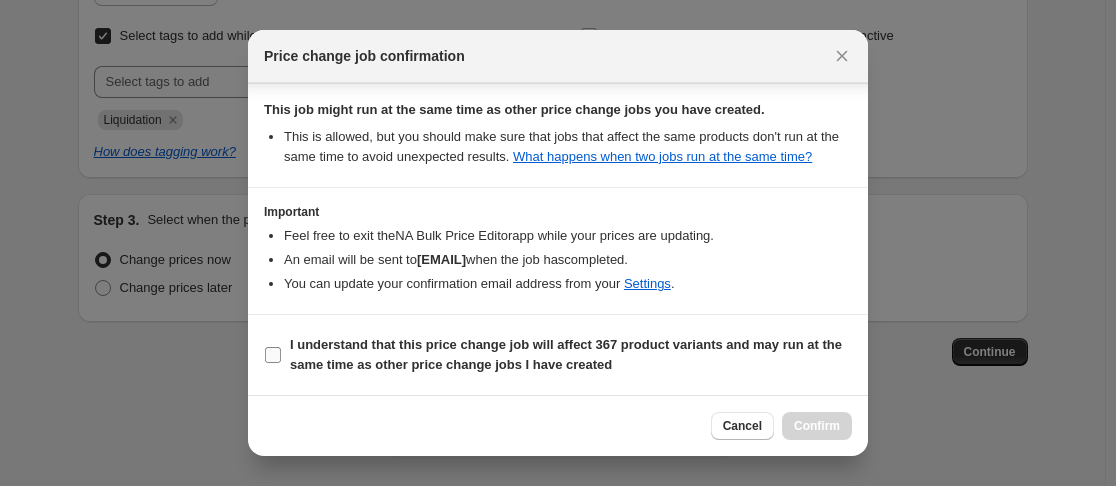 click on "I understand that this price change job will affect 367 product variants and may run at the same time as other price change jobs I have created" at bounding box center [273, 355] 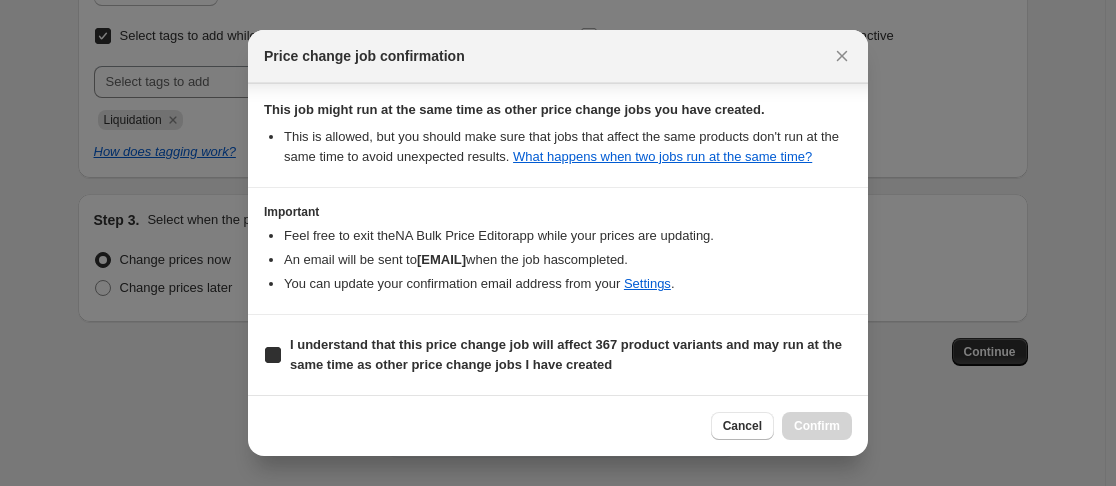 checkbox on "true" 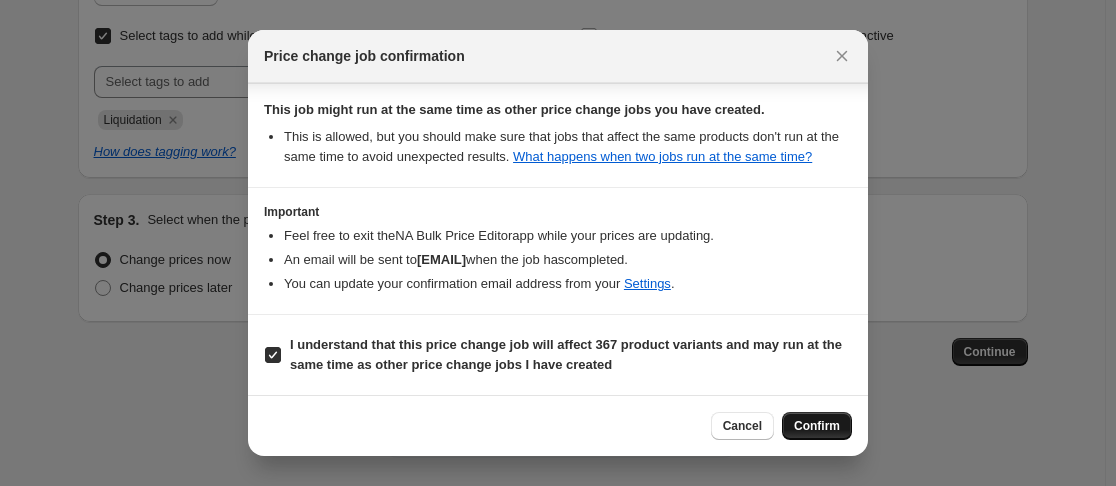 click on "Confirm" at bounding box center [817, 426] 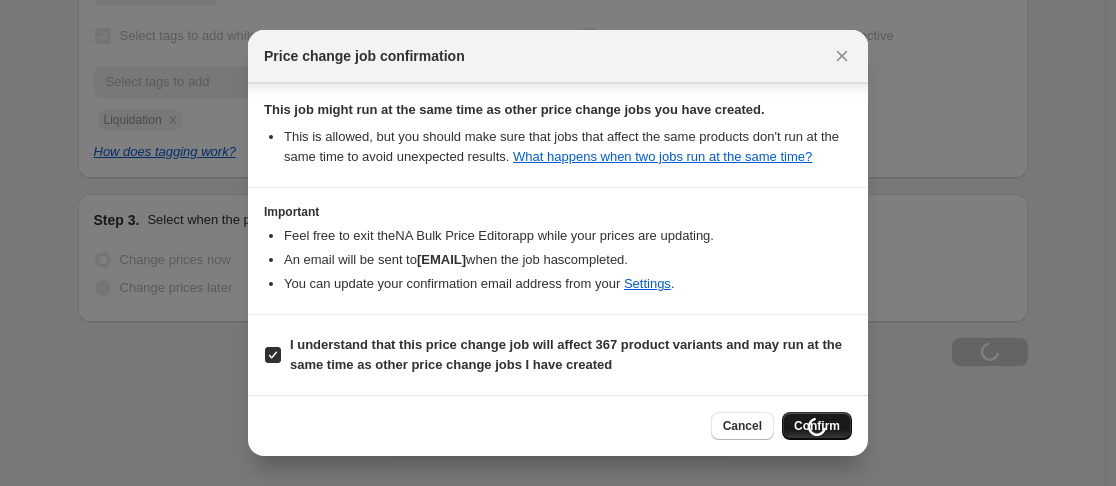 scroll, scrollTop: 619, scrollLeft: 0, axis: vertical 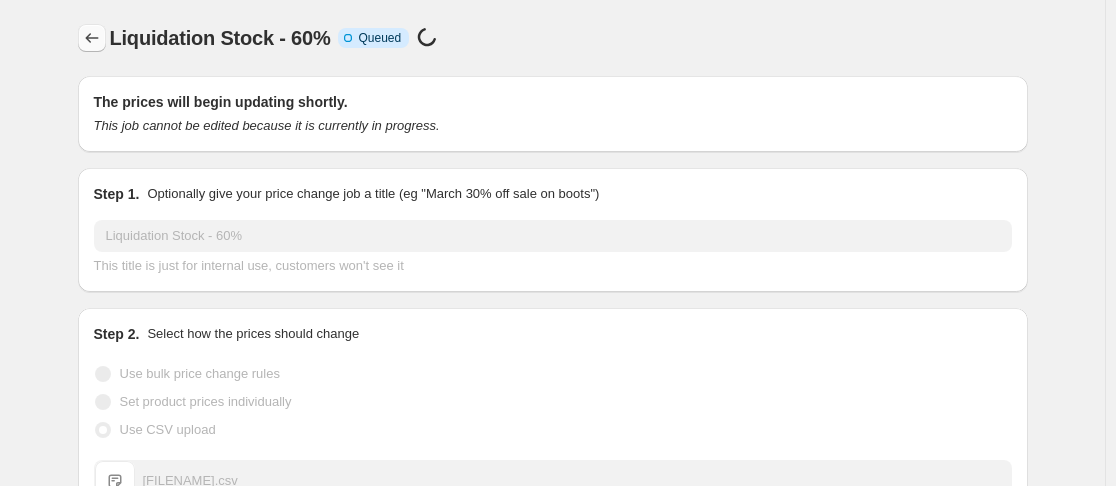 click at bounding box center (92, 38) 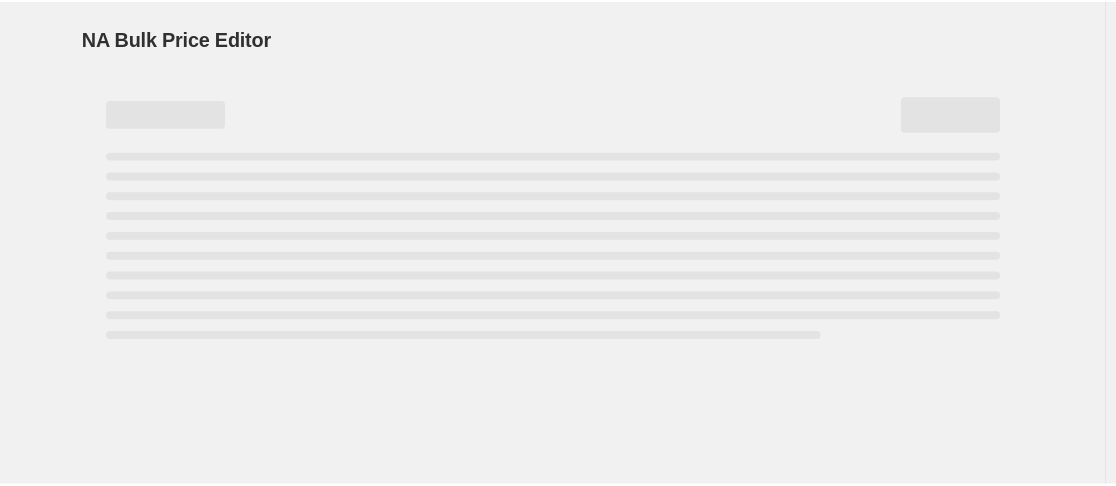 scroll, scrollTop: 0, scrollLeft: 0, axis: both 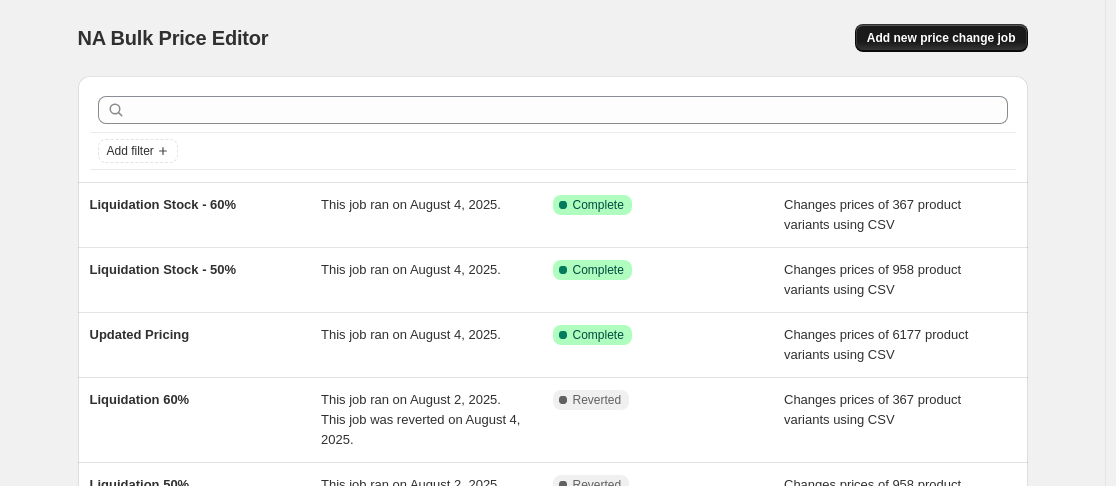 click on "Add new price change job" at bounding box center [941, 38] 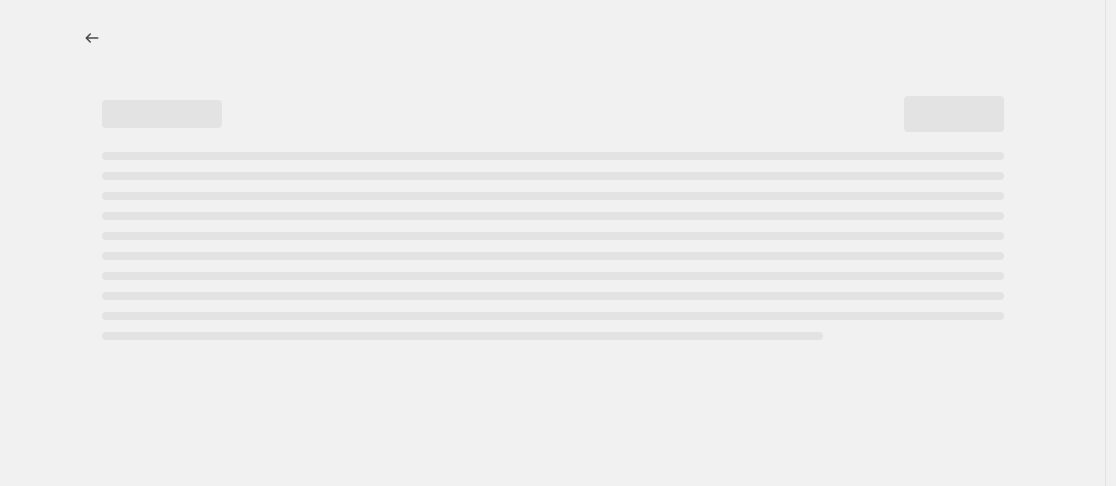 select on "percentage" 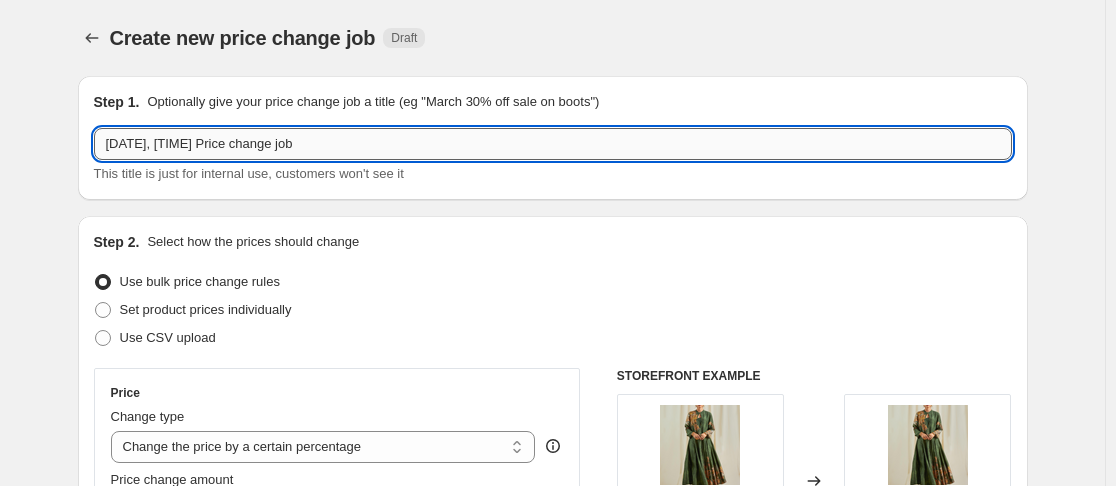 click on "[DATE], [TIME] Price change job" at bounding box center (553, 144) 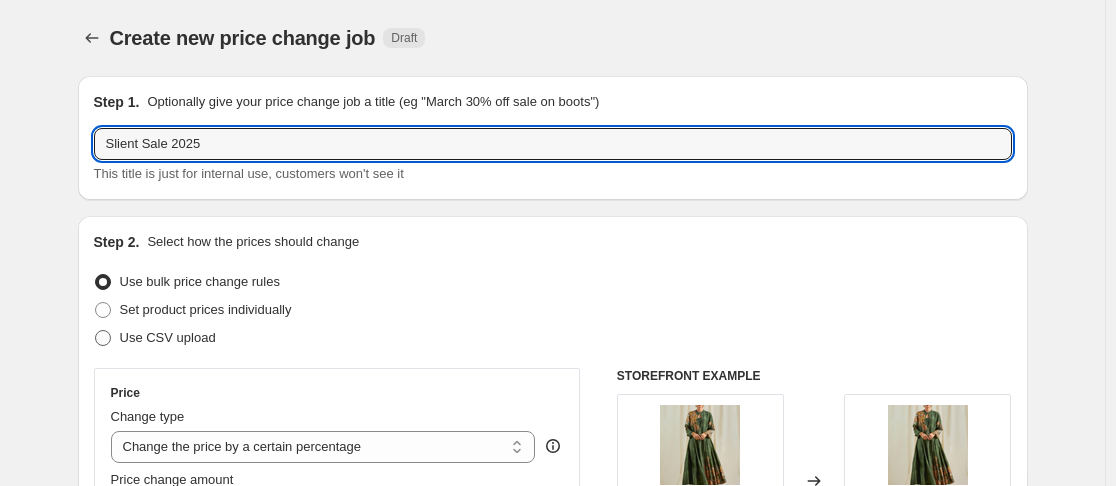 type on "Slient Sale 2025" 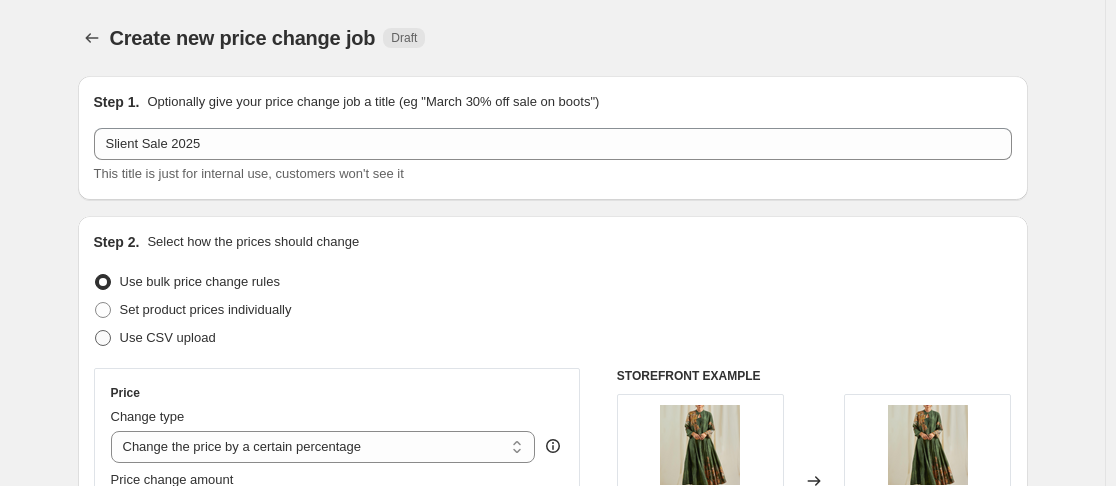 click on "Use CSV upload" at bounding box center [168, 337] 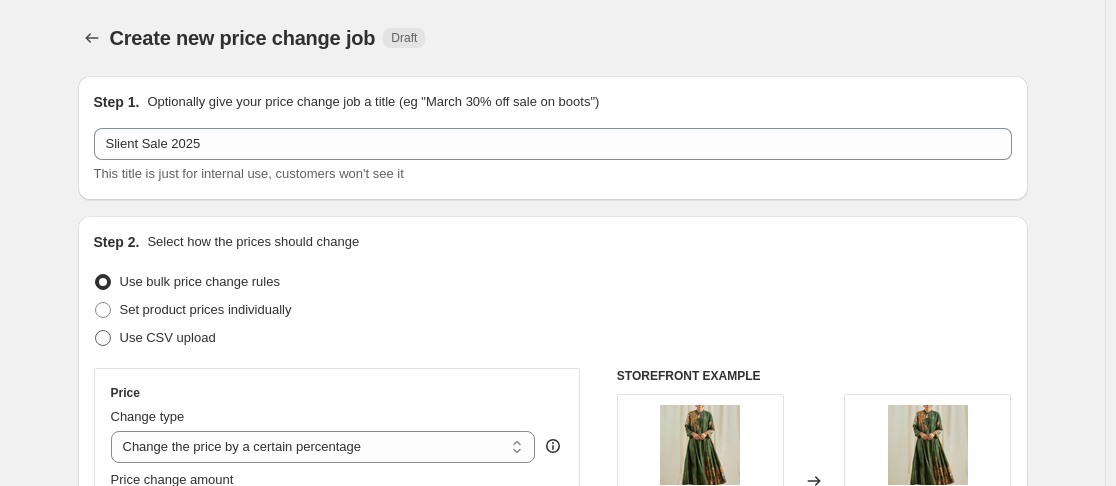 radio on "true" 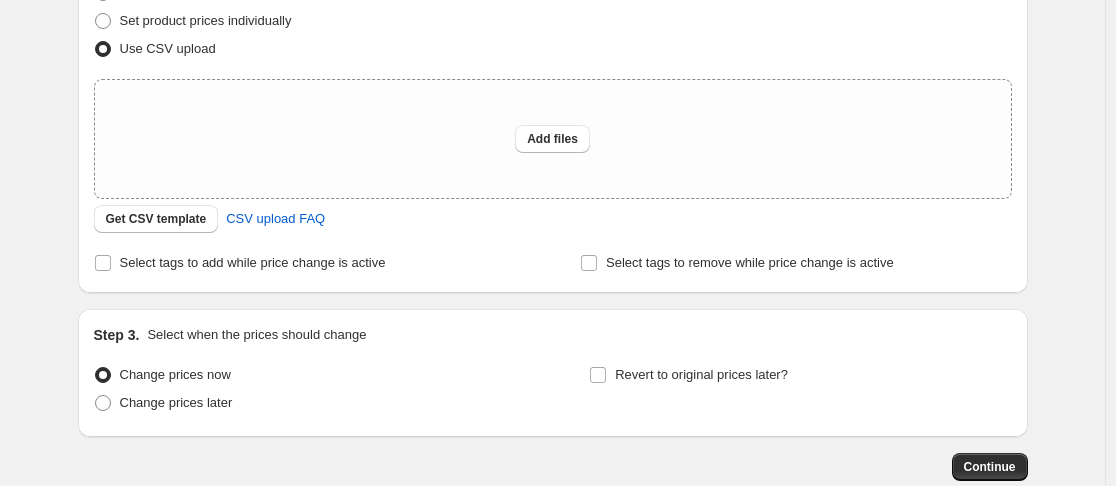 scroll, scrollTop: 302, scrollLeft: 0, axis: vertical 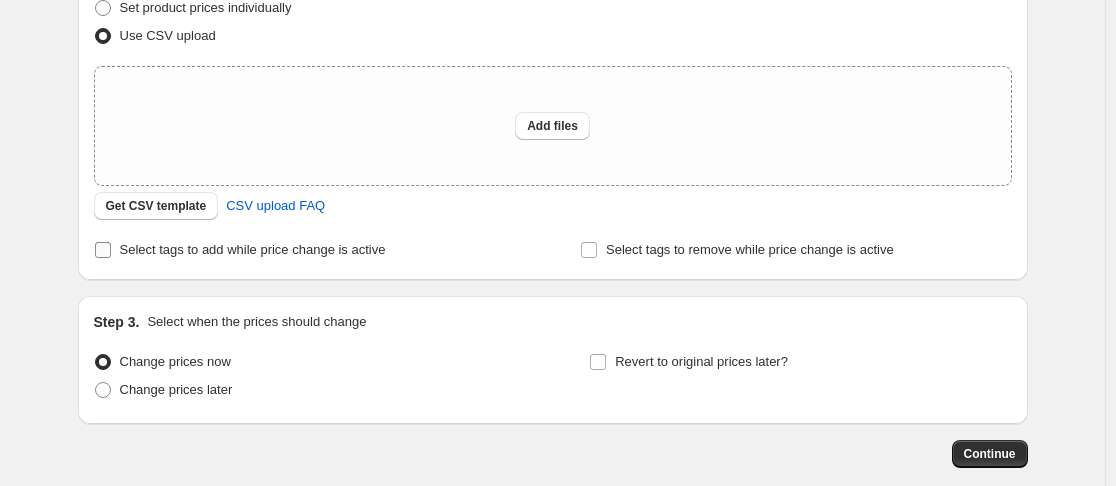 click on "Select tags to add while price change is active" at bounding box center (240, 250) 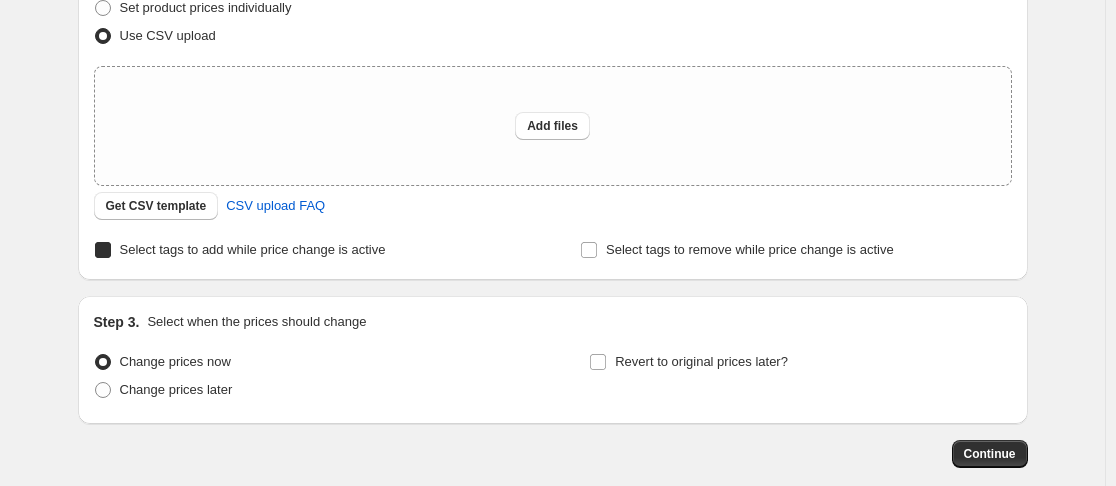 checkbox on "true" 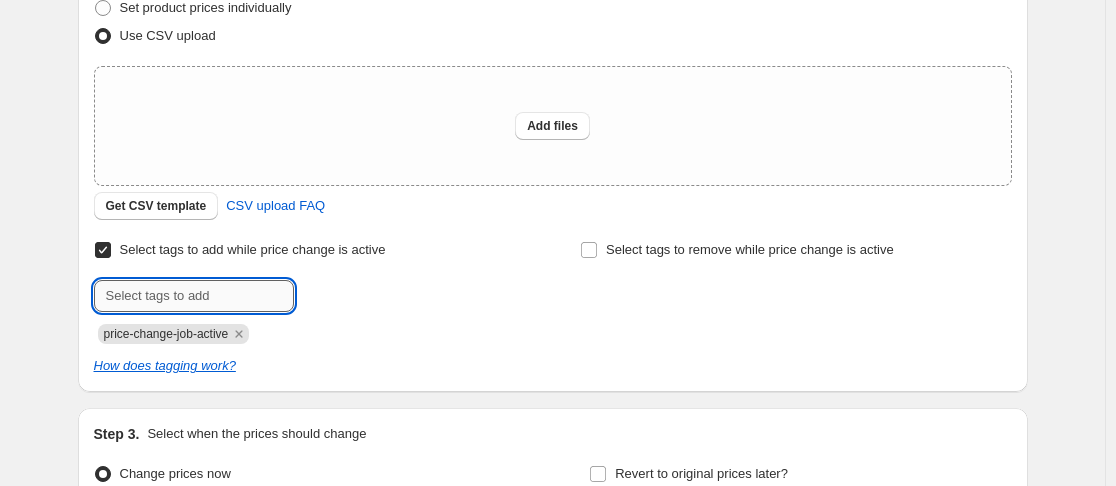 click at bounding box center [194, 296] 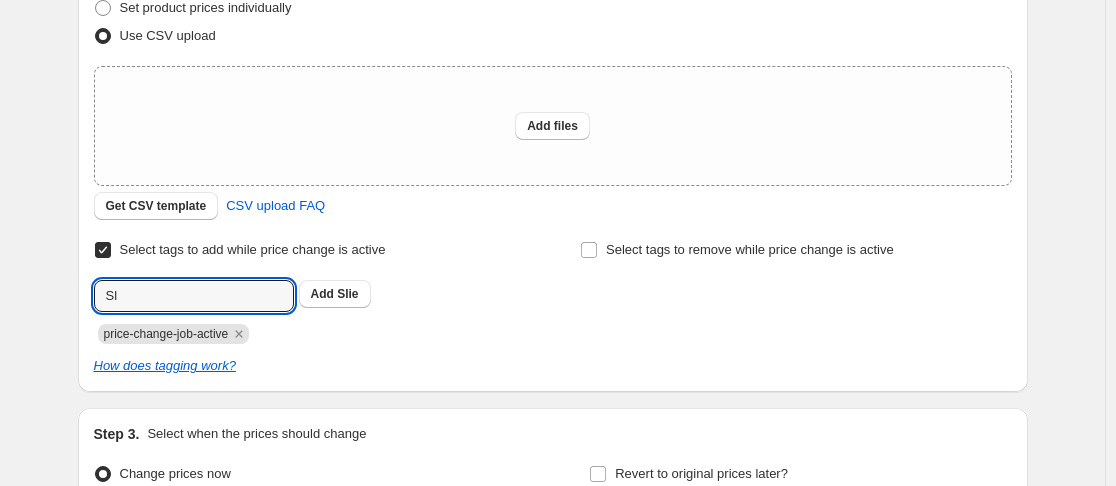 type on "S" 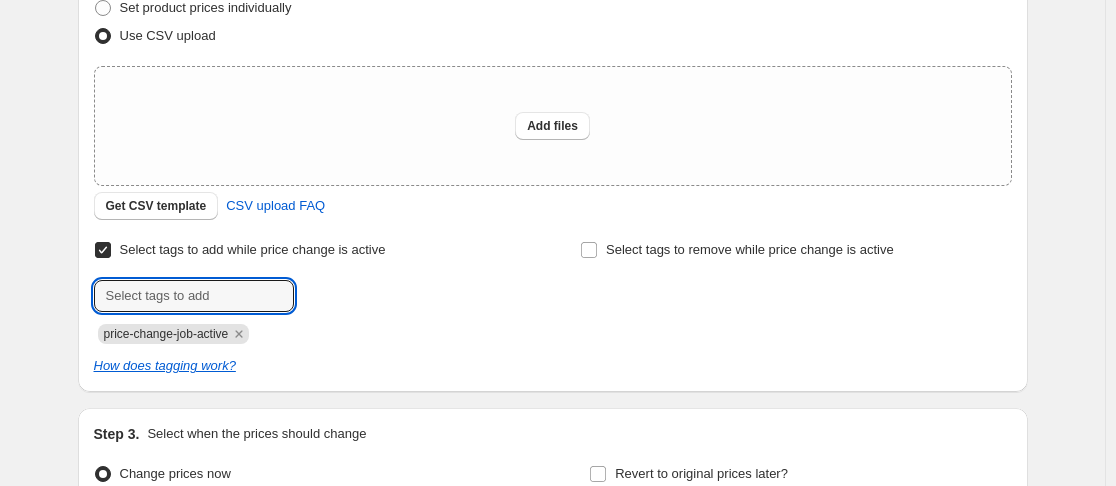 paste on "silent sale 2025" 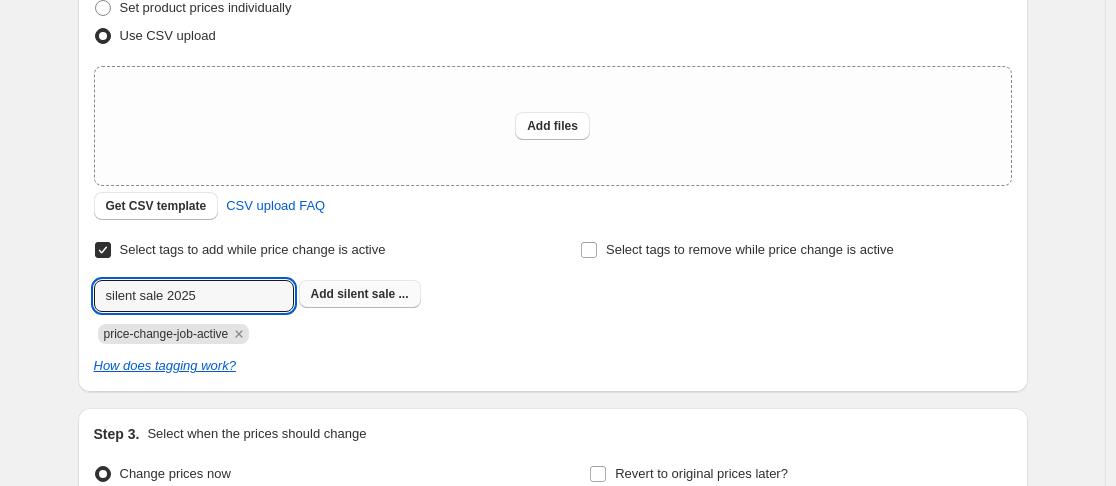 type on "silent sale 2025" 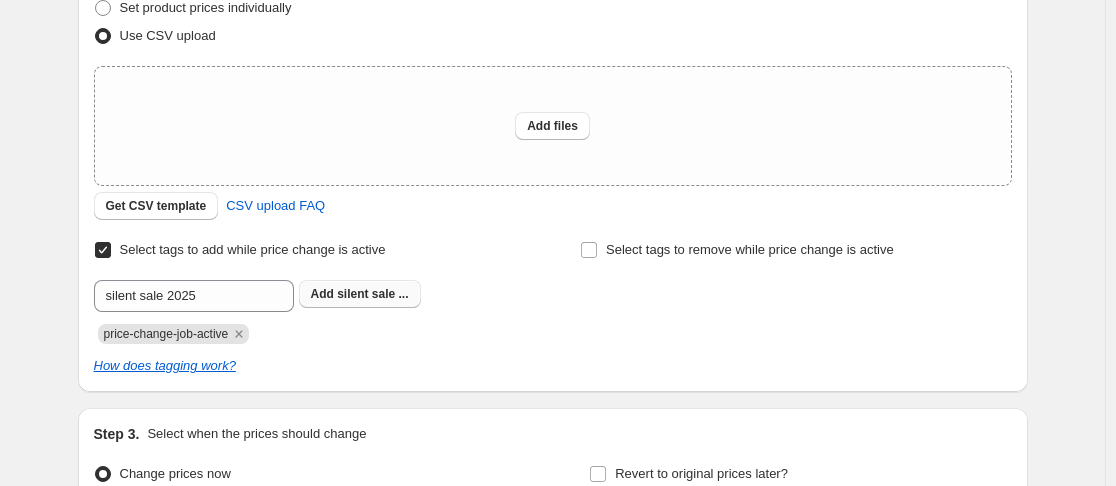 click on "Add" at bounding box center (322, 294) 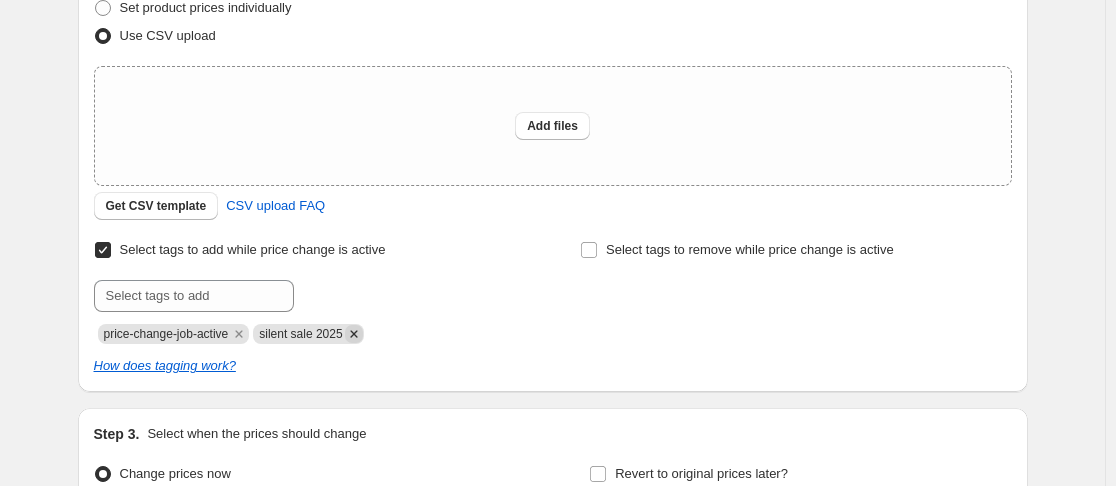 click 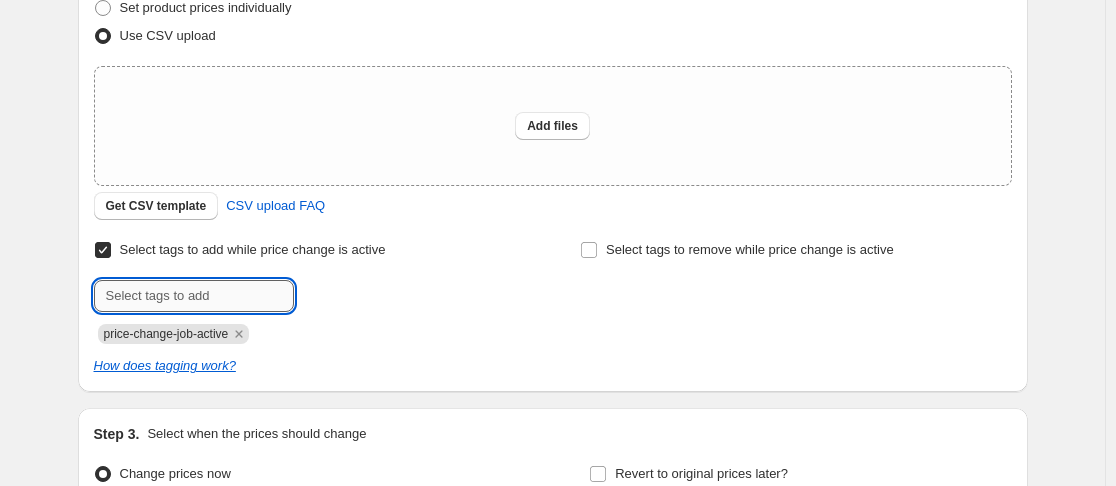 click at bounding box center [194, 296] 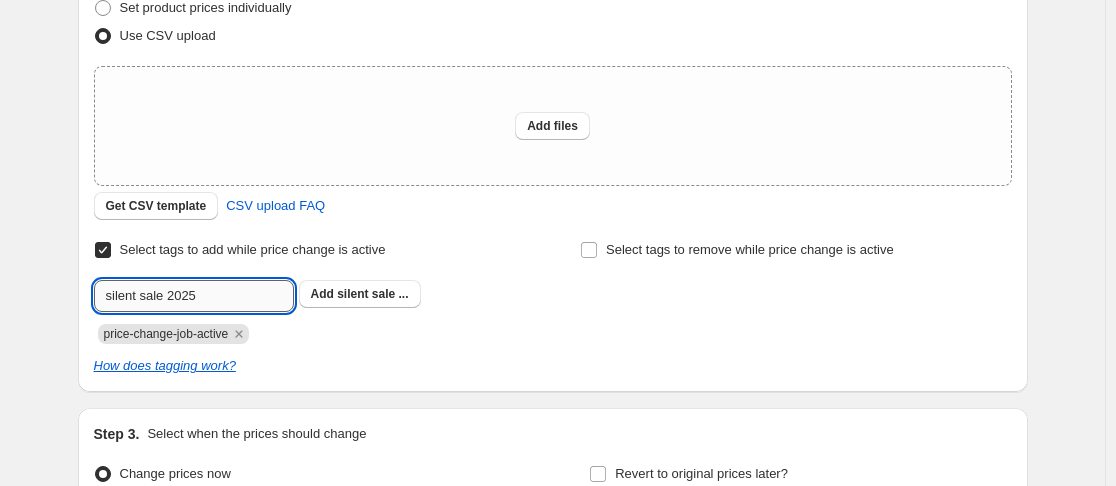 click on "silent sale 2025" at bounding box center (194, 296) 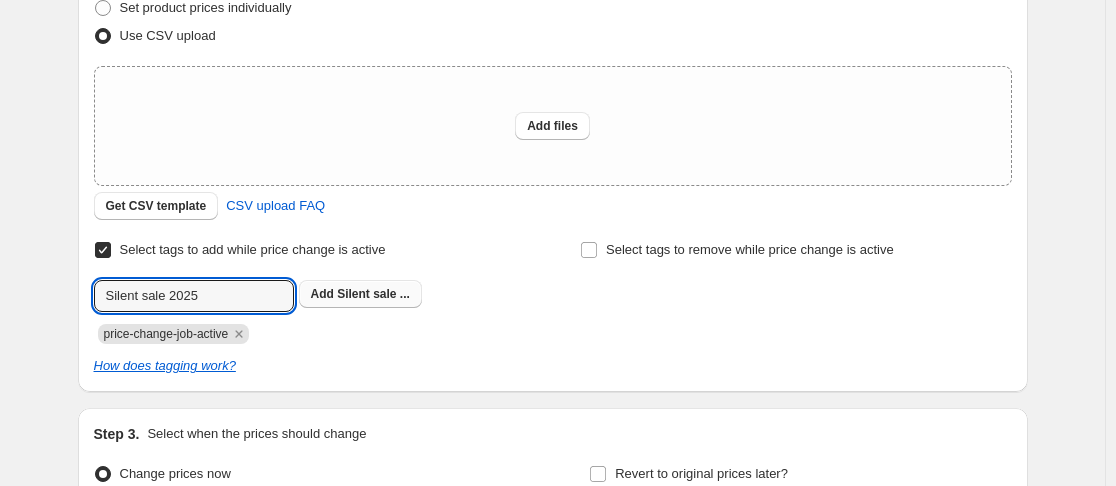 type on "Silent sale 2025" 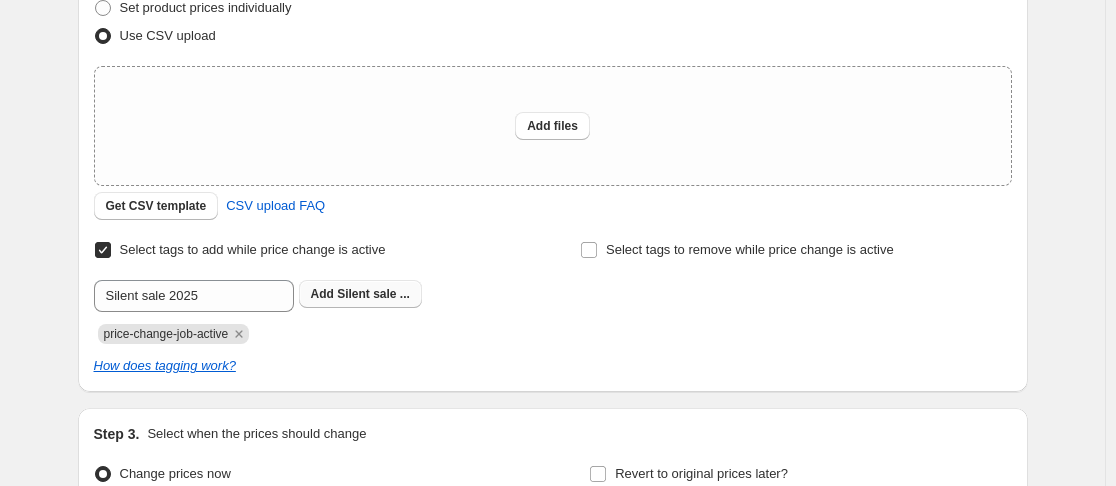 click on "Add   Silent sale ..." at bounding box center (360, 294) 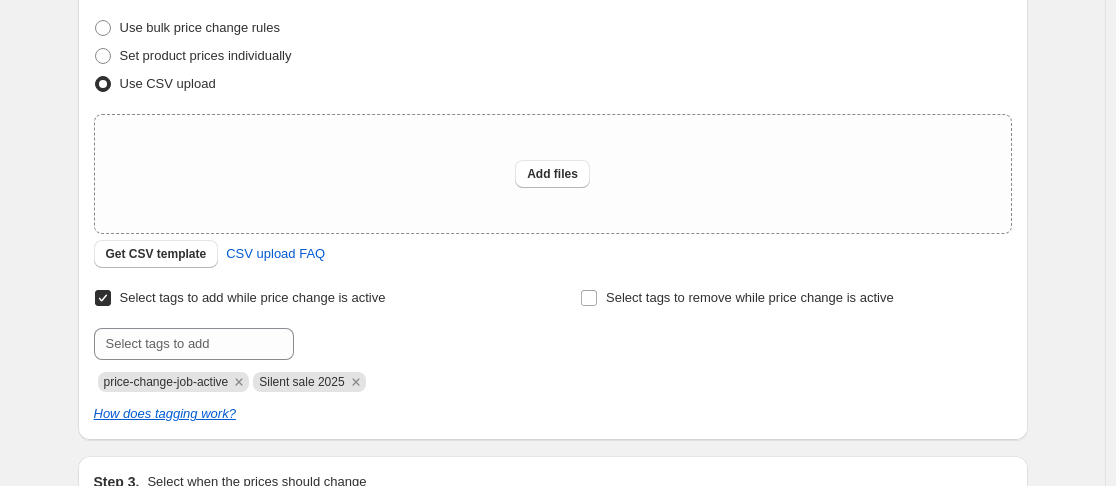scroll, scrollTop: 253, scrollLeft: 0, axis: vertical 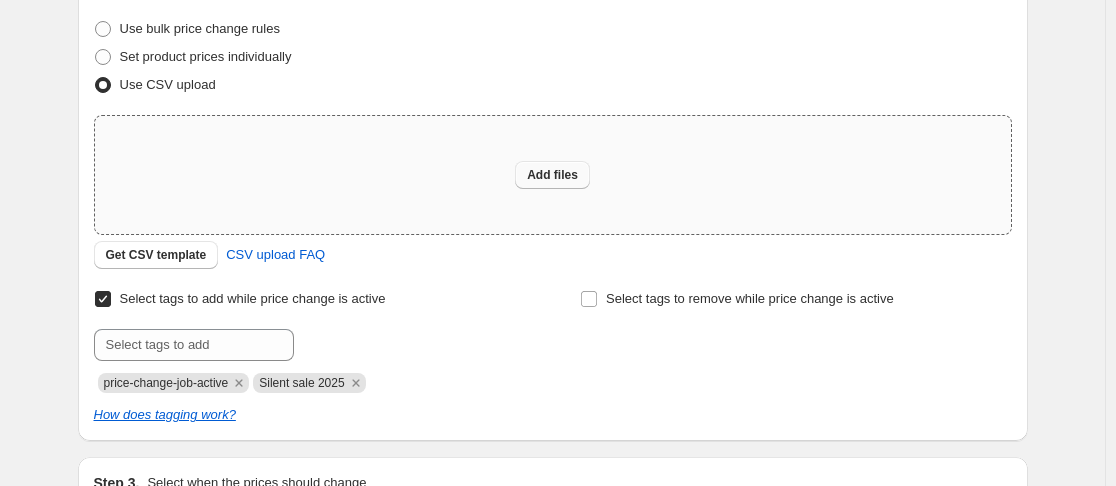 click on "Add files" at bounding box center [552, 175] 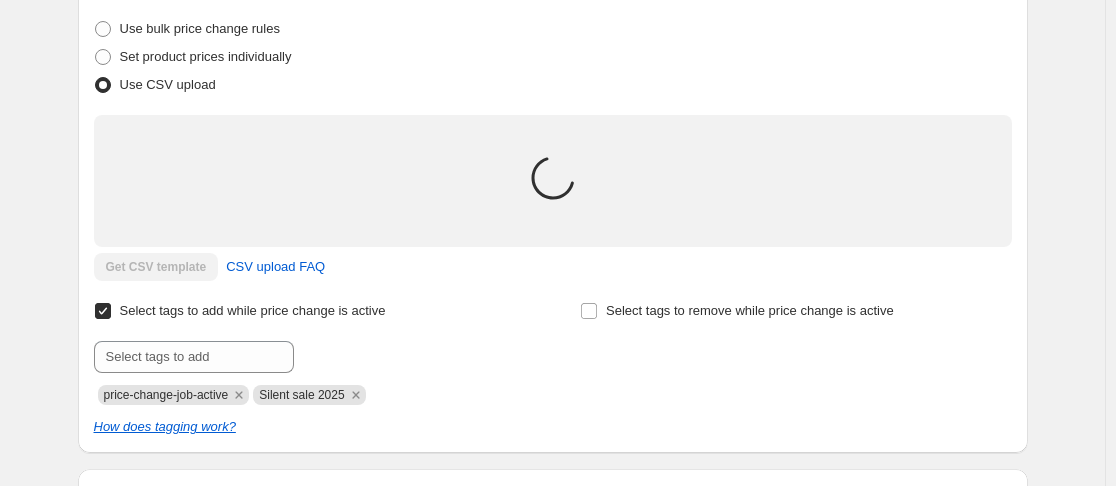scroll, scrollTop: 0, scrollLeft: 0, axis: both 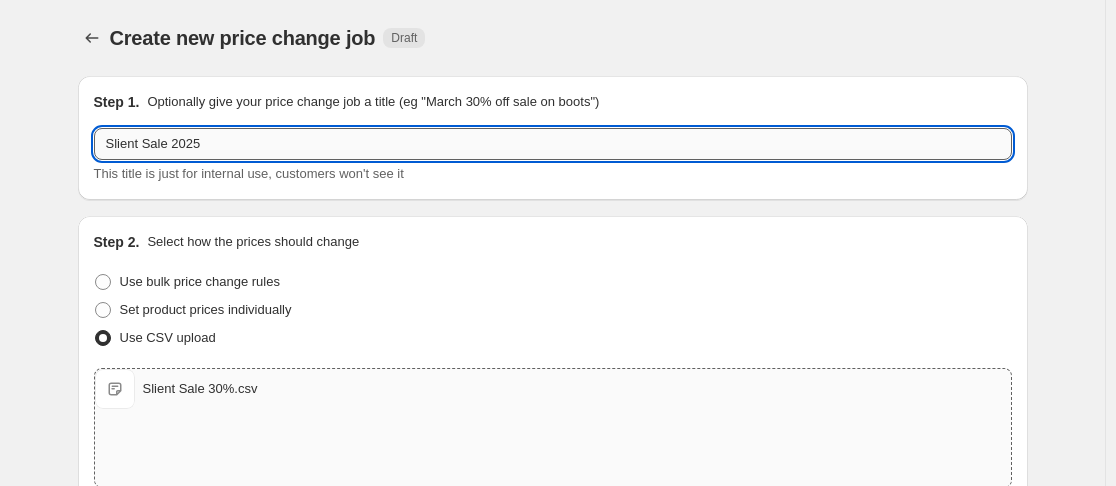 click on "Slient Sale 2025" at bounding box center (553, 144) 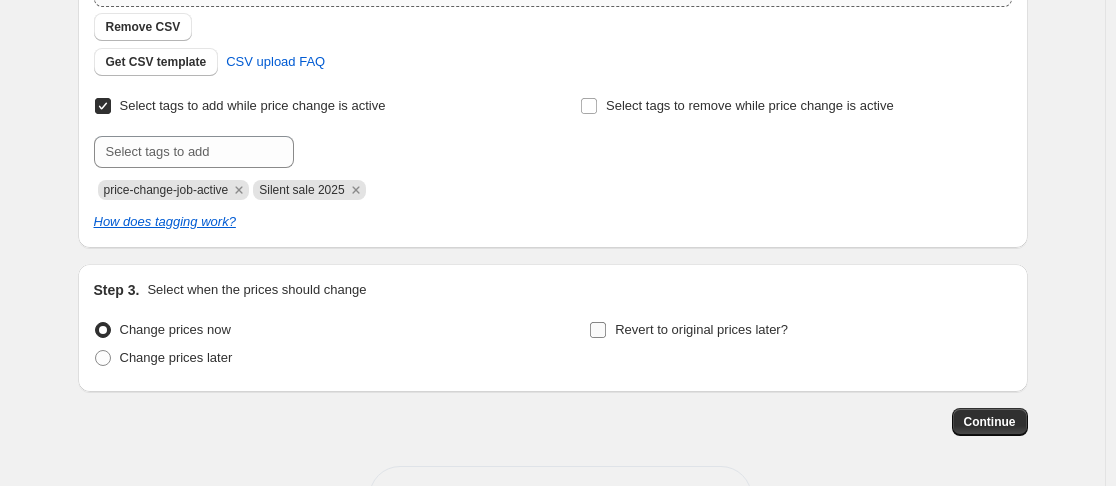 scroll, scrollTop: 484, scrollLeft: 0, axis: vertical 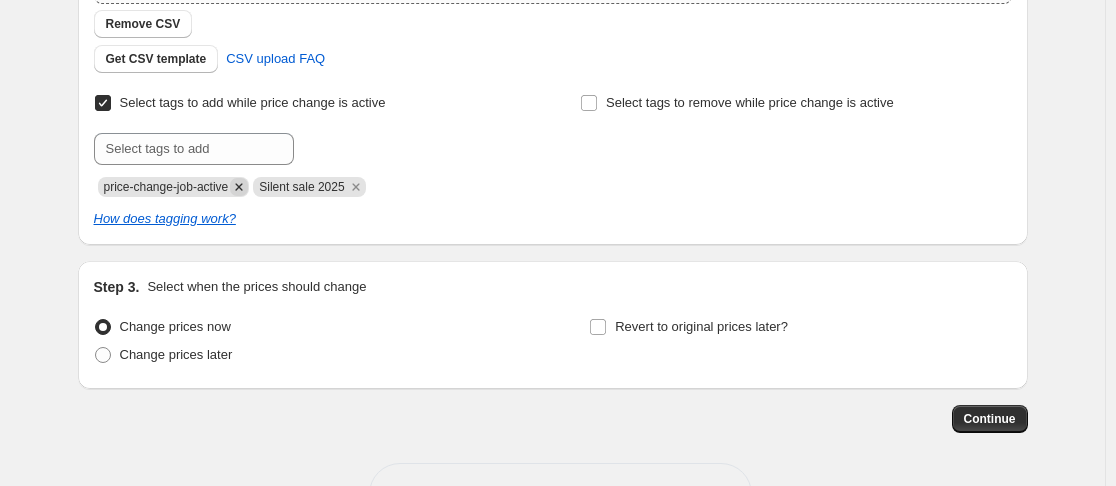 type on "Slient Sale 2025(30%)" 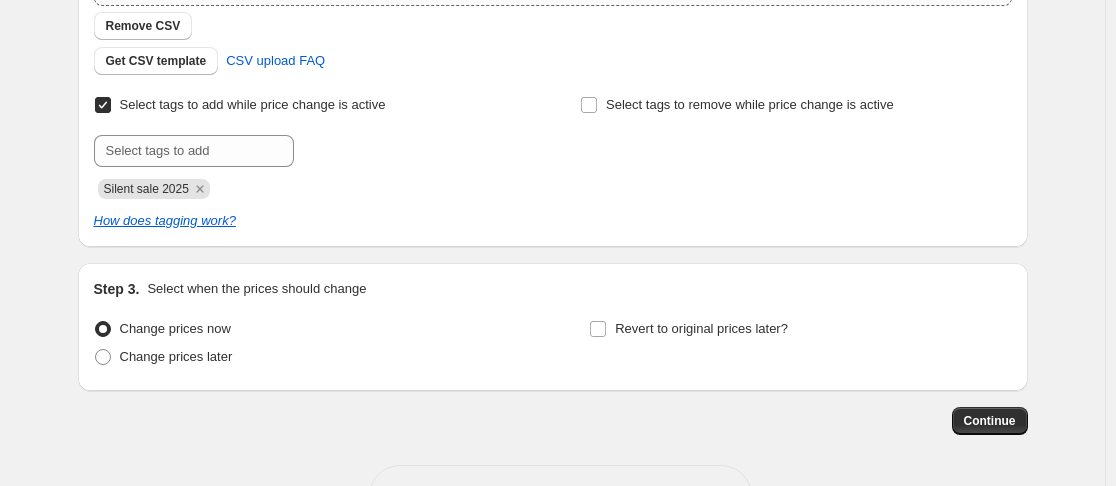 scroll, scrollTop: 553, scrollLeft: 0, axis: vertical 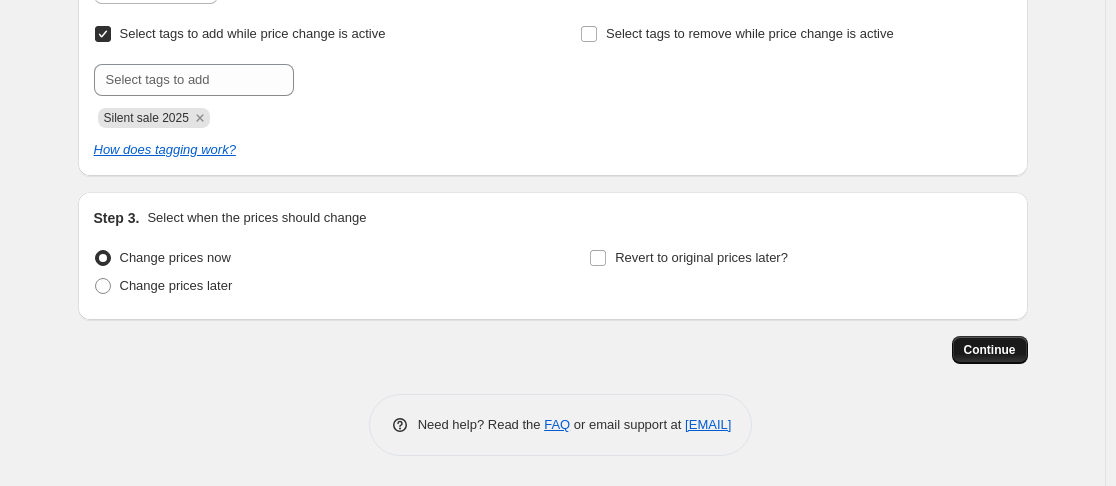 click on "Continue" at bounding box center (990, 350) 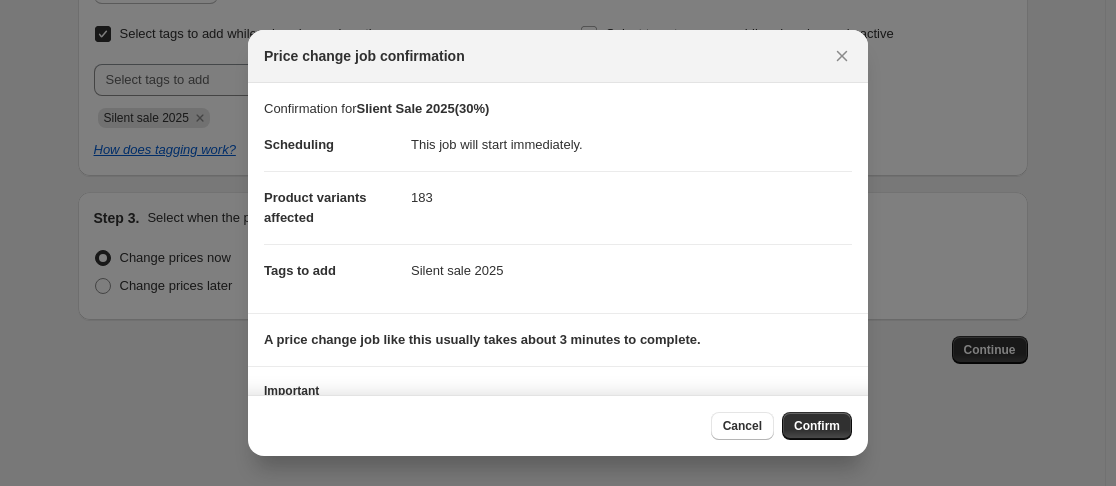 scroll, scrollTop: 98, scrollLeft: 0, axis: vertical 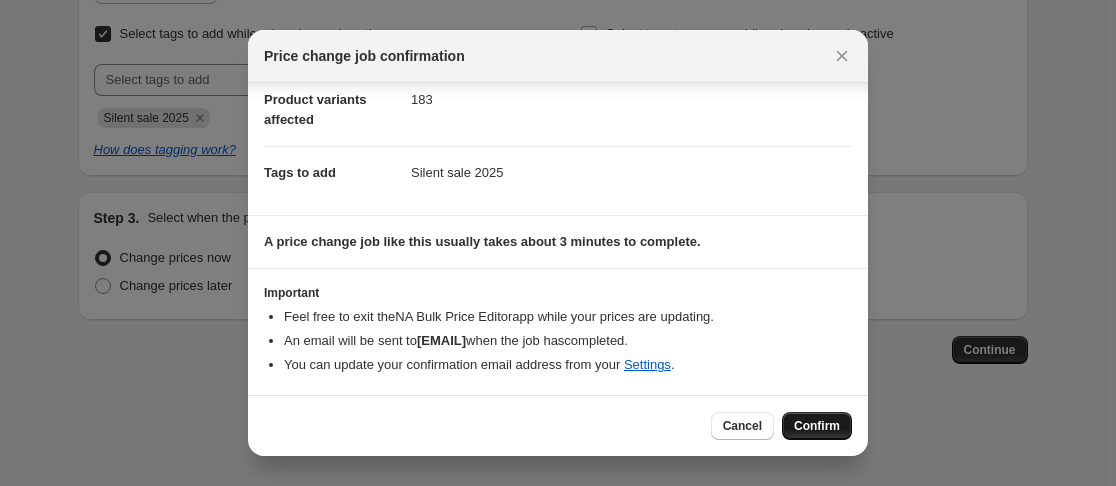 click on "Confirm" at bounding box center [817, 426] 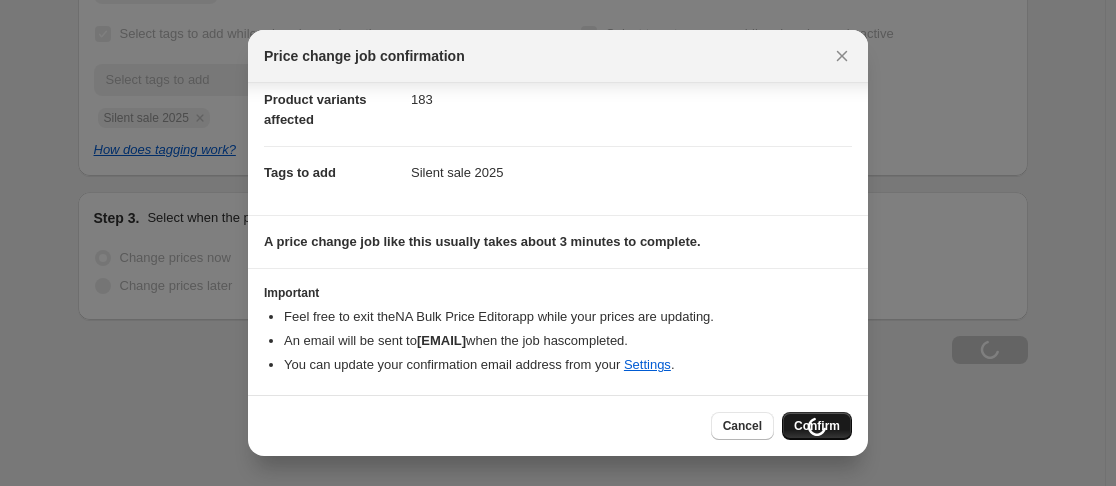 scroll, scrollTop: 621, scrollLeft: 0, axis: vertical 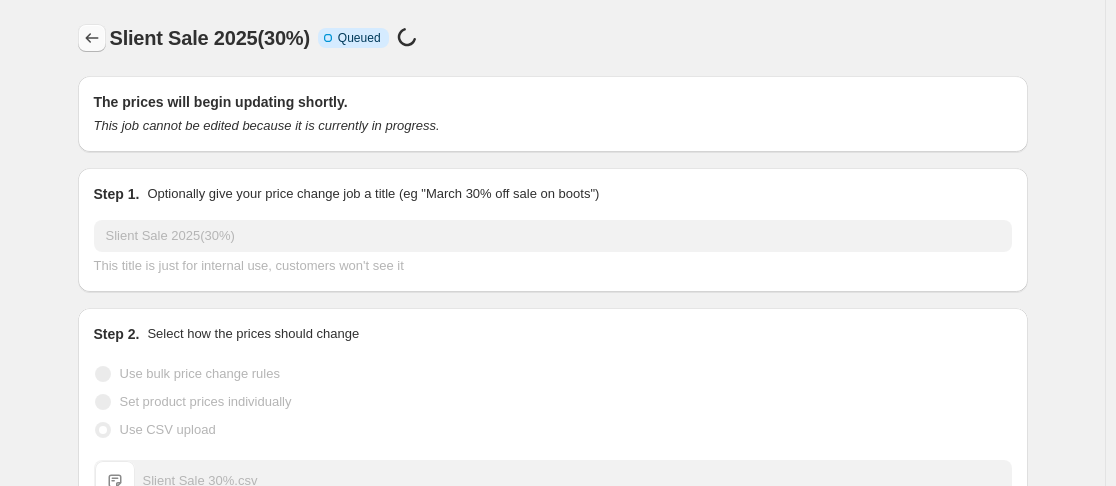 click at bounding box center [92, 38] 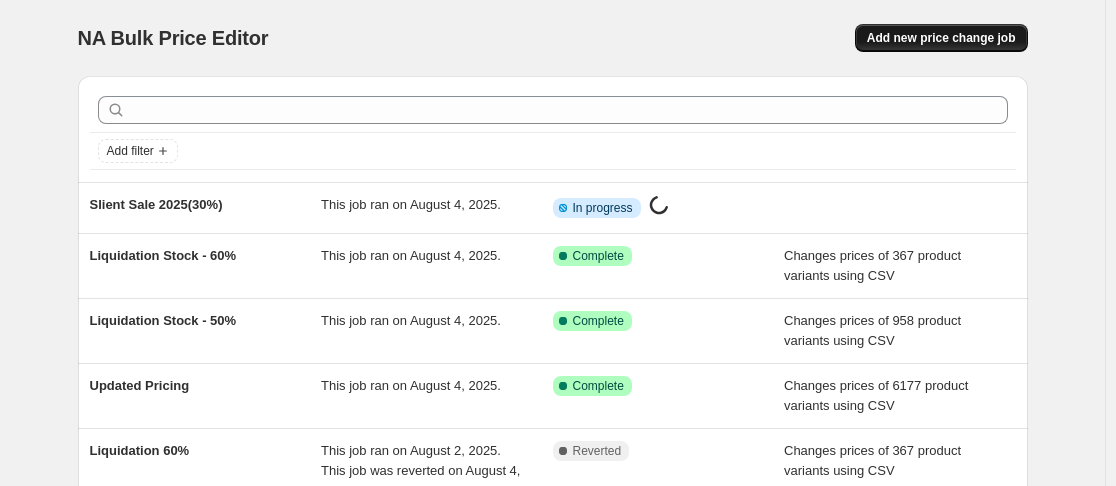 click on "Add new price change job" at bounding box center [941, 38] 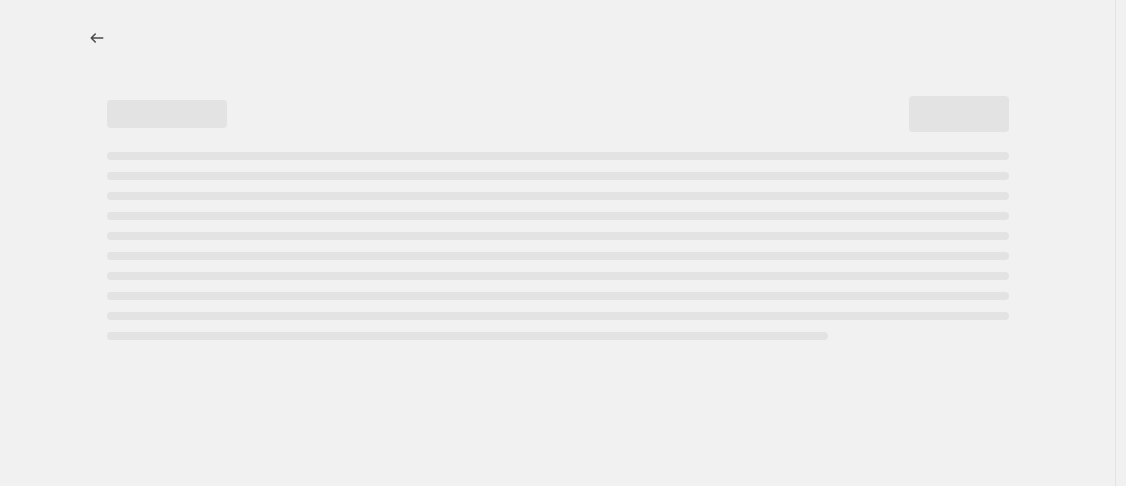 select on "percentage" 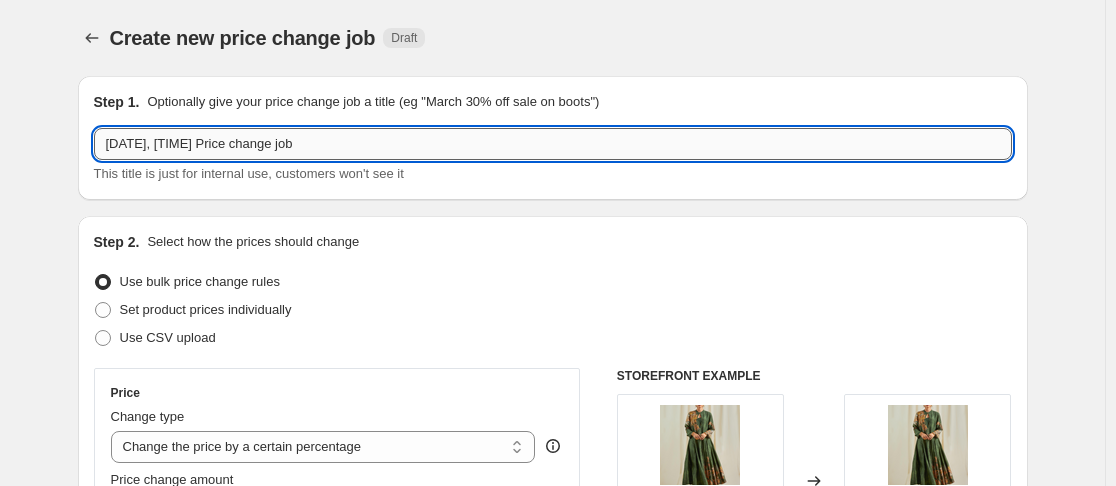 click on "[DATE], [TIME] Price change job" at bounding box center (553, 144) 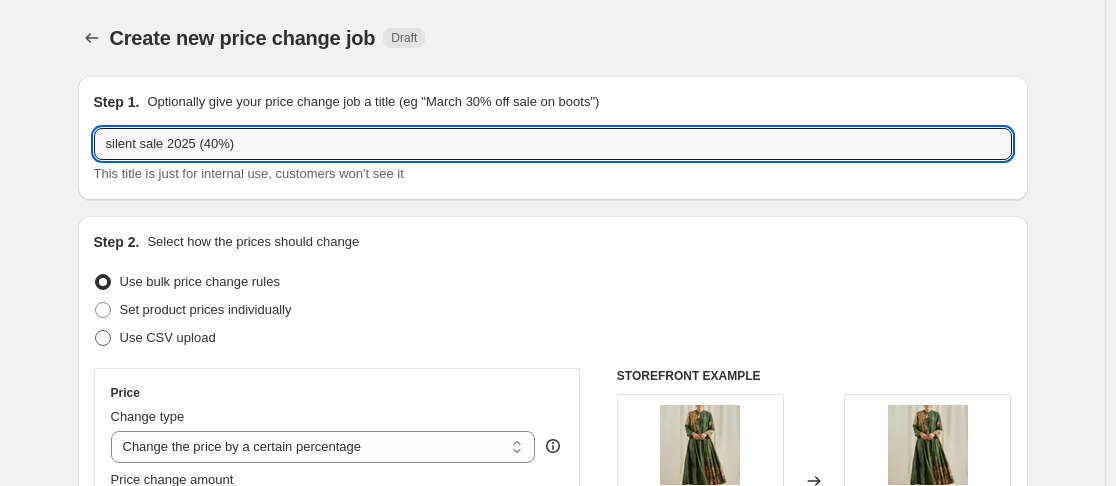 type on "silent sale 2025 (40%)" 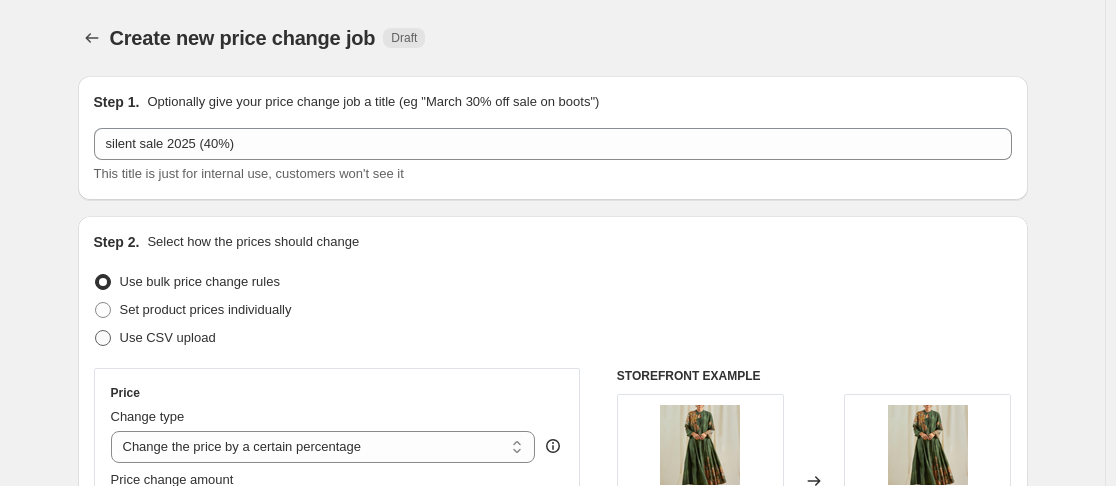 click on "Use CSV upload" at bounding box center [168, 337] 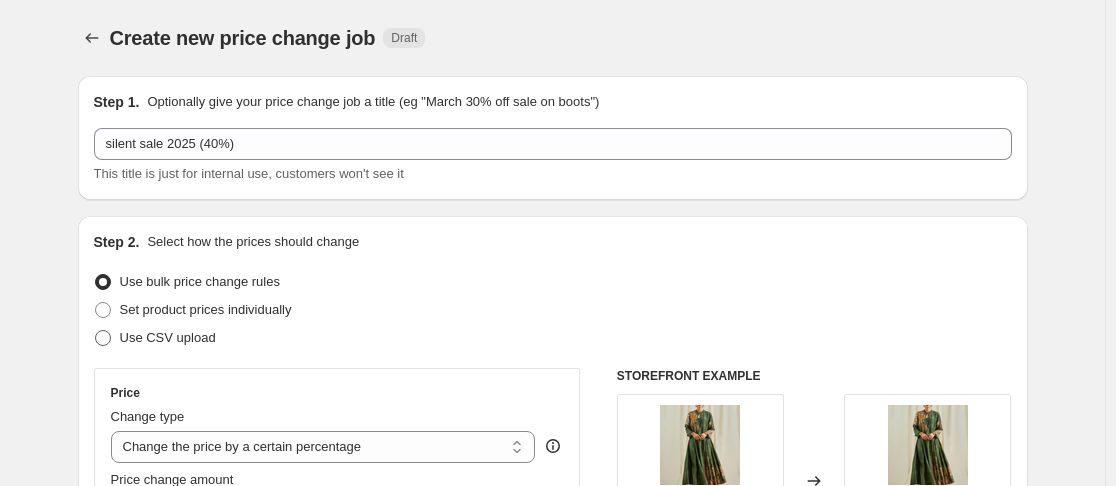 radio on "true" 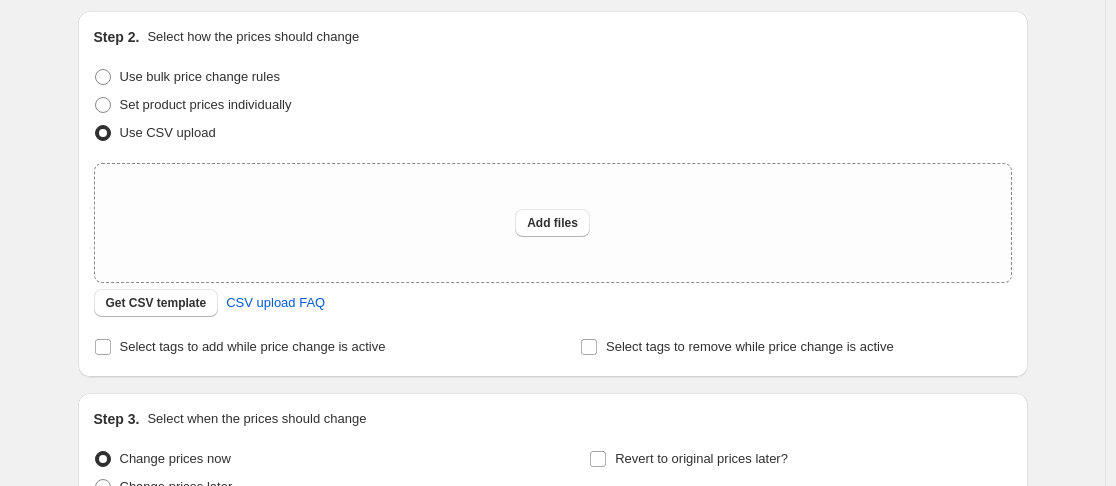 scroll, scrollTop: 206, scrollLeft: 0, axis: vertical 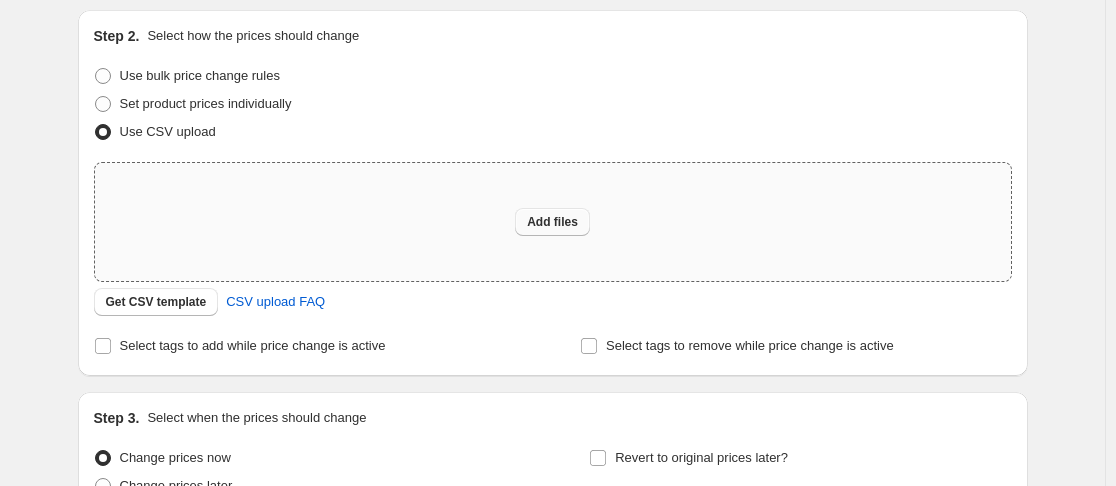 click on "Add files" at bounding box center (552, 222) 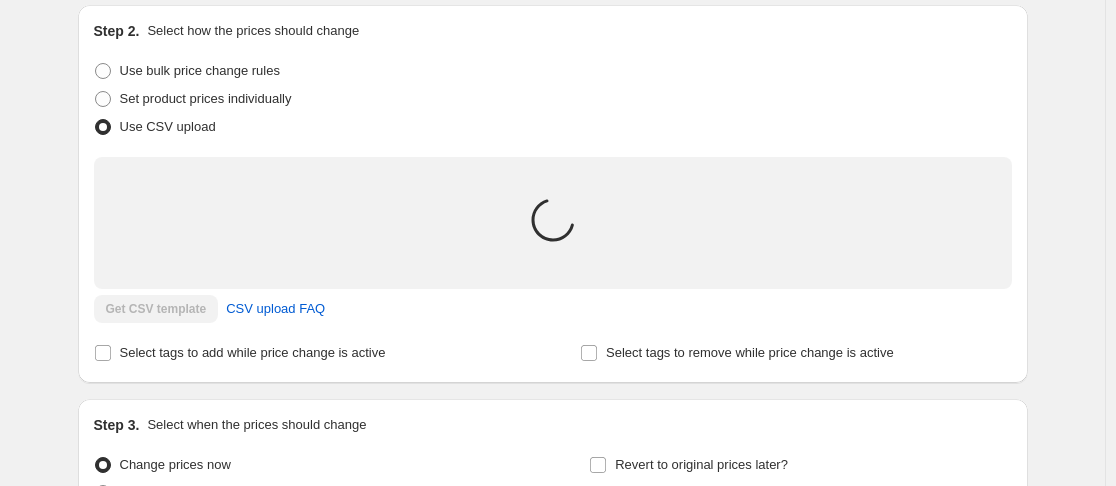 scroll, scrollTop: 212, scrollLeft: 0, axis: vertical 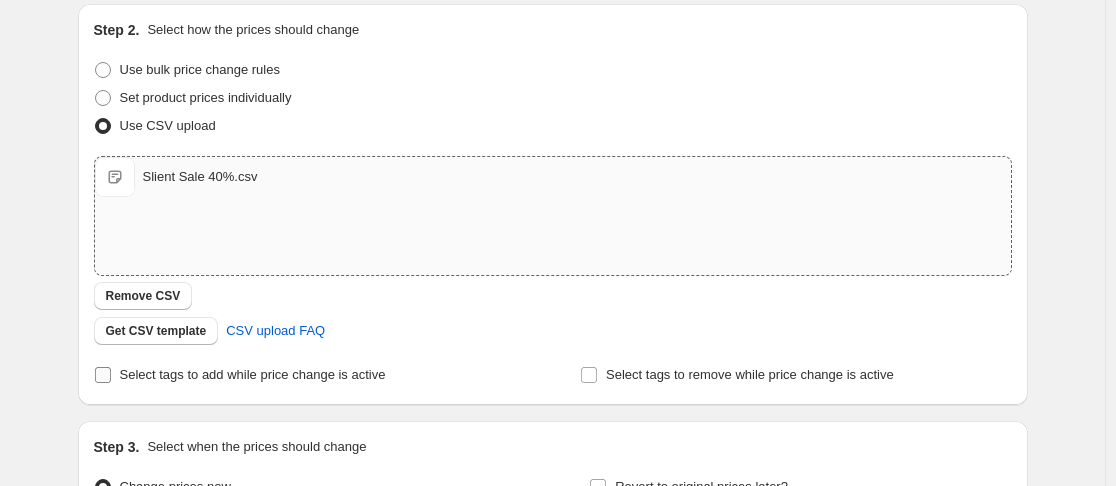 click on "Select tags to add while price change is active" at bounding box center [240, 375] 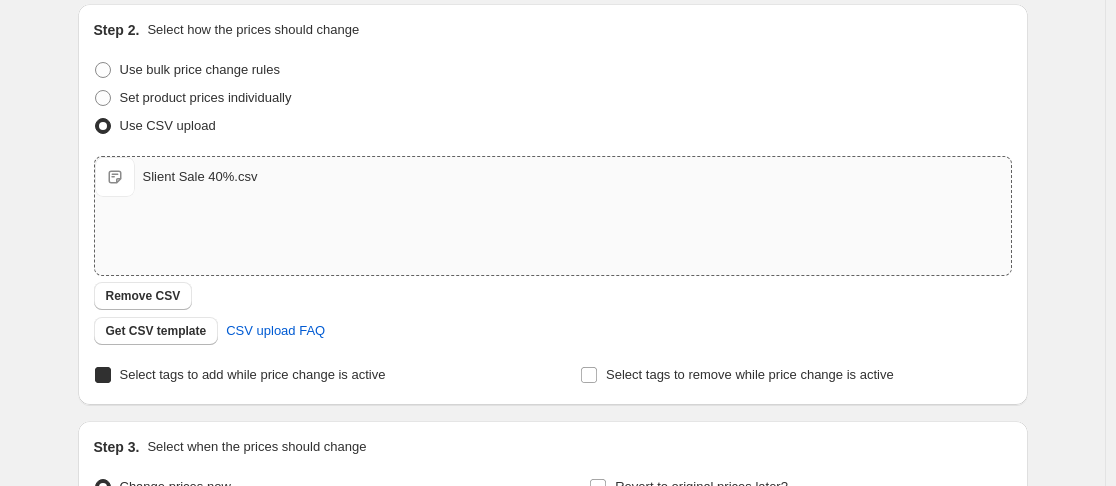 checkbox on "true" 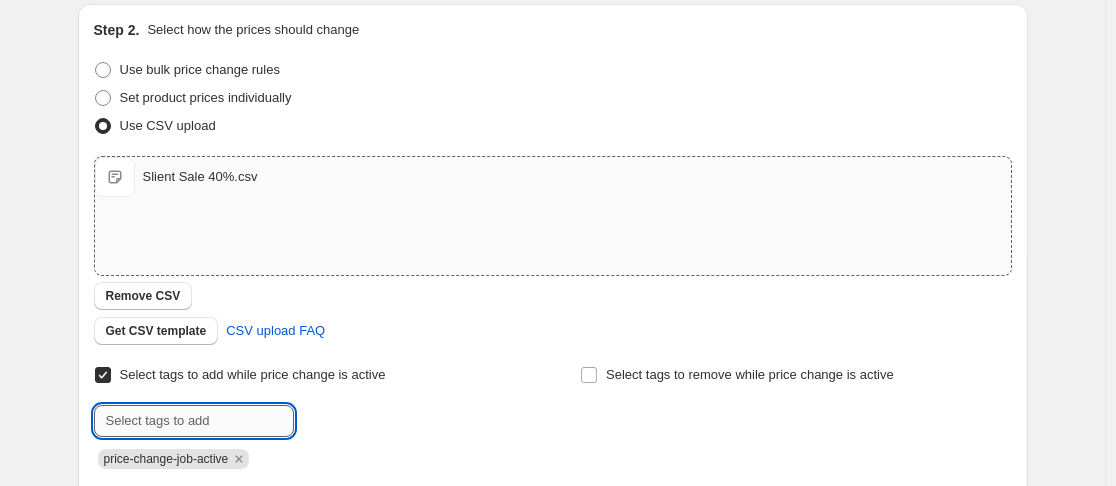 click at bounding box center (194, 421) 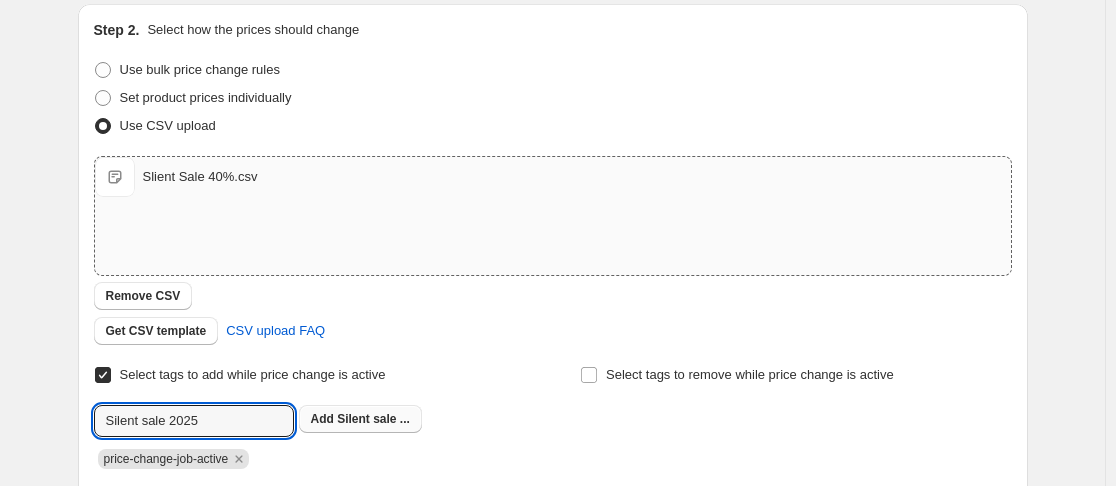 type on "Silent sale 2025" 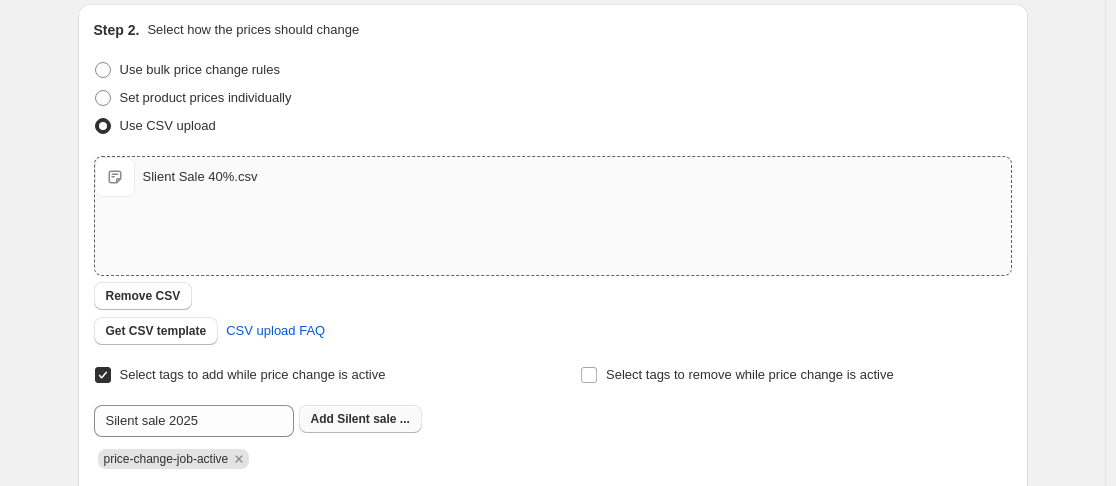 click on "Silent sale ..." at bounding box center [373, 419] 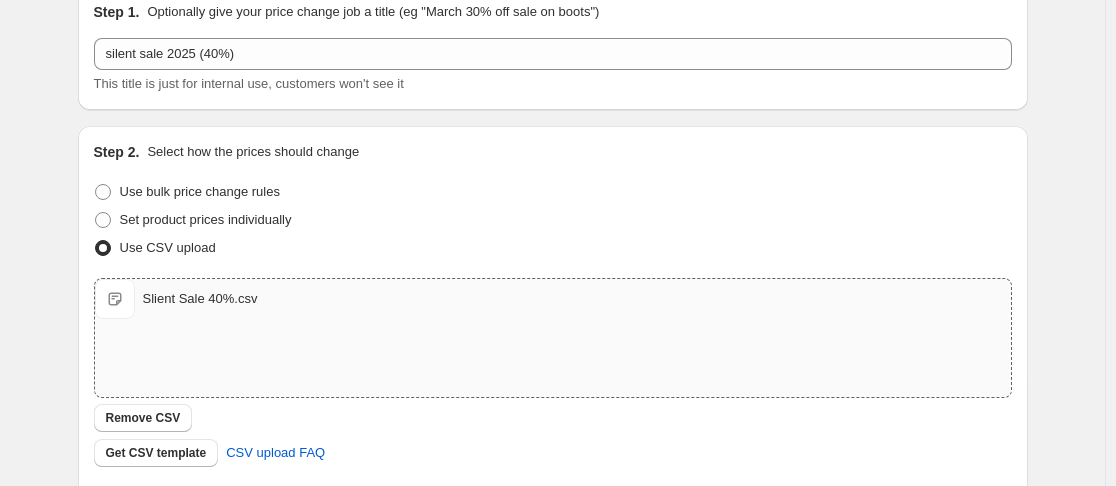 scroll, scrollTop: 553, scrollLeft: 0, axis: vertical 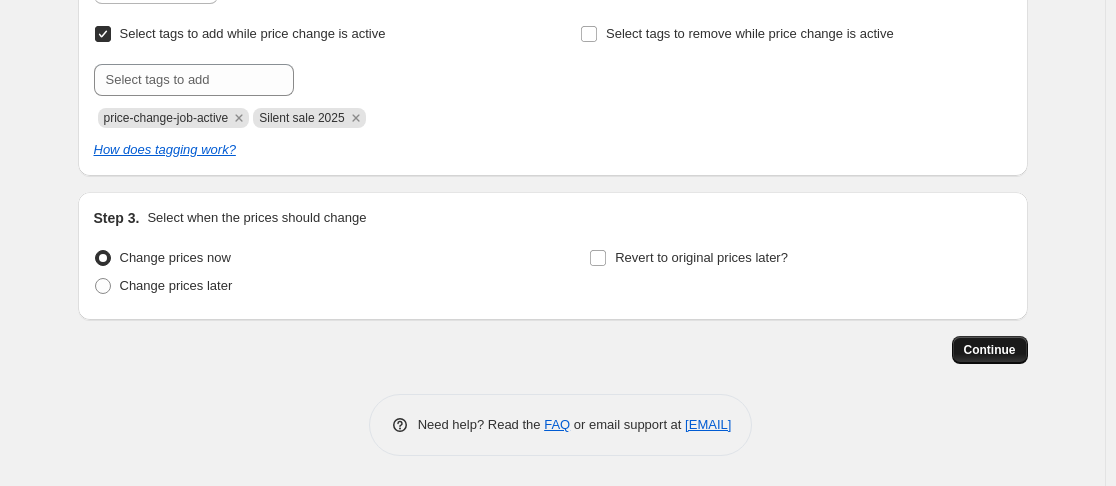 click on "Continue" at bounding box center (990, 350) 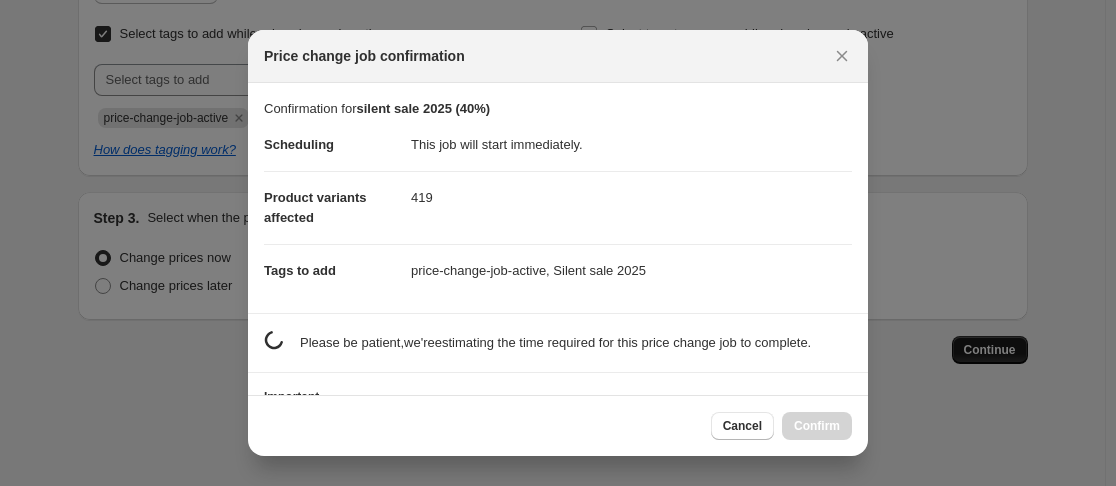 scroll, scrollTop: 0, scrollLeft: 0, axis: both 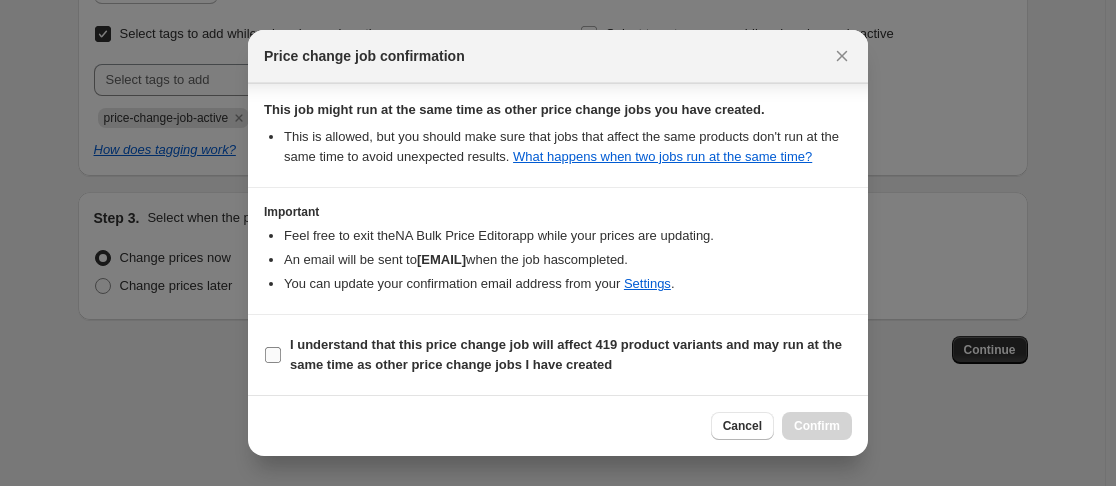 click on "I understand that this price change job will affect 419 product variants and may run at the same time as other price change jobs I have created" at bounding box center [558, 355] 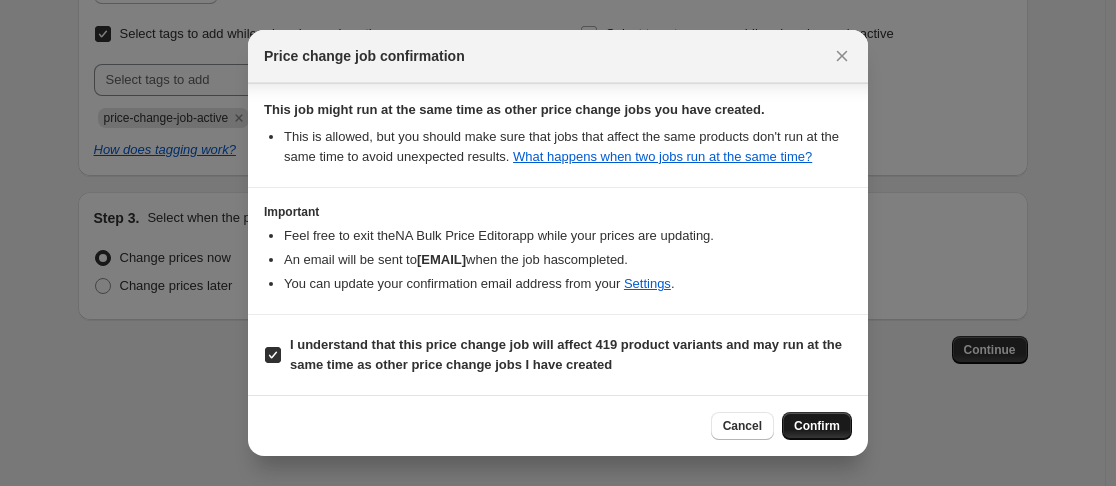 click on "Confirm" at bounding box center [817, 426] 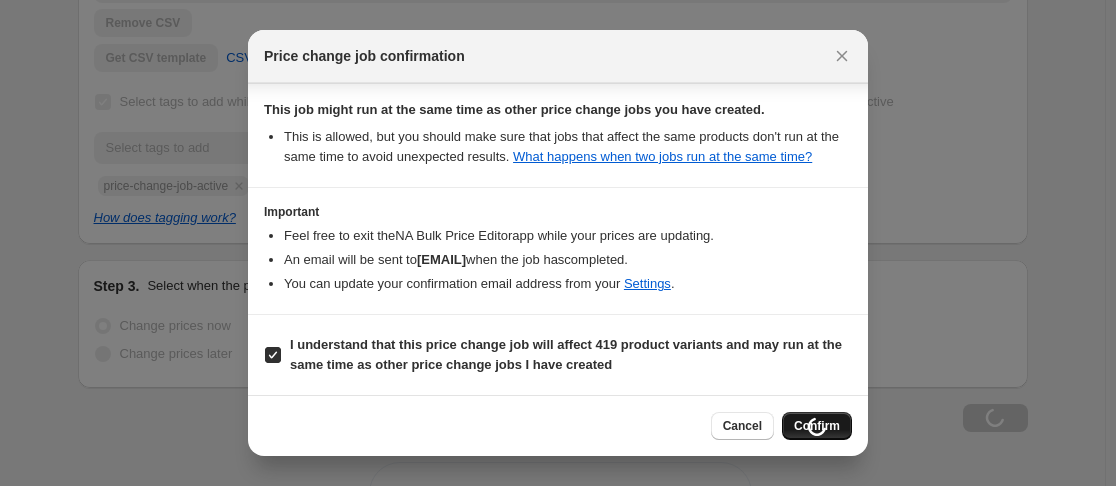 scroll, scrollTop: 621, scrollLeft: 0, axis: vertical 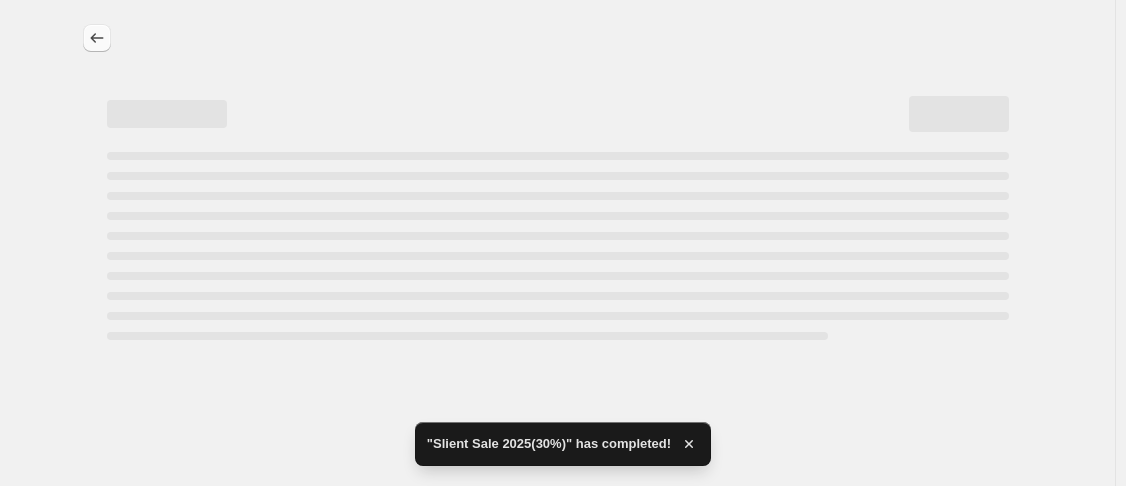 click 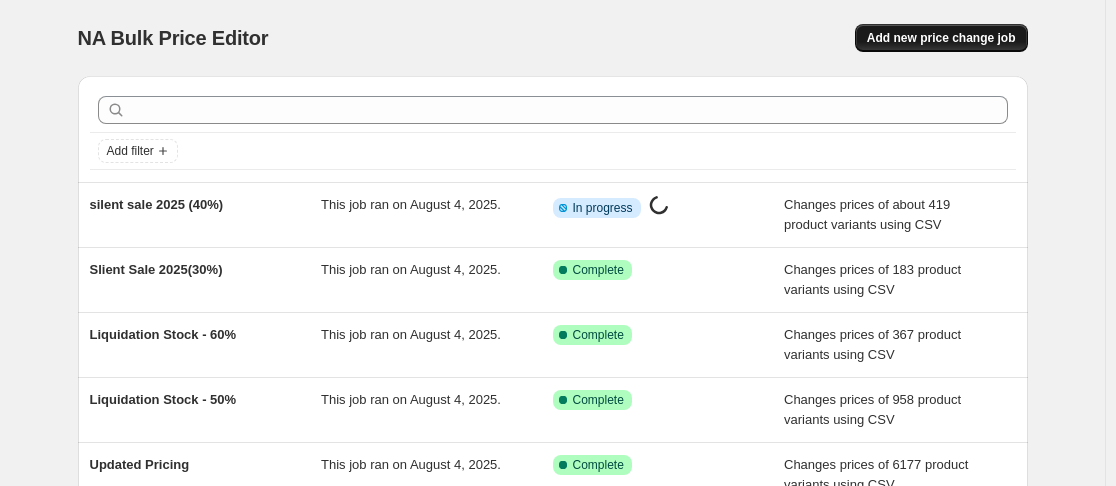 click on "Add new price change job" at bounding box center (941, 38) 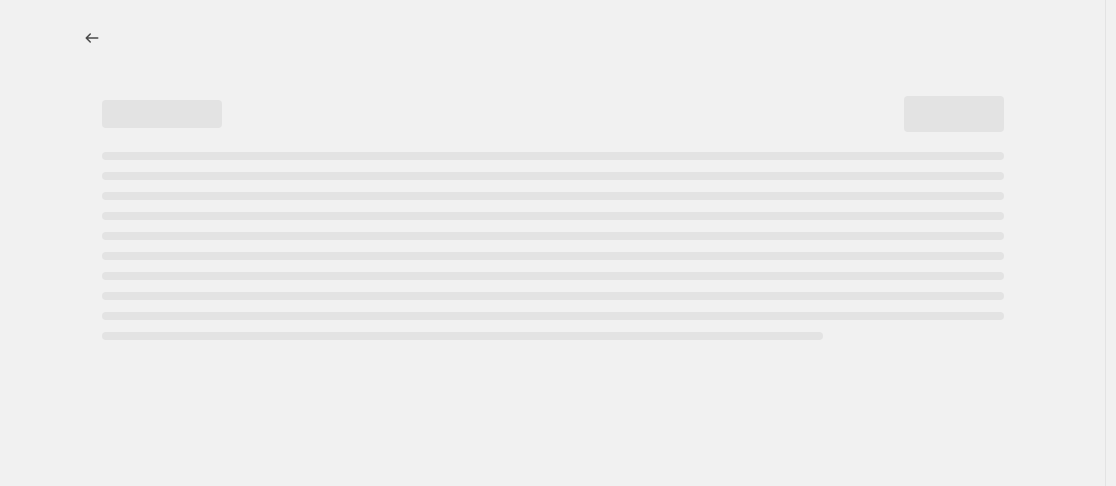 select on "percentage" 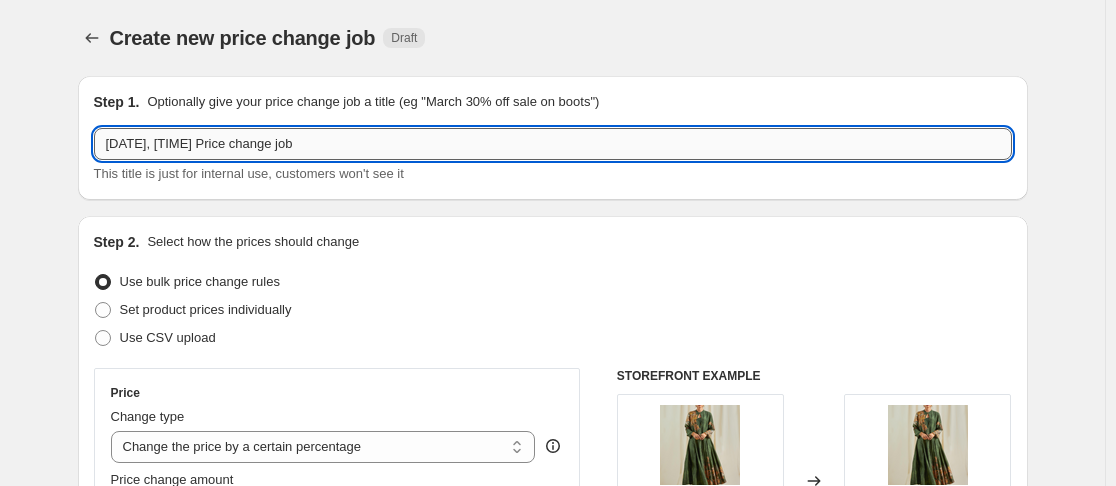 click on "[DATE], [TIME] Price change job" at bounding box center [553, 144] 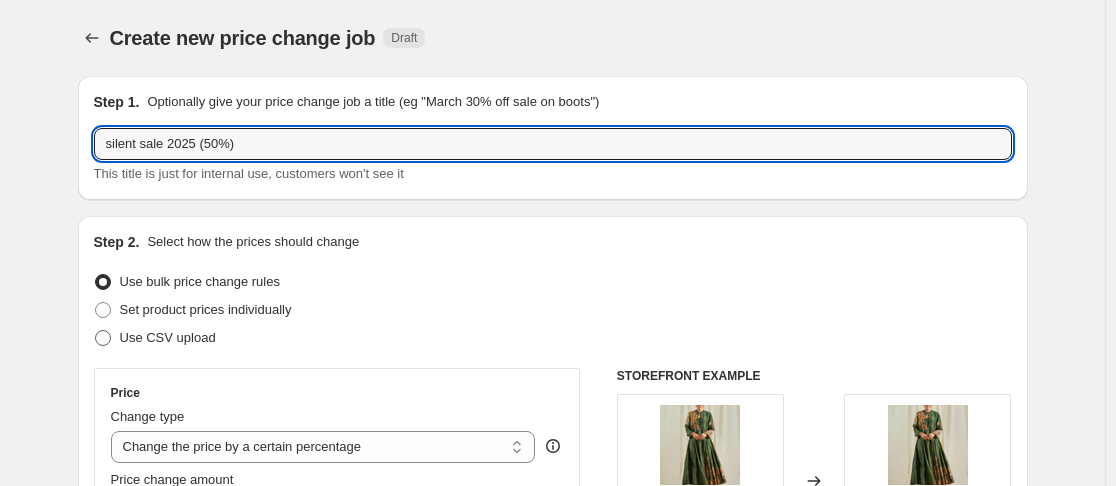 type on "silent sale 2025 (50%)" 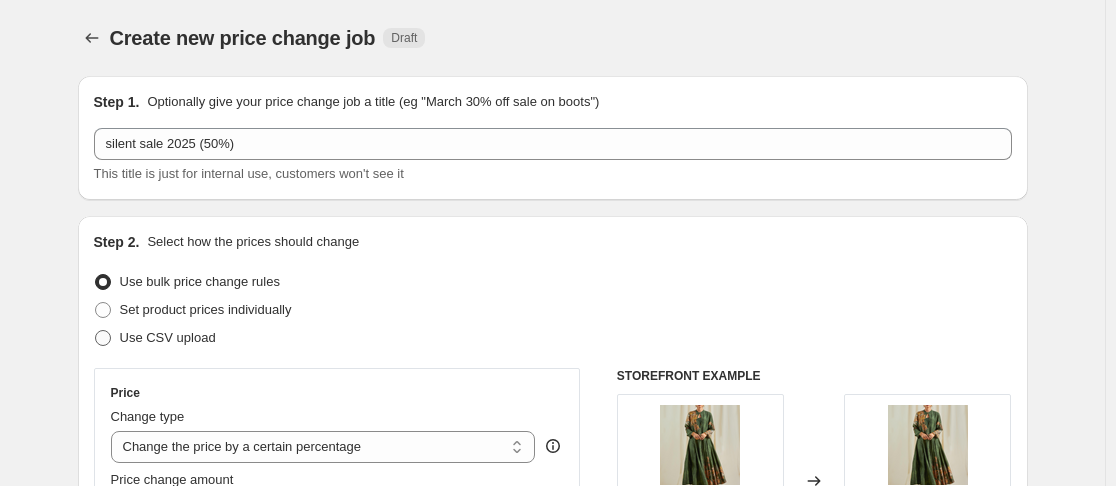 click on "Use CSV upload" at bounding box center (155, 338) 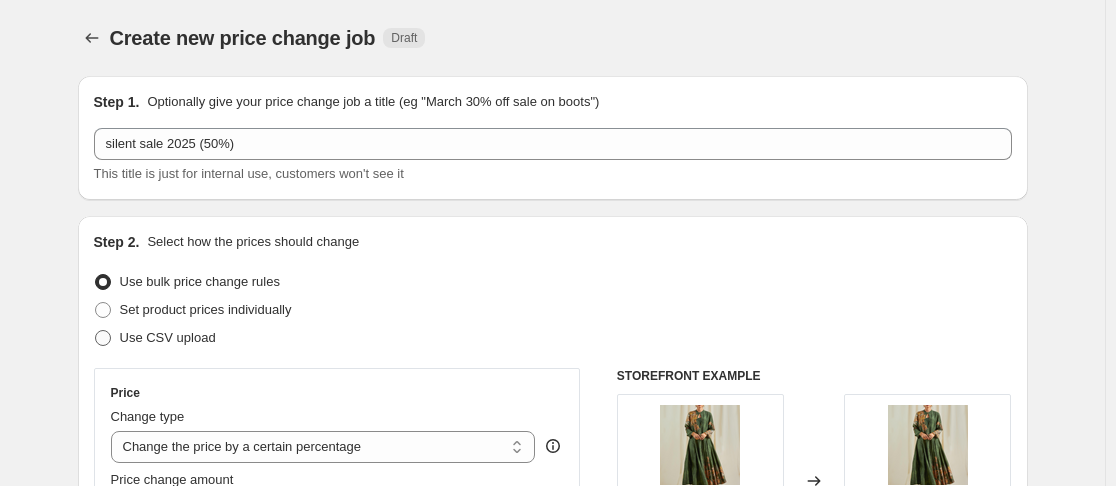 radio on "true" 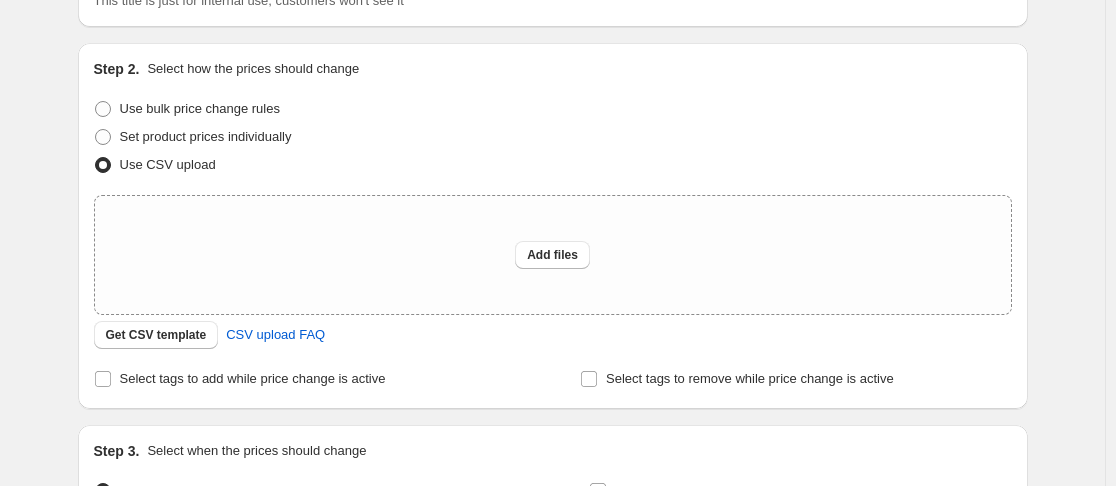 scroll, scrollTop: 176, scrollLeft: 0, axis: vertical 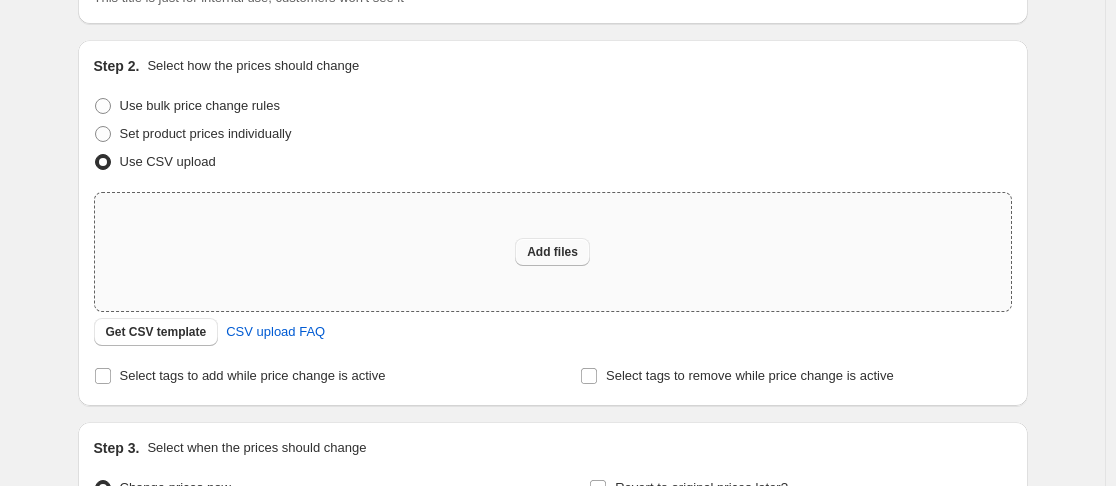 click on "Add files" at bounding box center (552, 252) 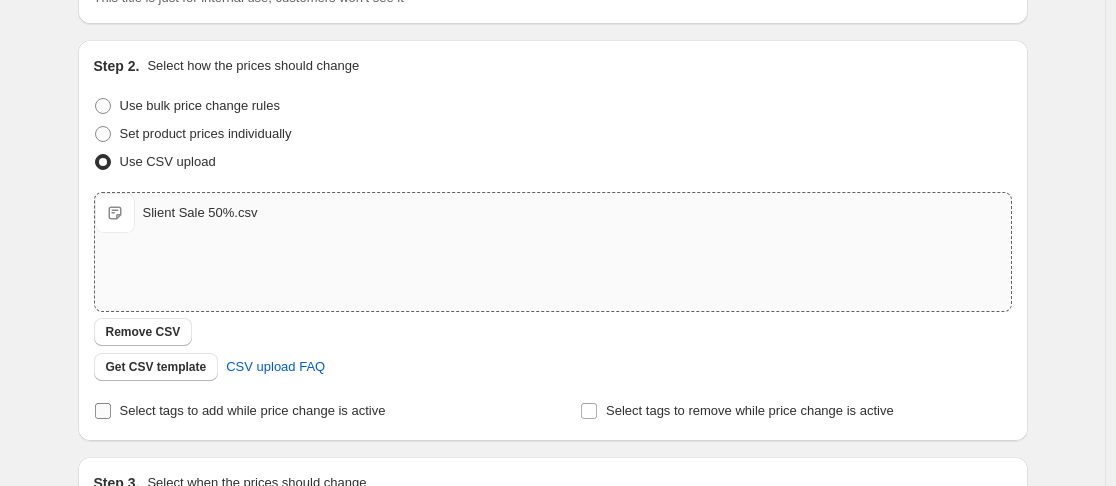 click on "Select tags to add while price change is active" at bounding box center [253, 411] 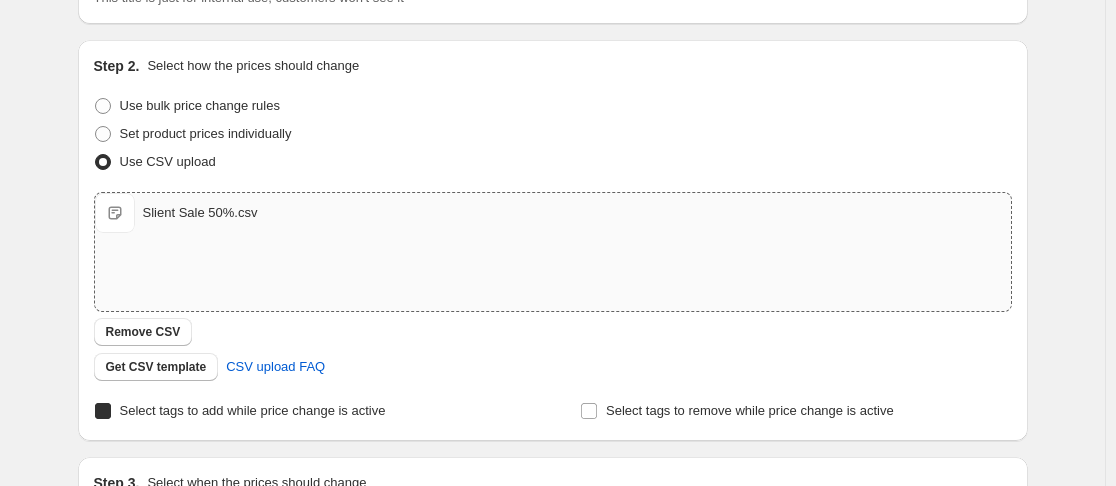 checkbox on "true" 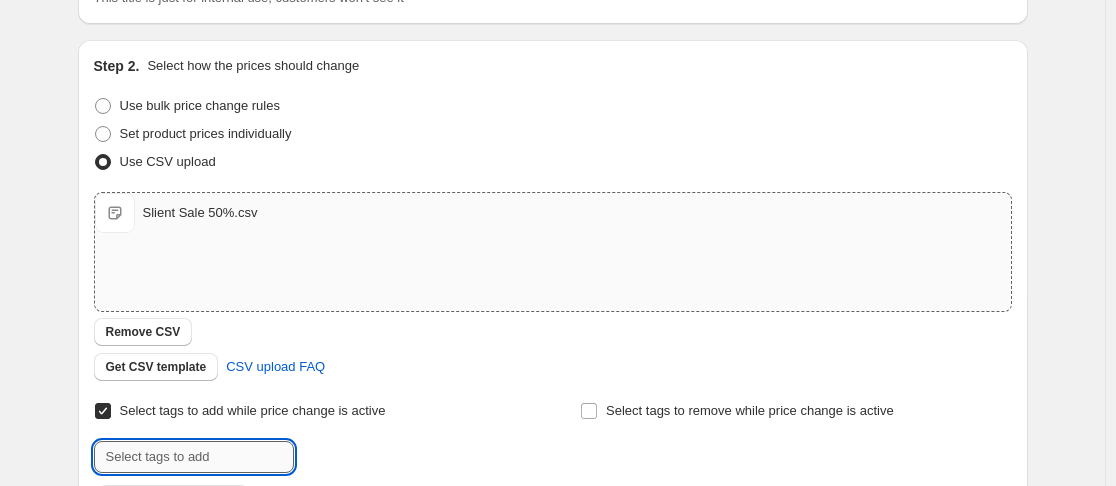 click at bounding box center [194, 457] 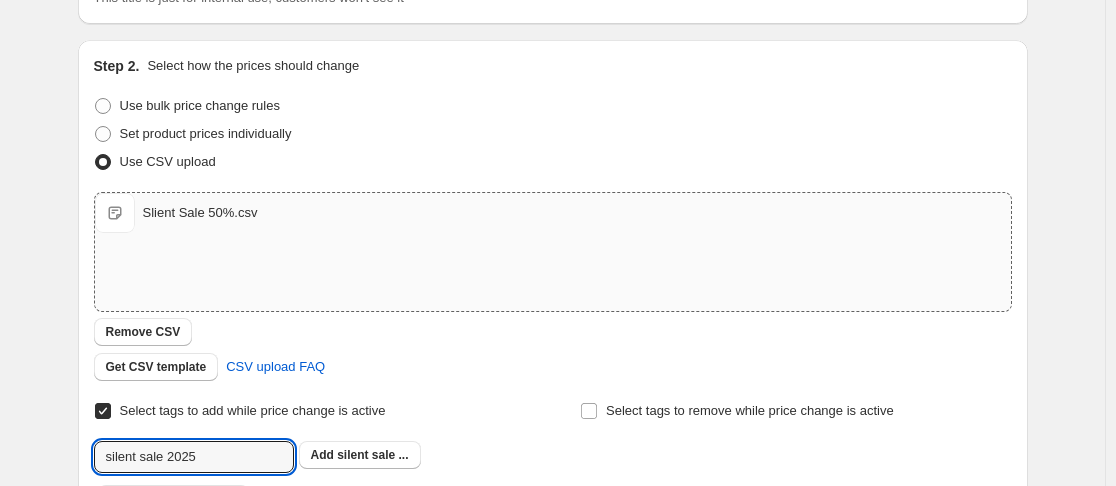 scroll, scrollTop: 524, scrollLeft: 0, axis: vertical 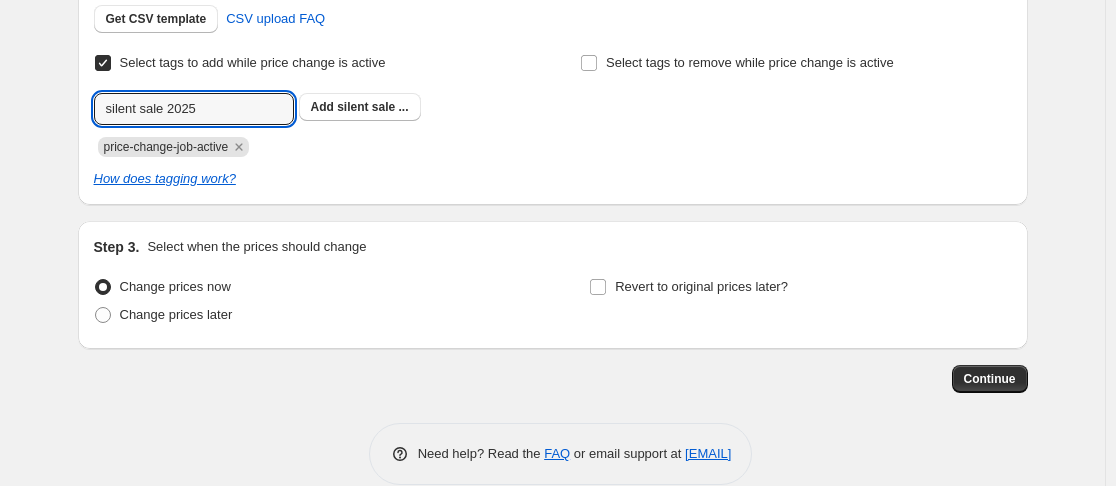 drag, startPoint x: 113, startPoint y: 452, endPoint x: 174, endPoint y: 533, distance: 101.4002 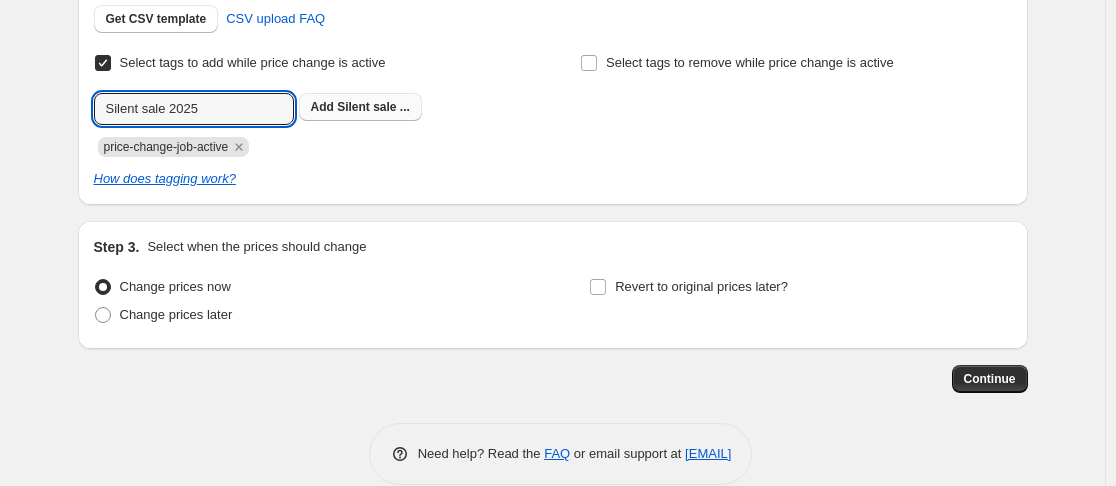 type on "Silent sale 2025" 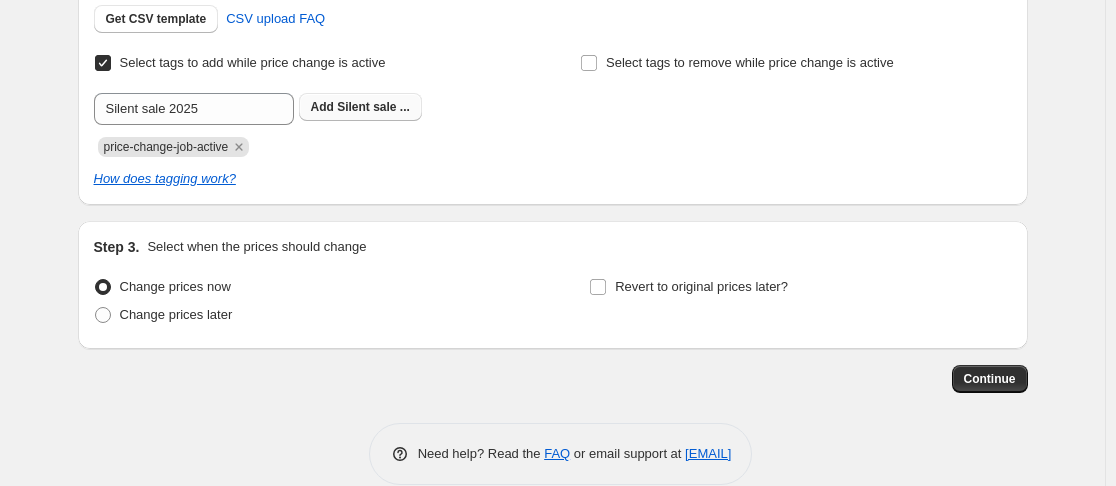 click on "Add   Silent sale ..." at bounding box center (360, 107) 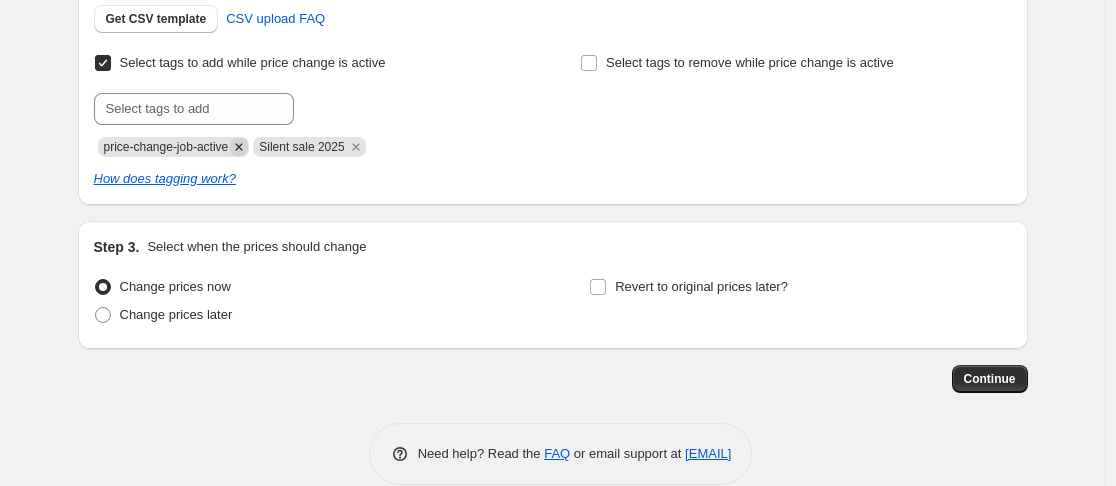 click 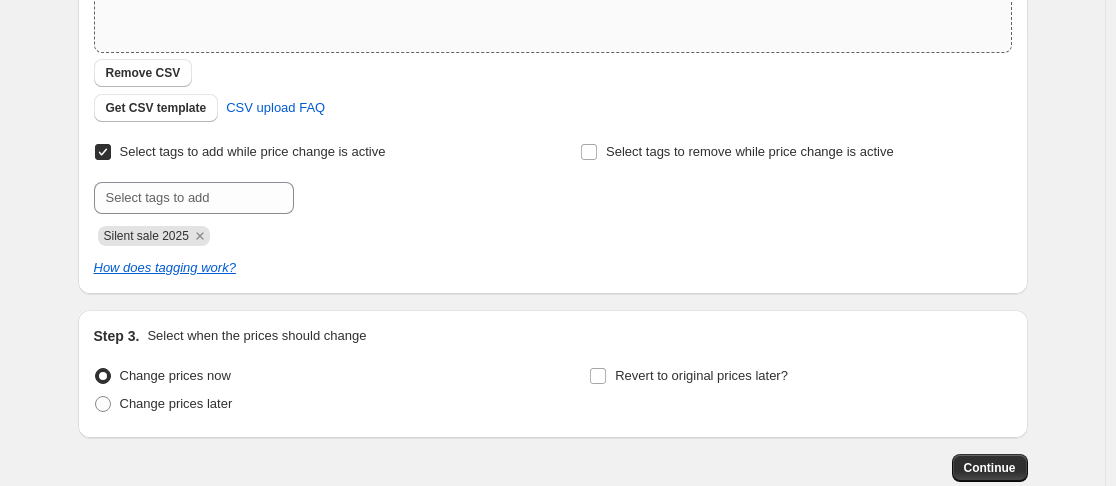scroll, scrollTop: 553, scrollLeft: 0, axis: vertical 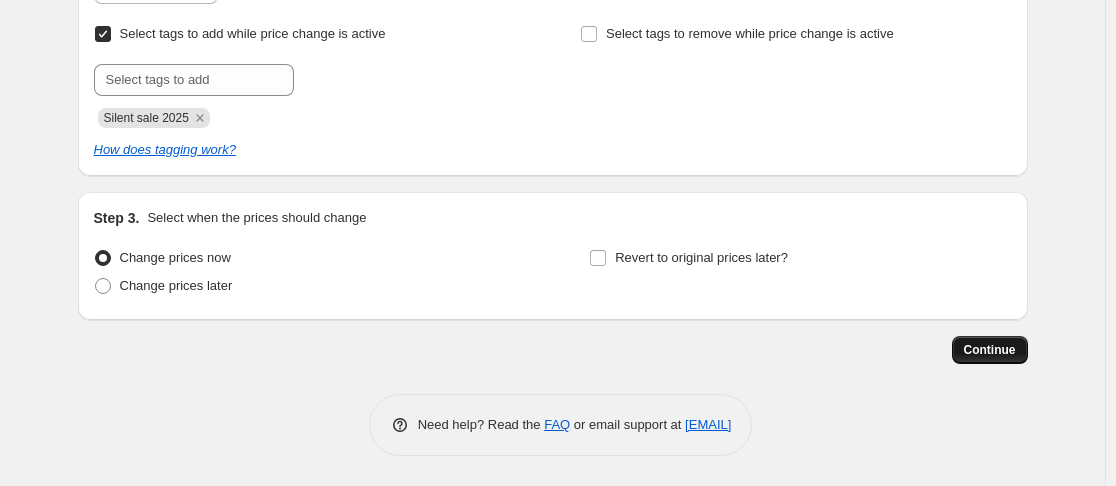 click on "Continue" at bounding box center (990, 350) 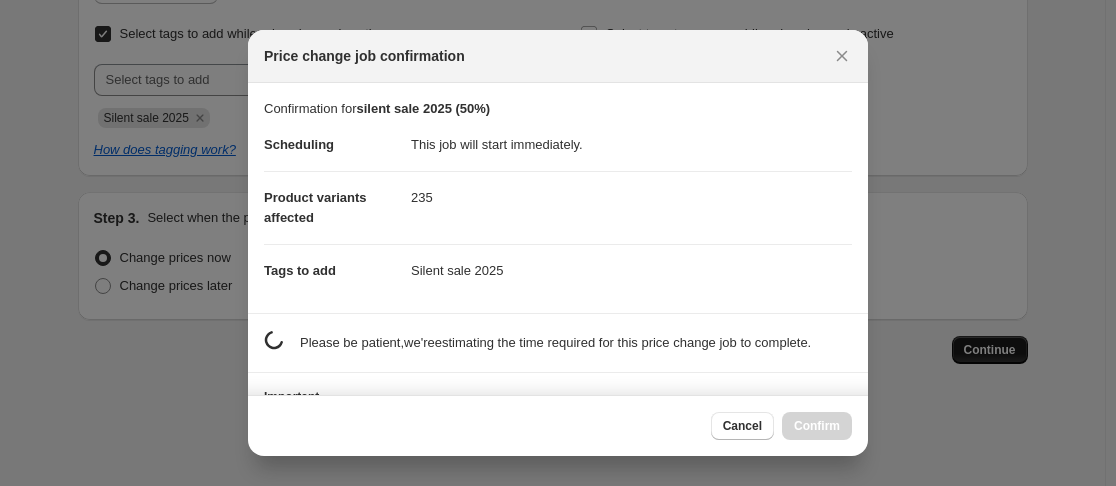 scroll, scrollTop: 553, scrollLeft: 0, axis: vertical 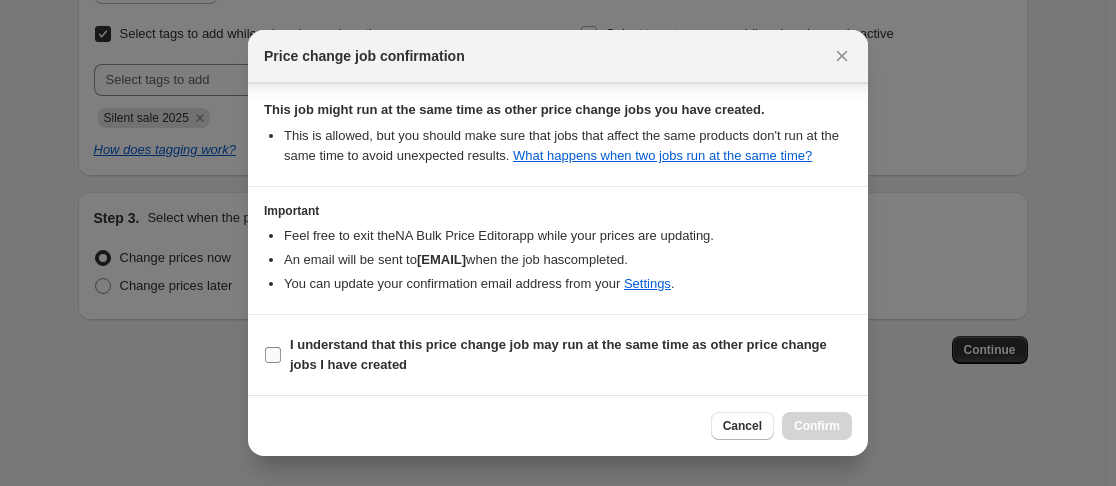 click on "I understand that this price change job may run at the same time as other price change jobs I have created" at bounding box center [273, 355] 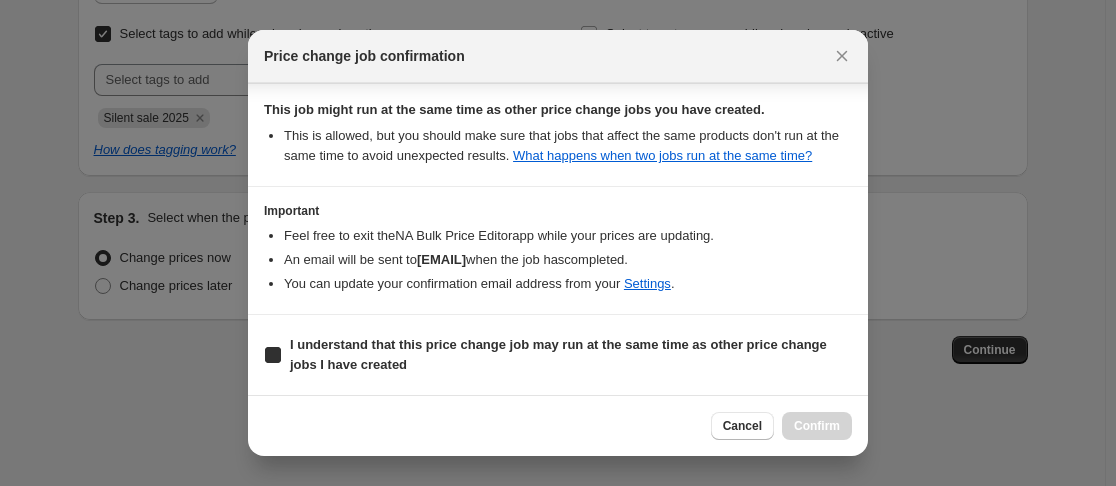 checkbox on "true" 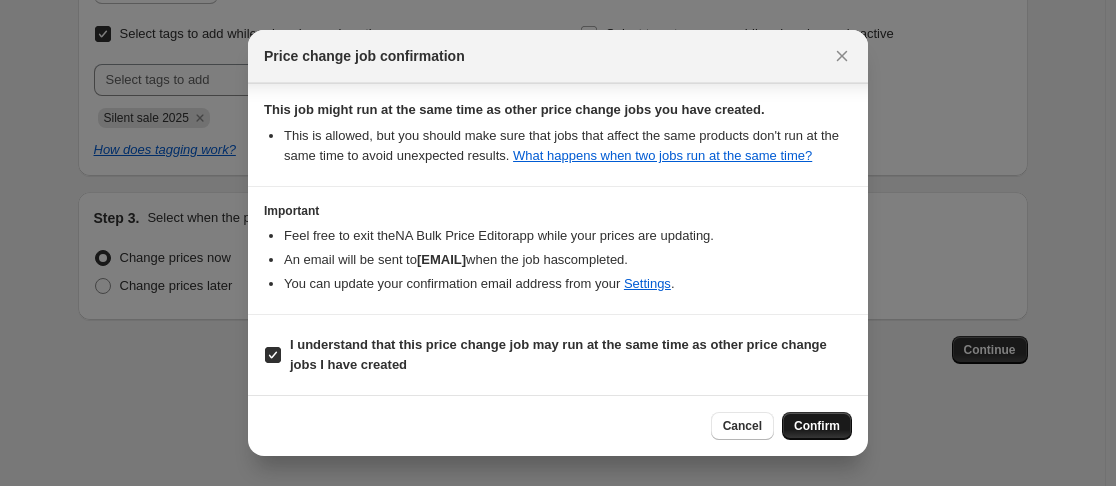 click on "Confirm" at bounding box center (817, 426) 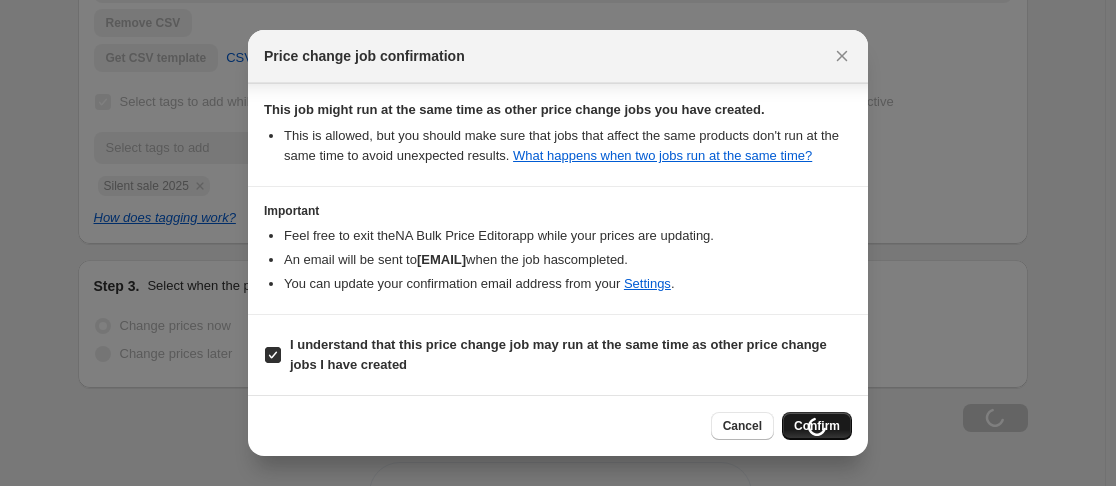 scroll, scrollTop: 621, scrollLeft: 0, axis: vertical 